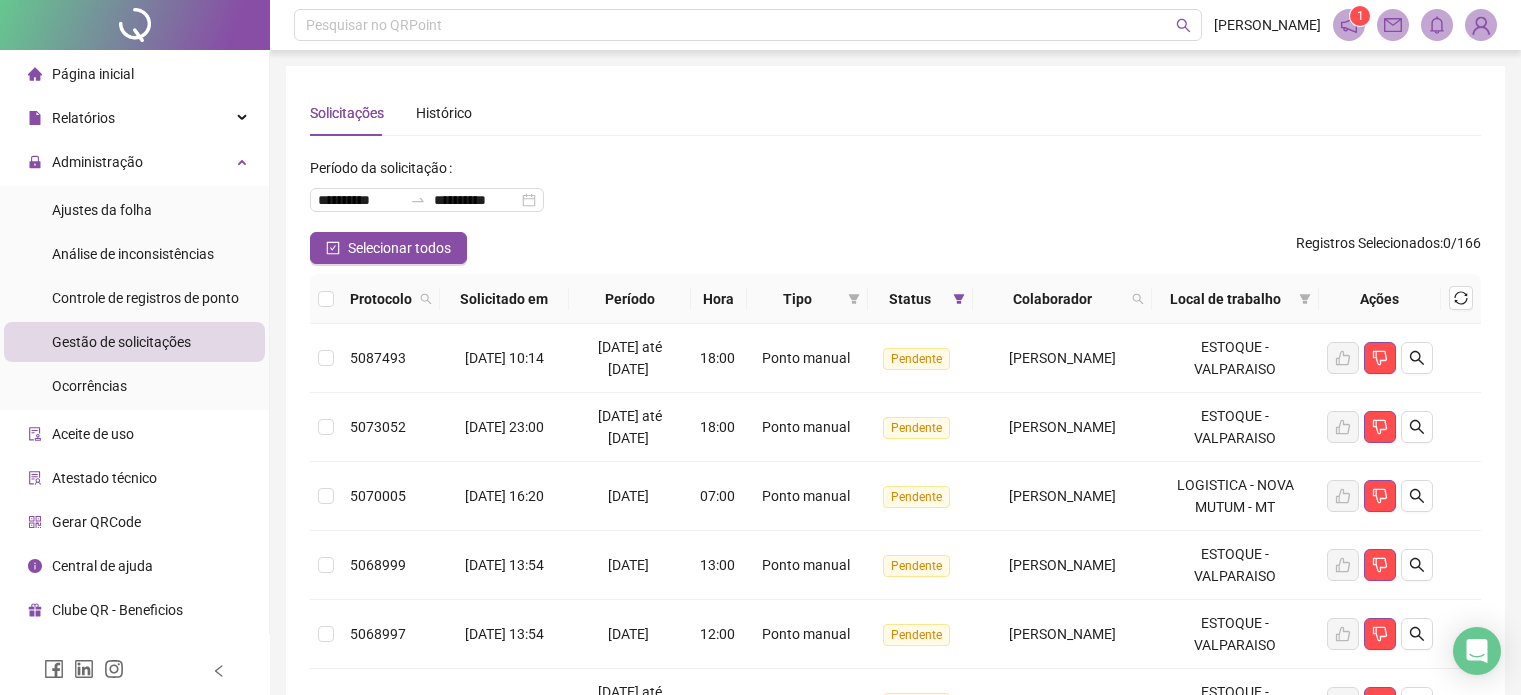 click on "Gestão de solicitações" at bounding box center (121, 342) 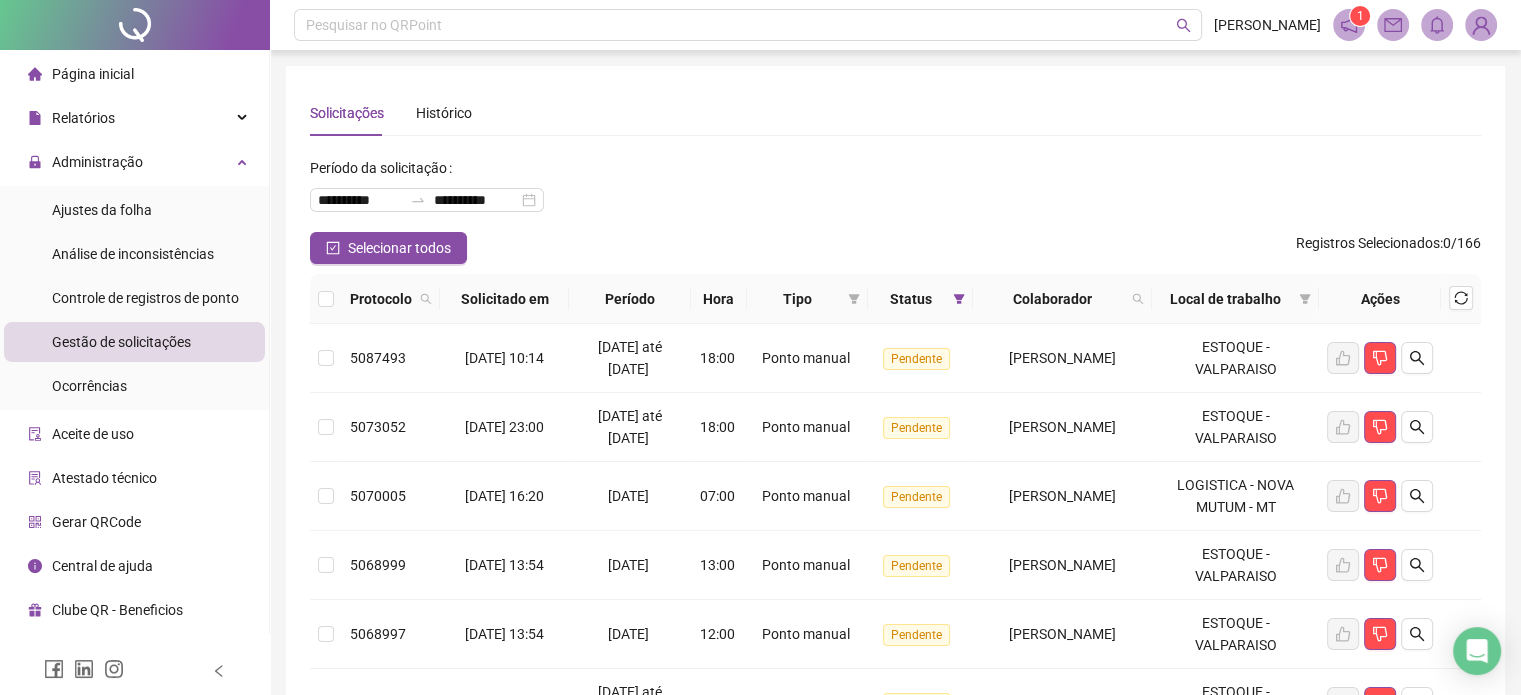 click on "Gestão de solicitações" at bounding box center (121, 342) 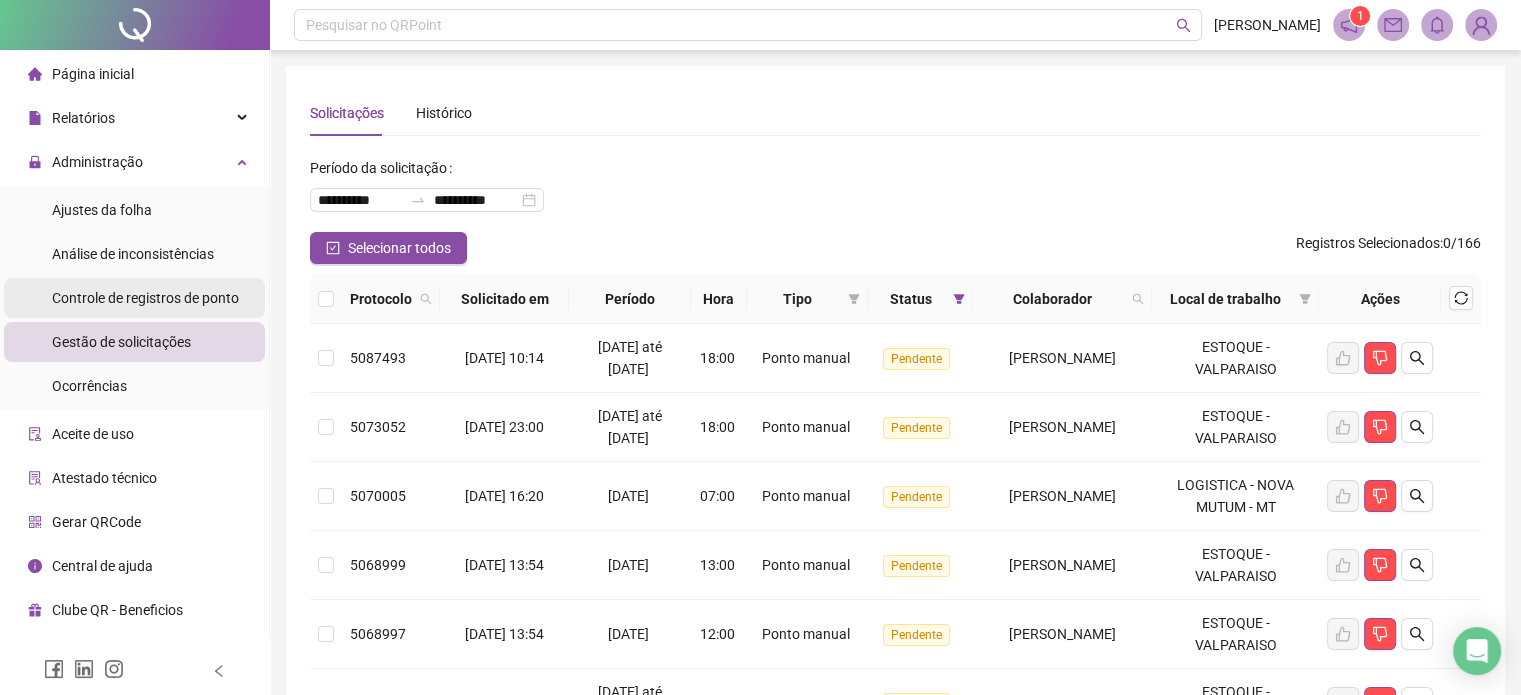 click on "Controle de registros de ponto" at bounding box center [145, 298] 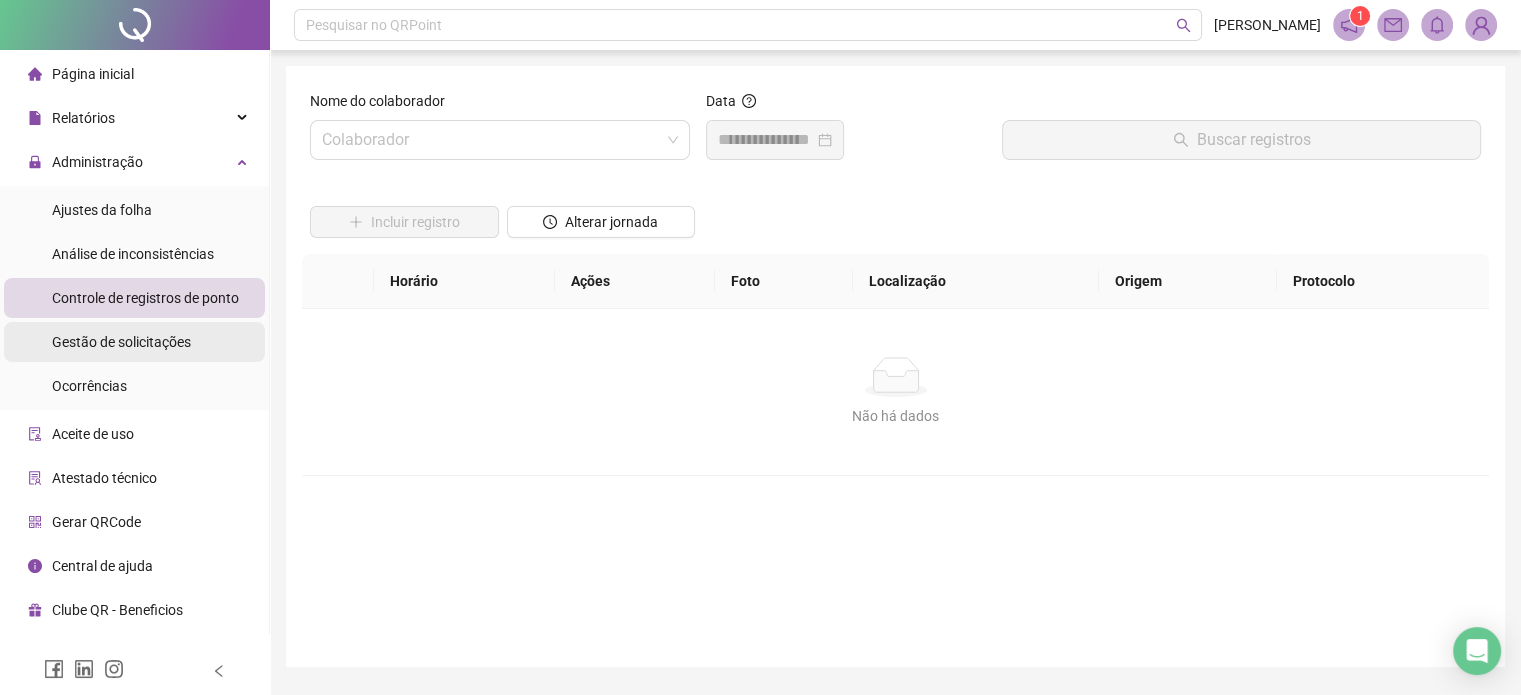 click on "Gestão de solicitações" at bounding box center [121, 342] 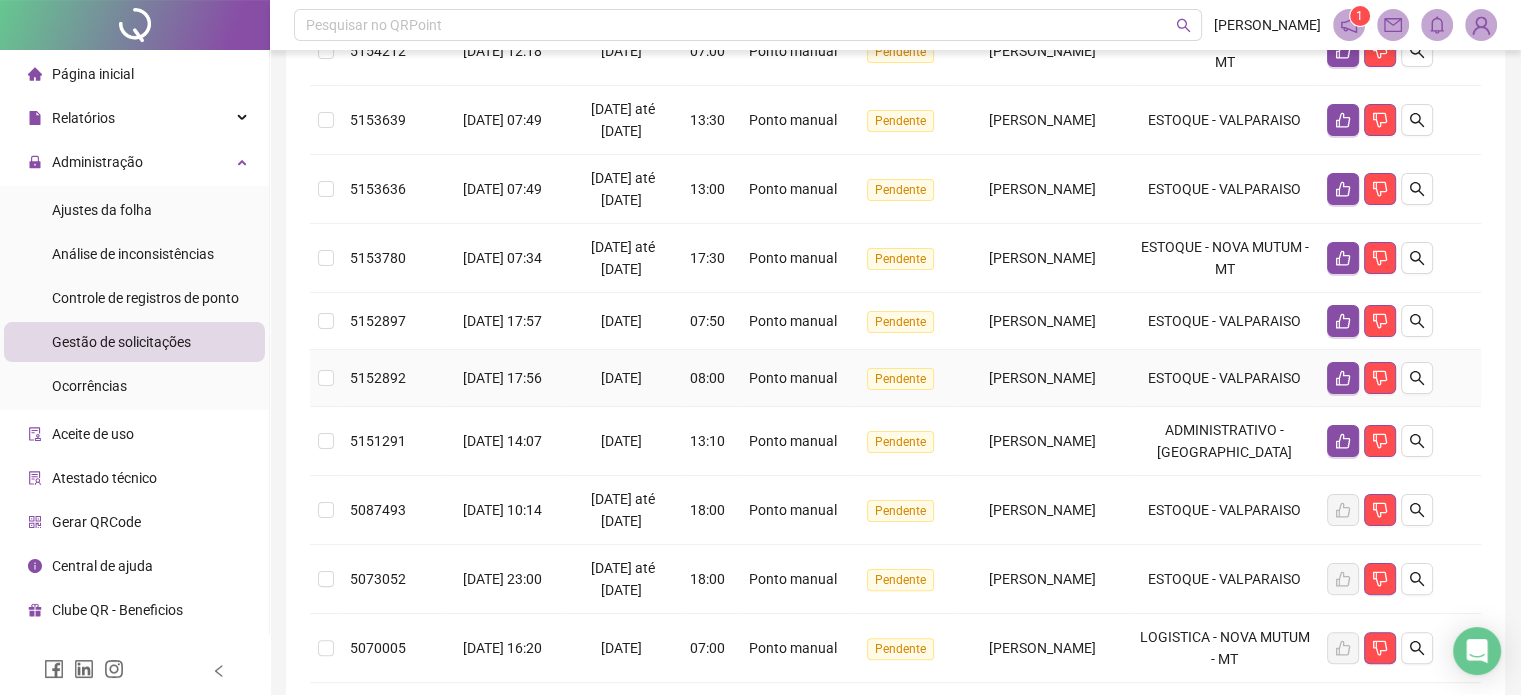 scroll, scrollTop: 400, scrollLeft: 0, axis: vertical 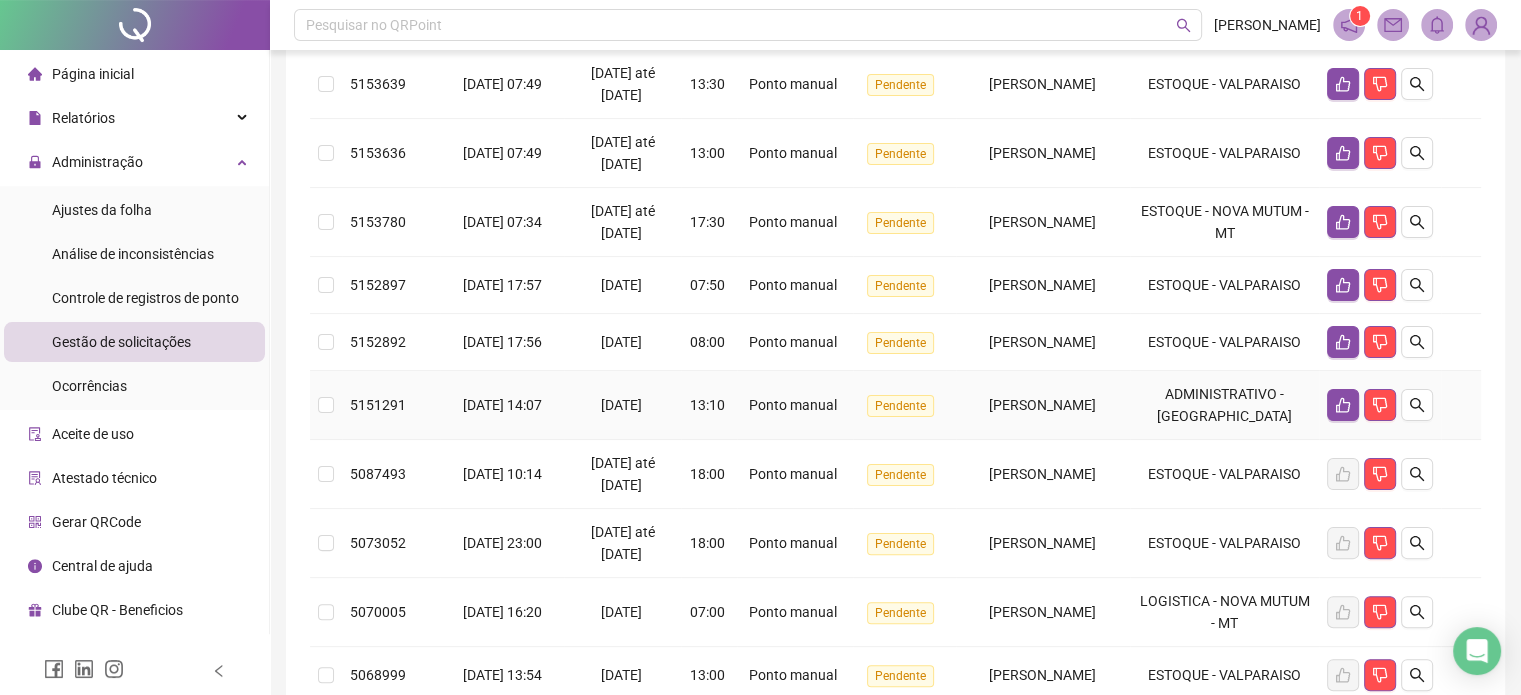 click on "[PERSON_NAME]" at bounding box center [1043, 405] 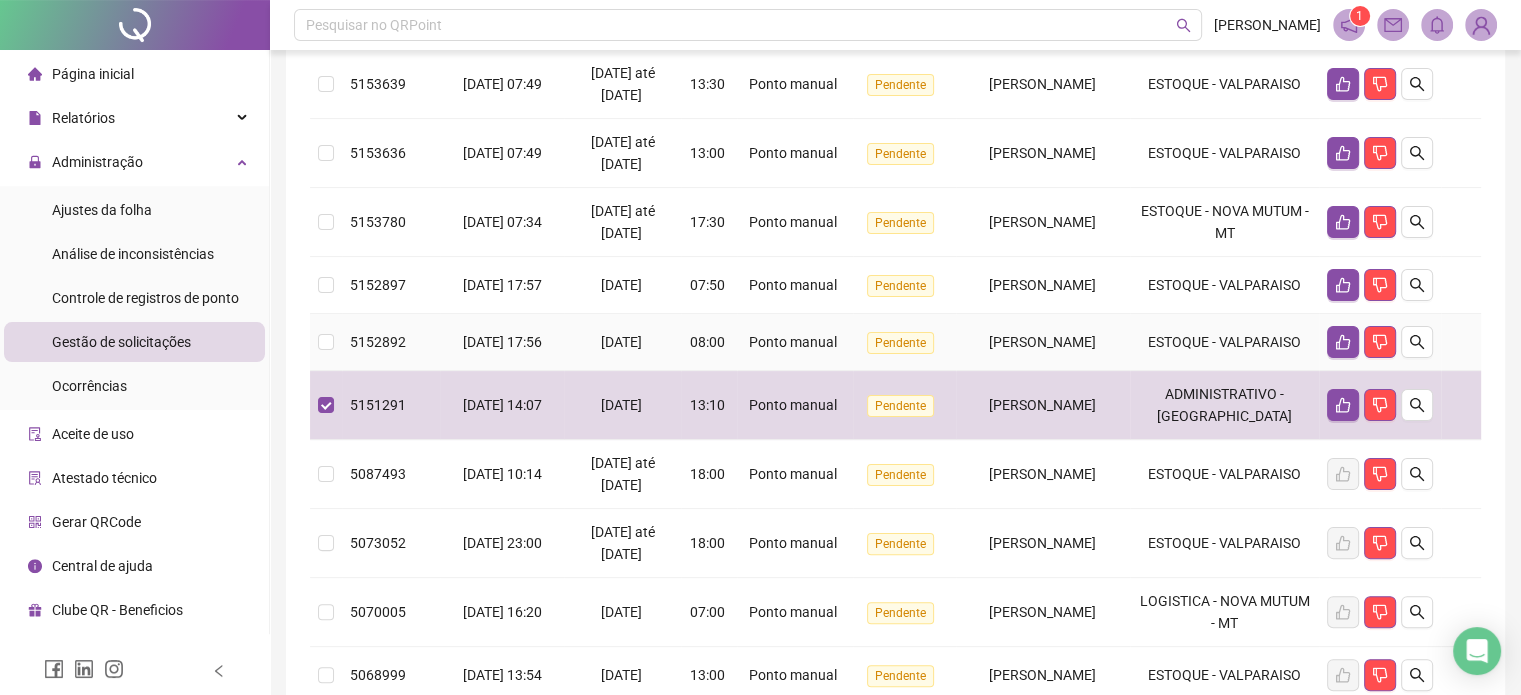 click on "[PERSON_NAME]" at bounding box center (1043, 342) 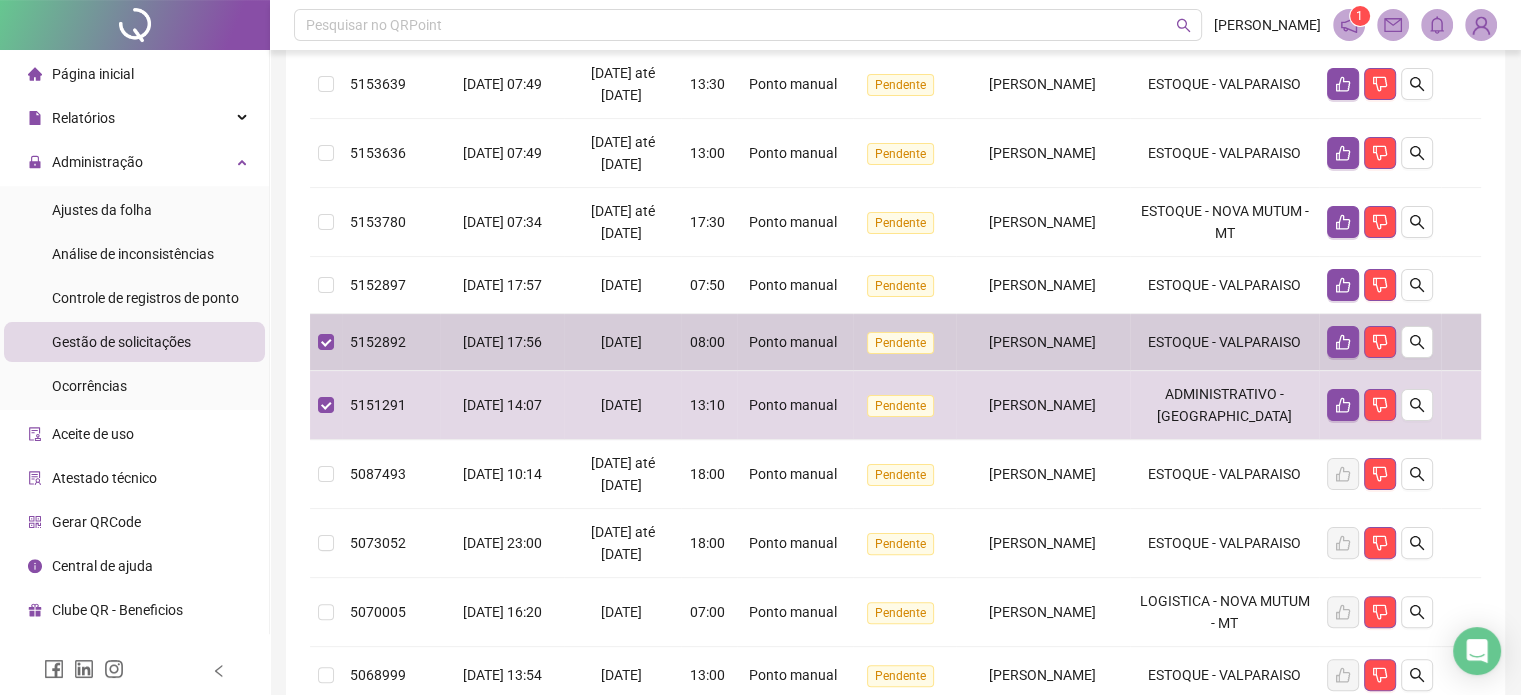 click on "[PERSON_NAME]" at bounding box center (1043, 285) 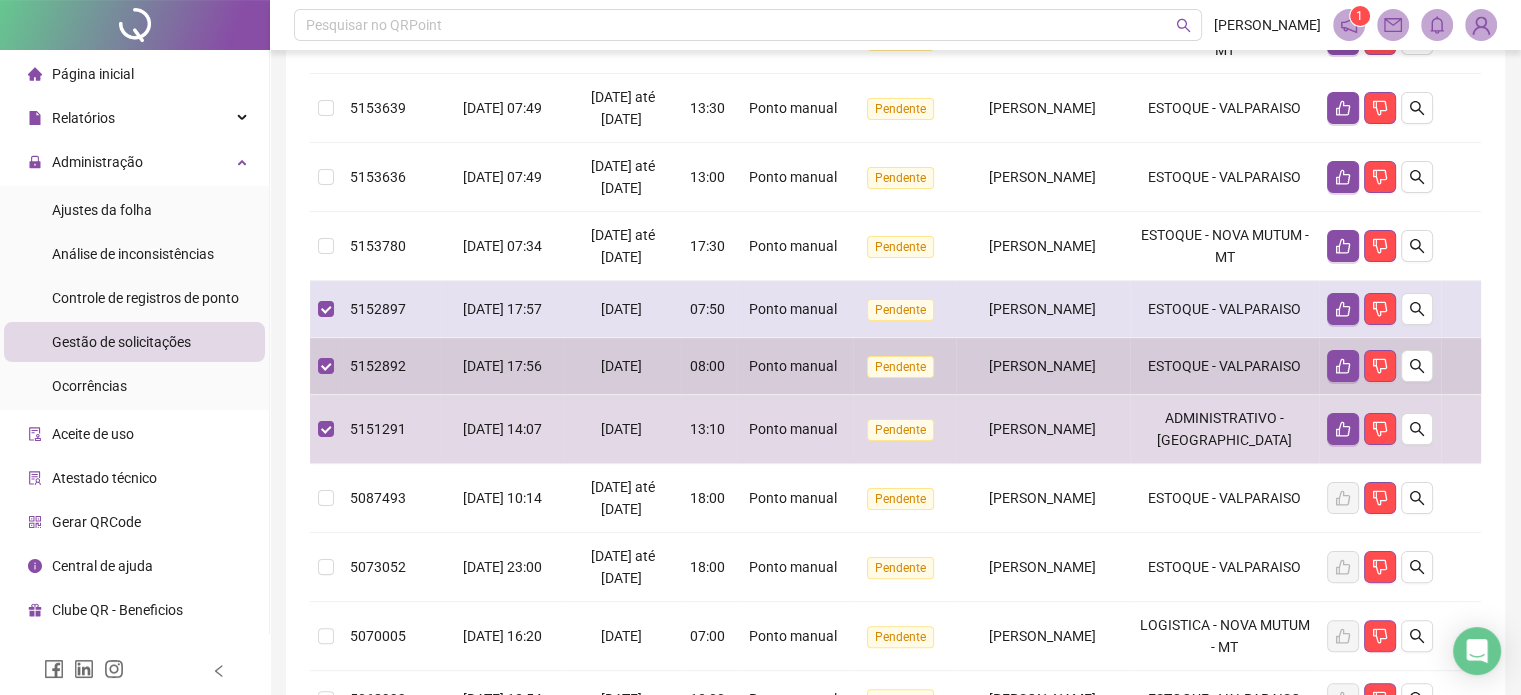 scroll, scrollTop: 300, scrollLeft: 0, axis: vertical 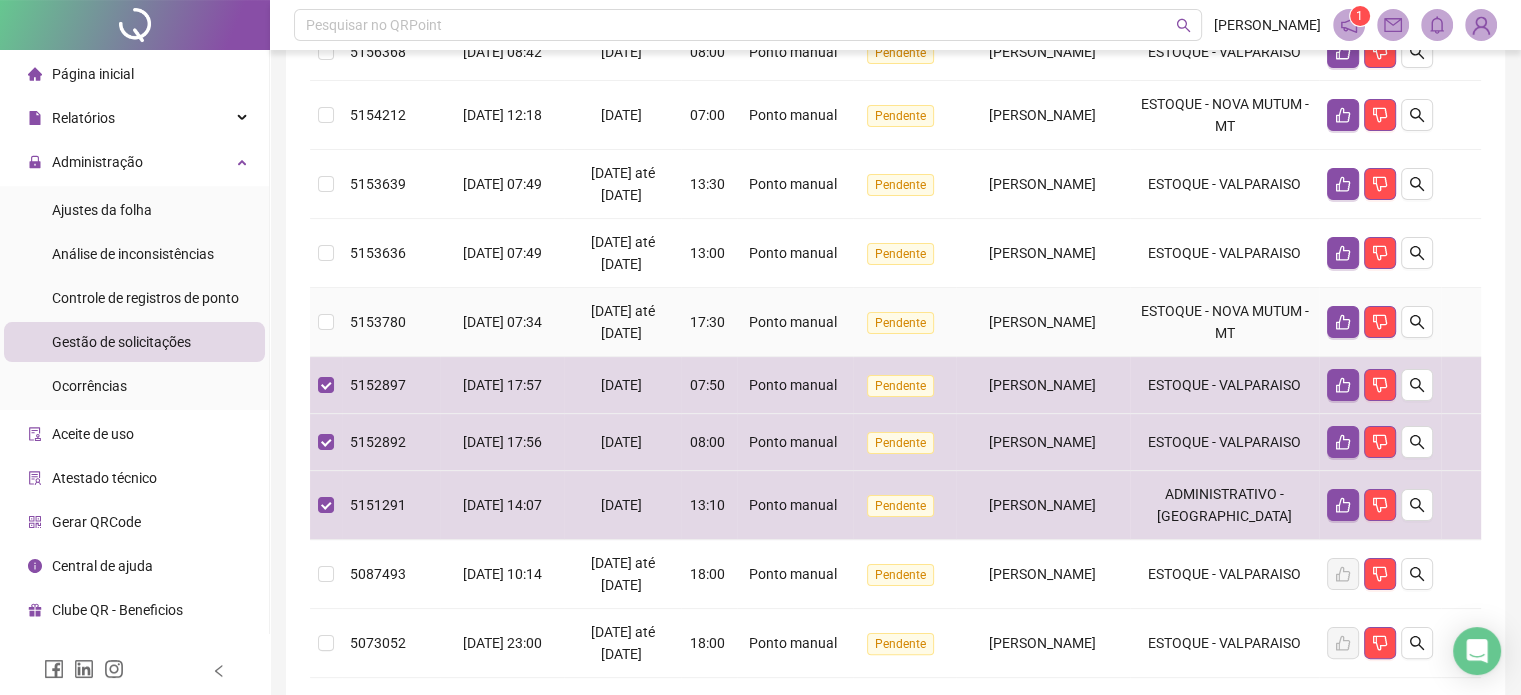 click on "[PERSON_NAME]" at bounding box center [1042, 322] 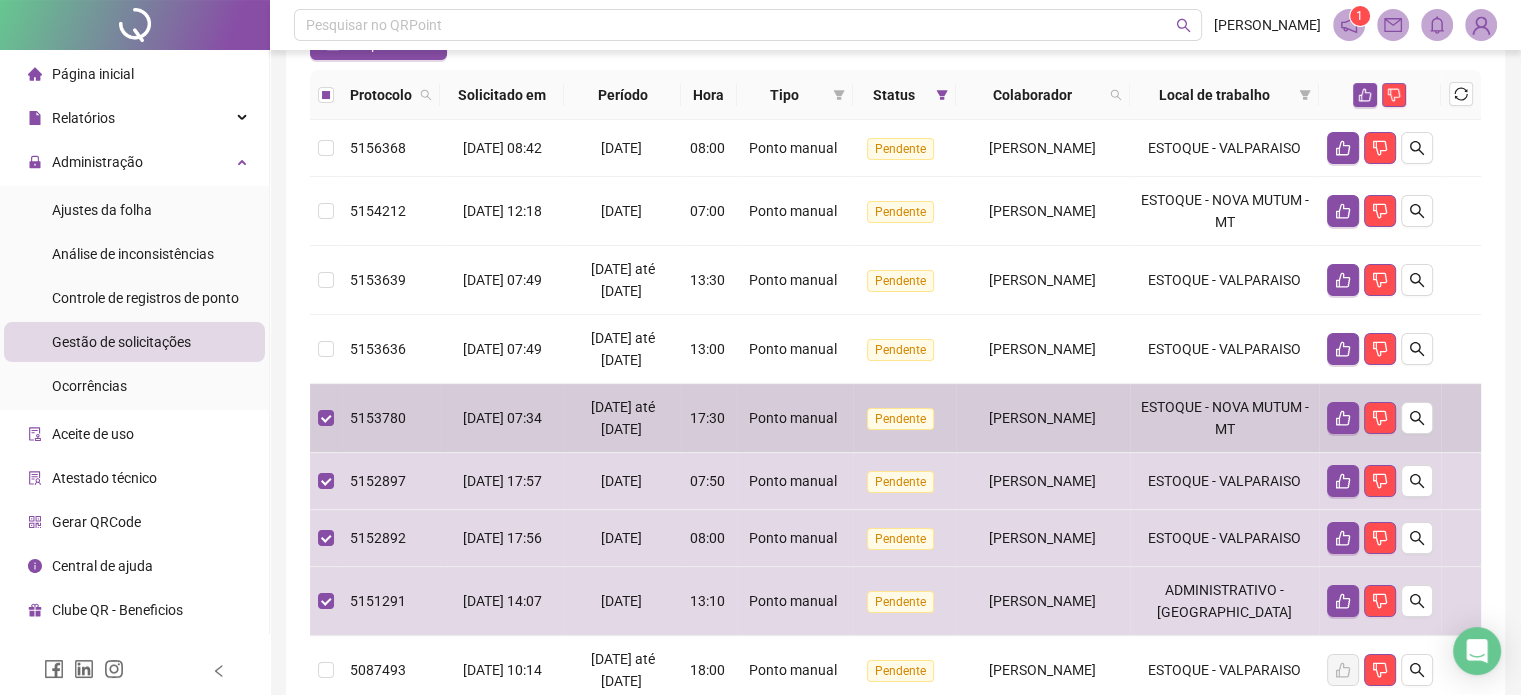 scroll, scrollTop: 200, scrollLeft: 0, axis: vertical 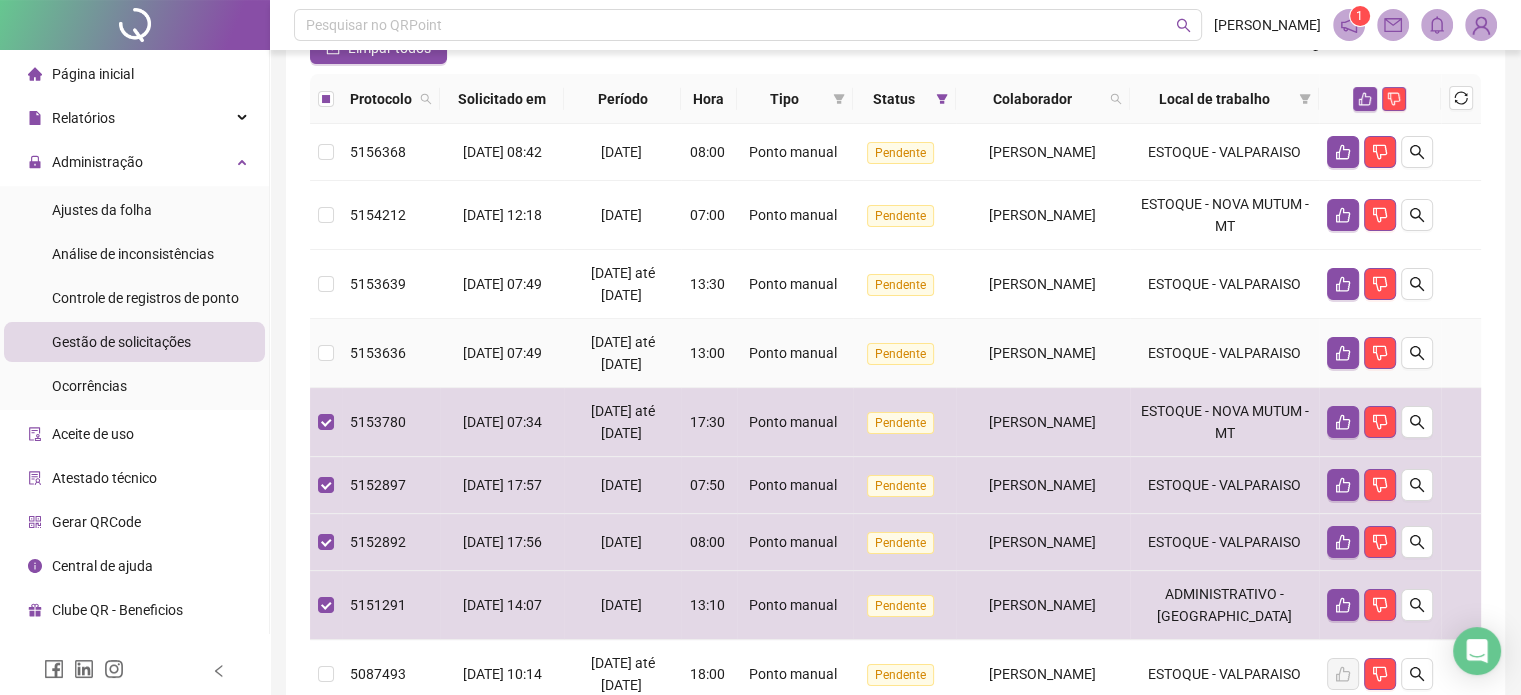 click on "[PERSON_NAME]" at bounding box center (1042, 353) 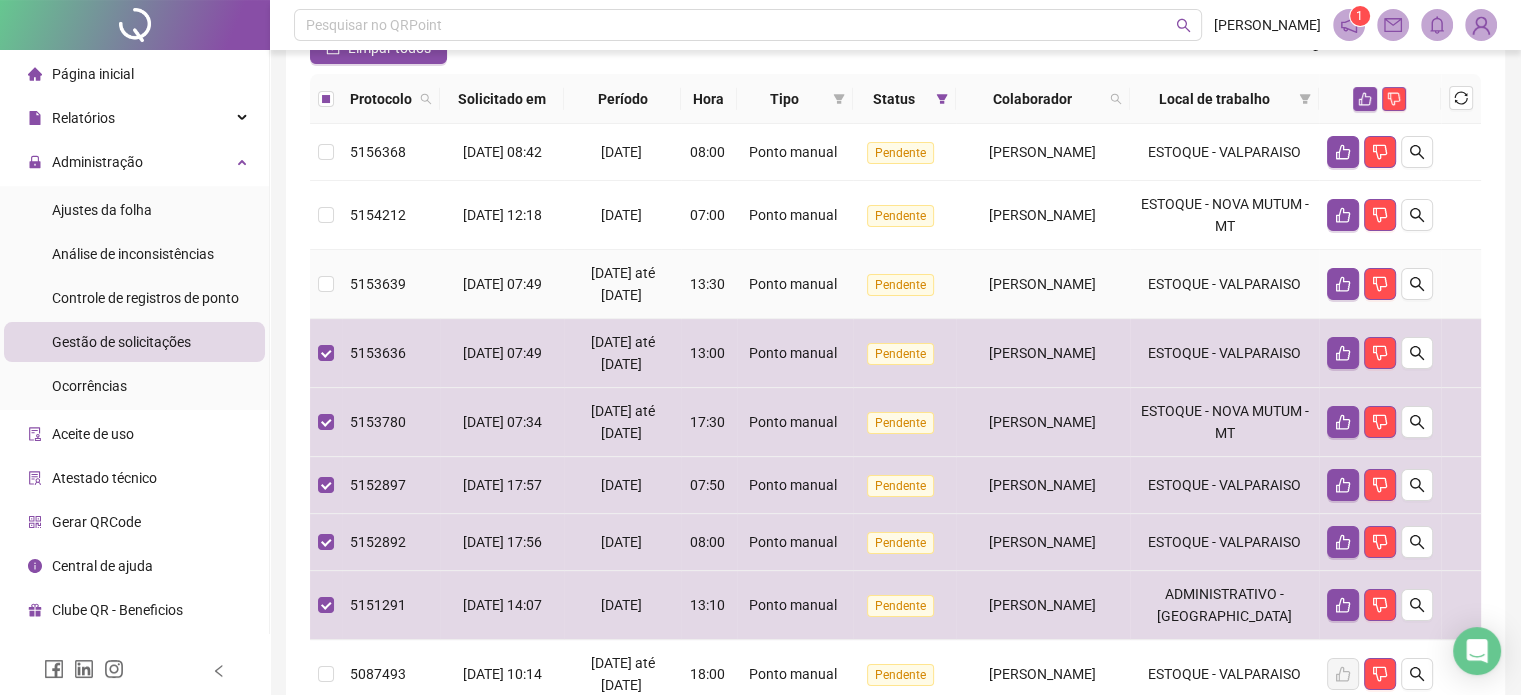 click on "[PERSON_NAME]" at bounding box center [1043, 284] 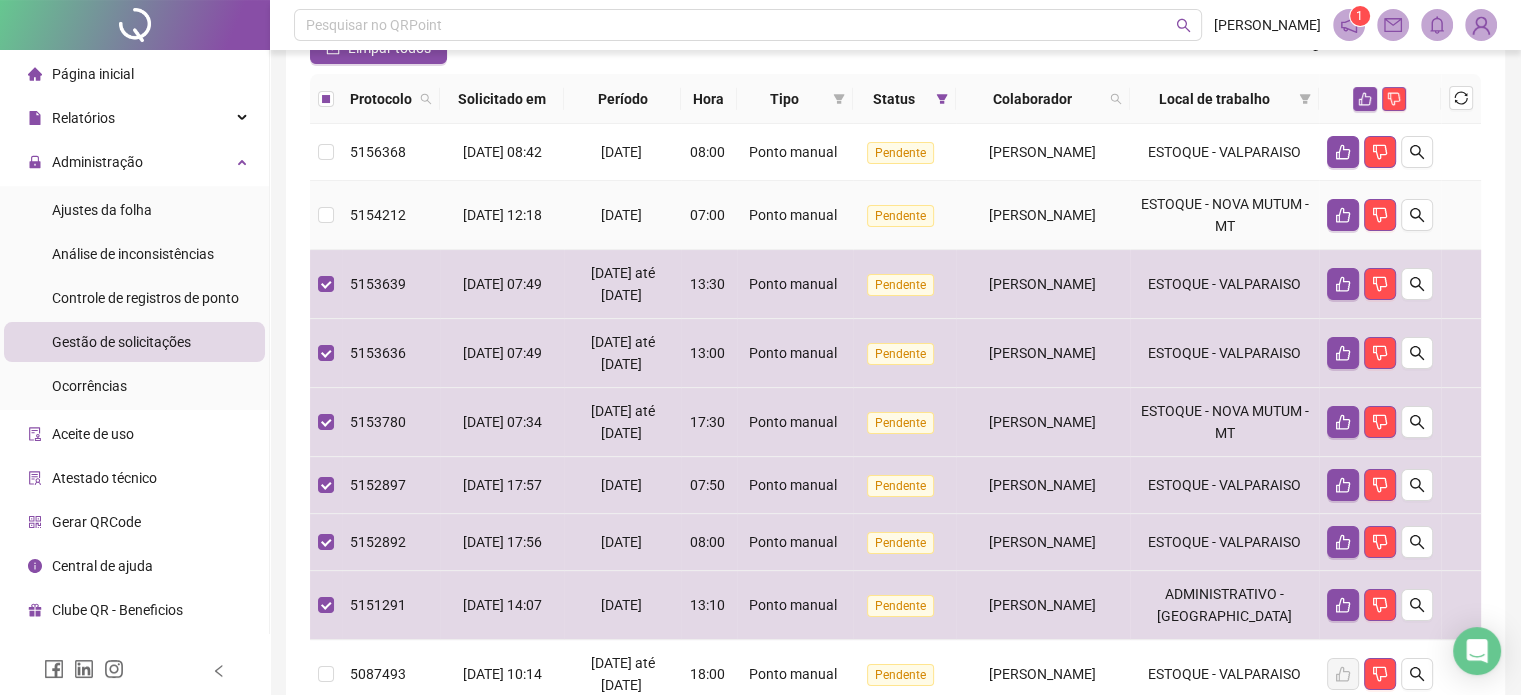 click on "[PERSON_NAME]" at bounding box center [1043, 215] 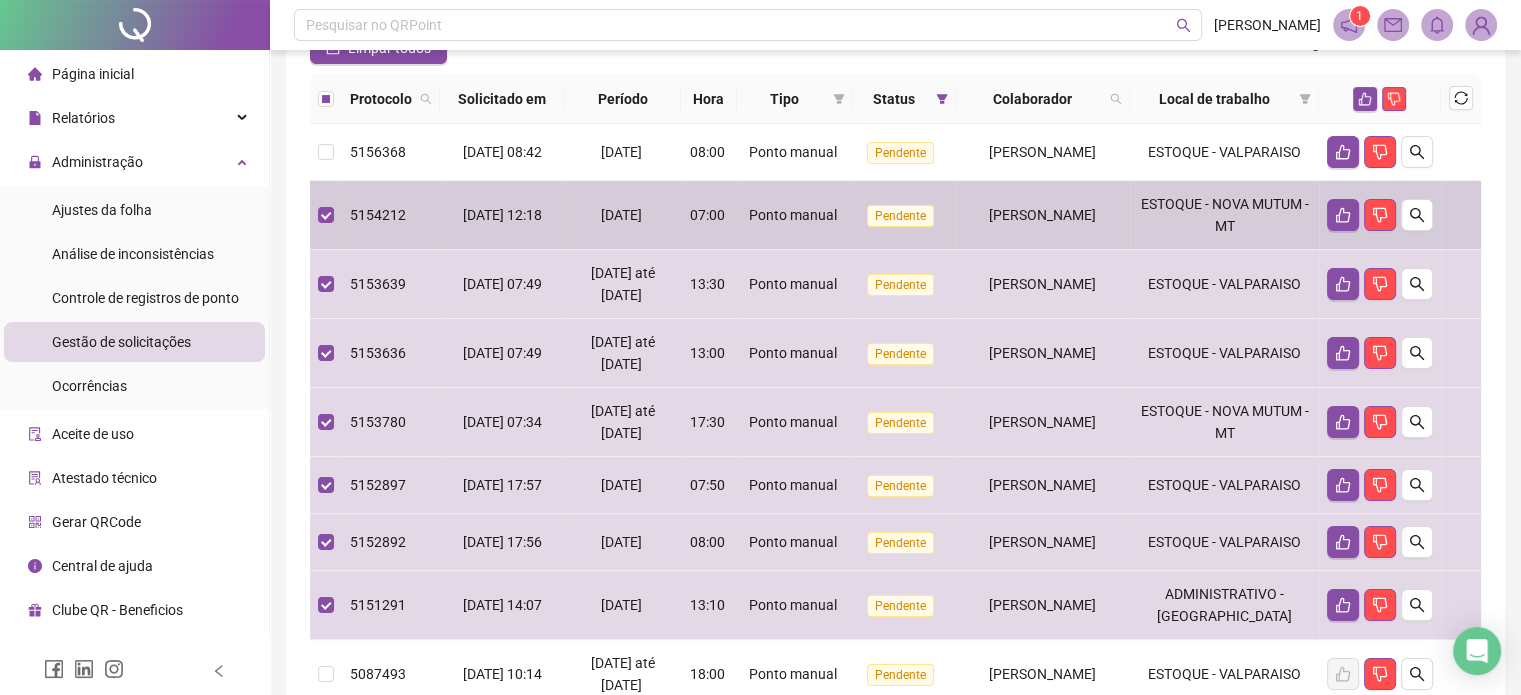 click on "[PERSON_NAME]" at bounding box center [1043, 152] 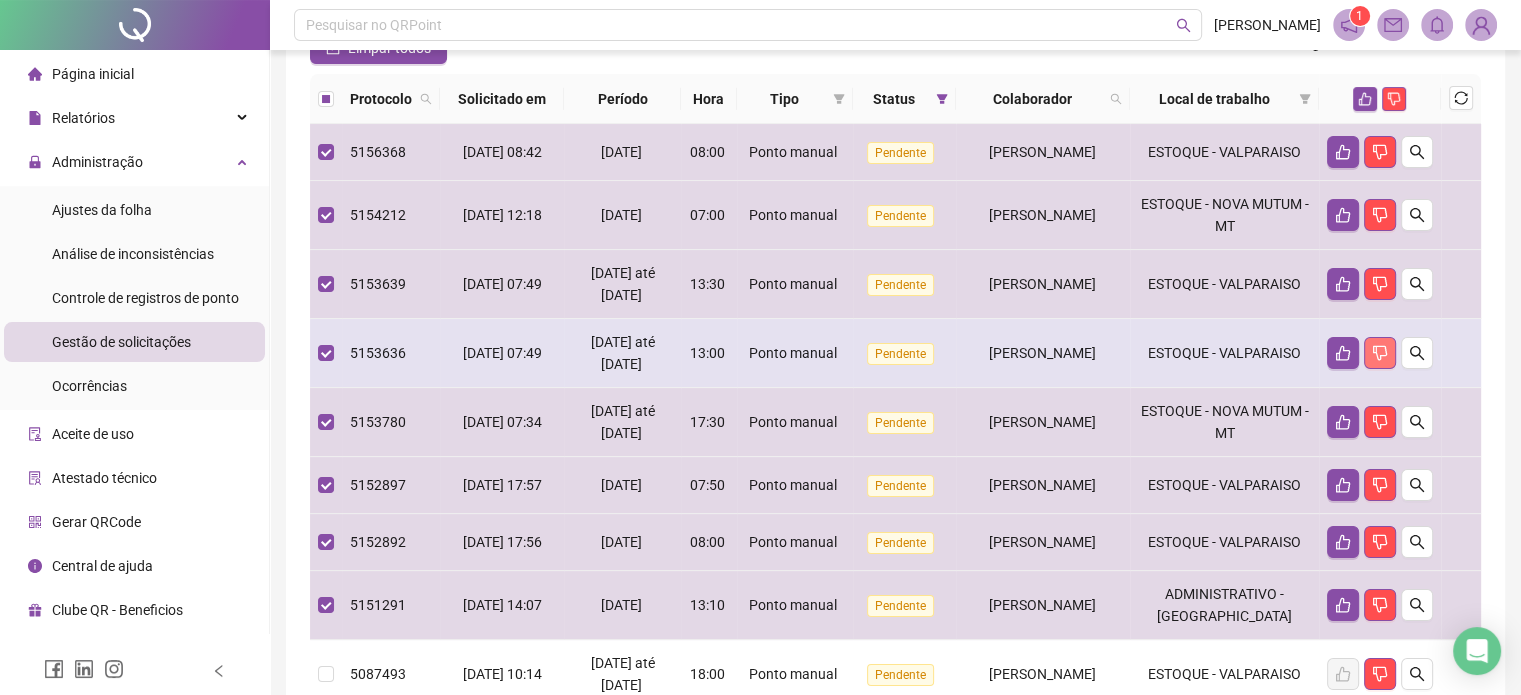 click 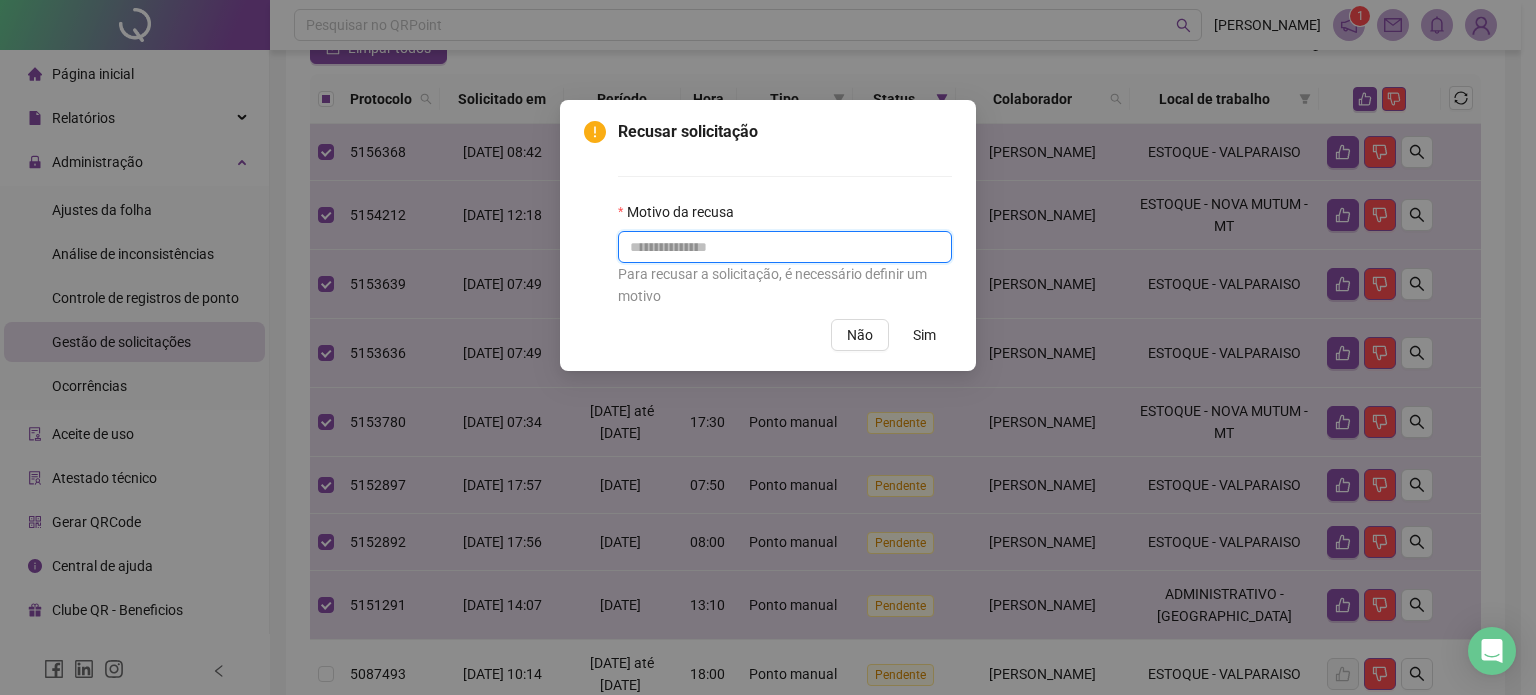 click at bounding box center (785, 247) 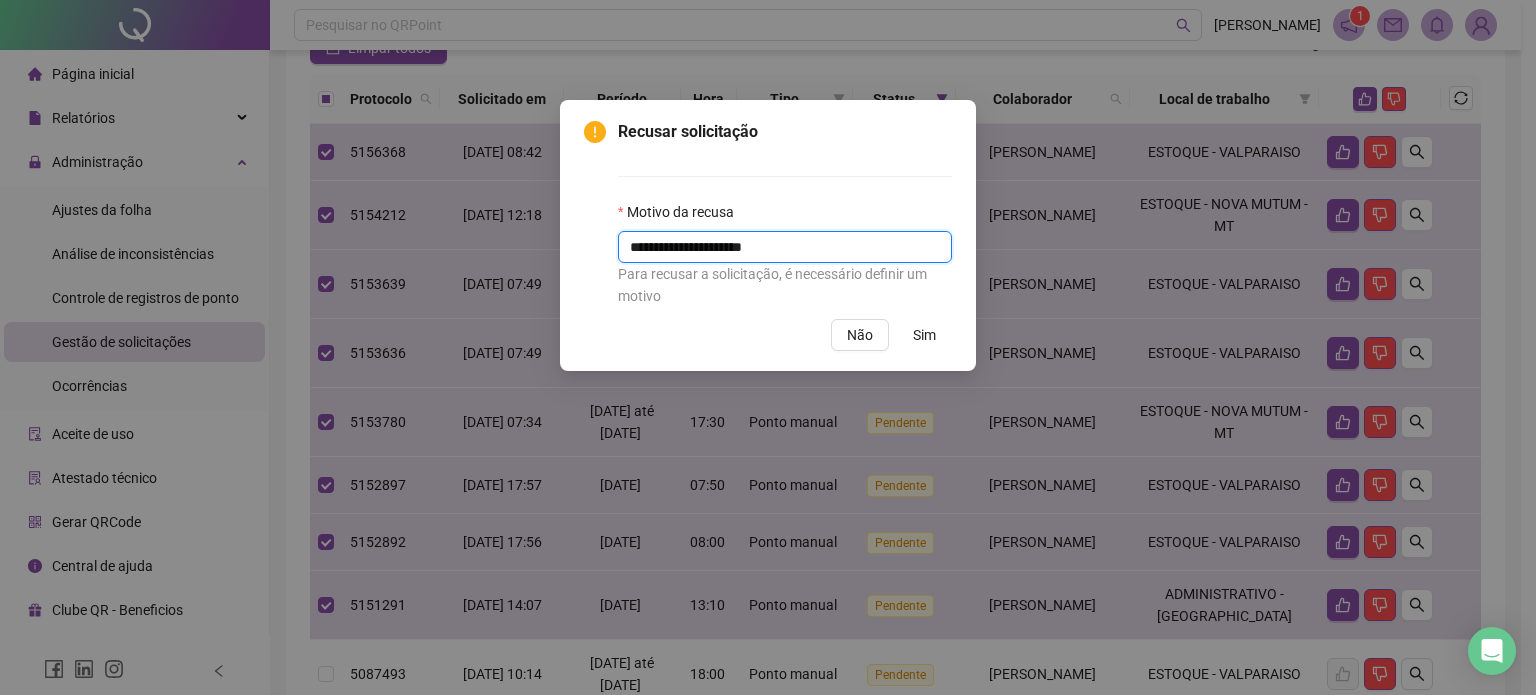 type on "**********" 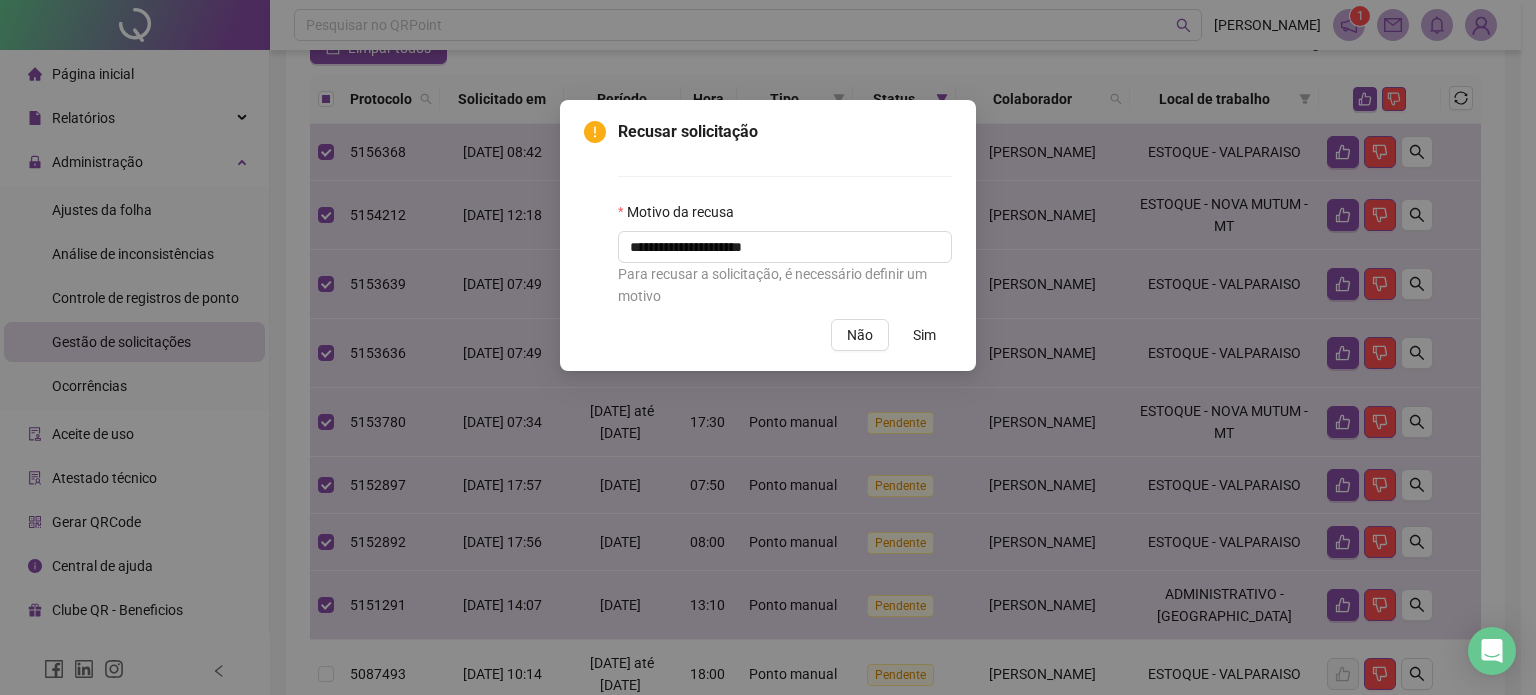 click on "Sim" at bounding box center (924, 335) 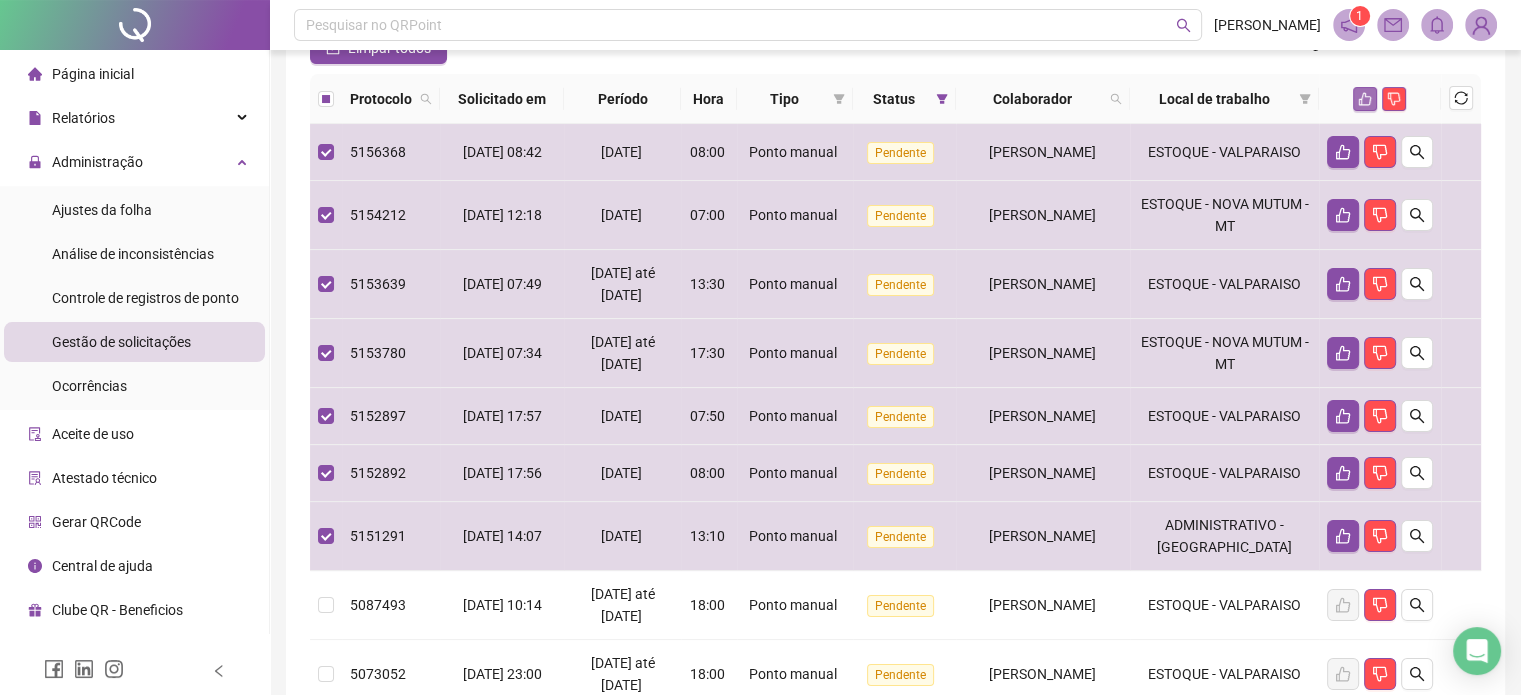 click at bounding box center [1365, 99] 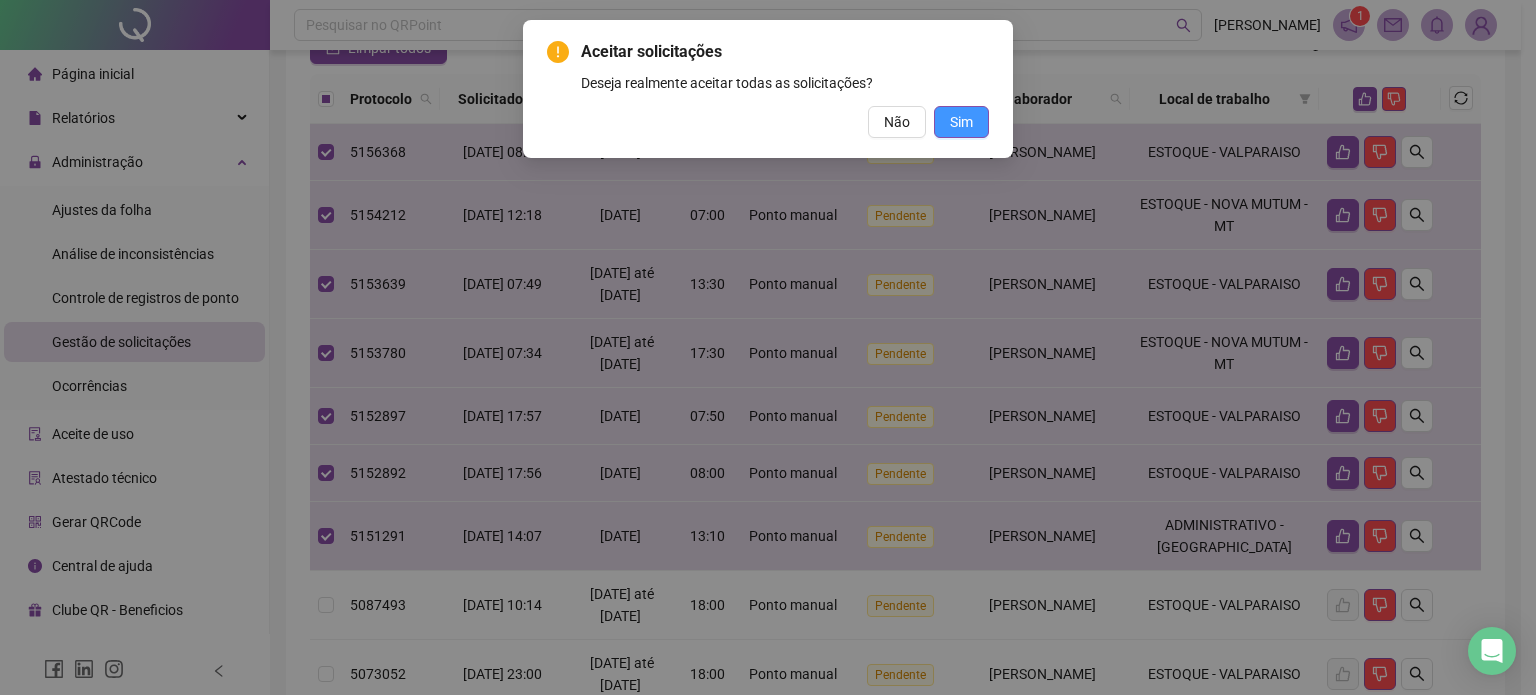 click on "Sim" at bounding box center [961, 122] 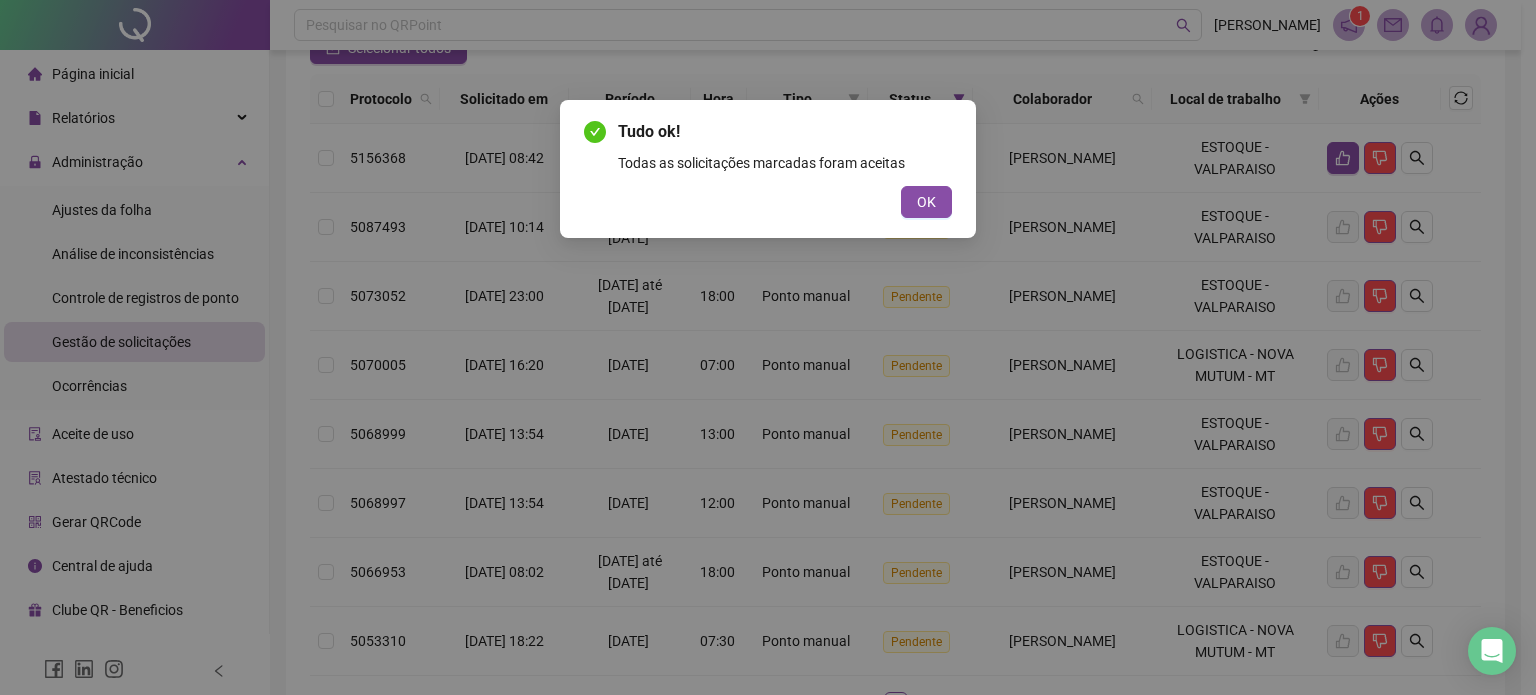click on "OK" at bounding box center [926, 202] 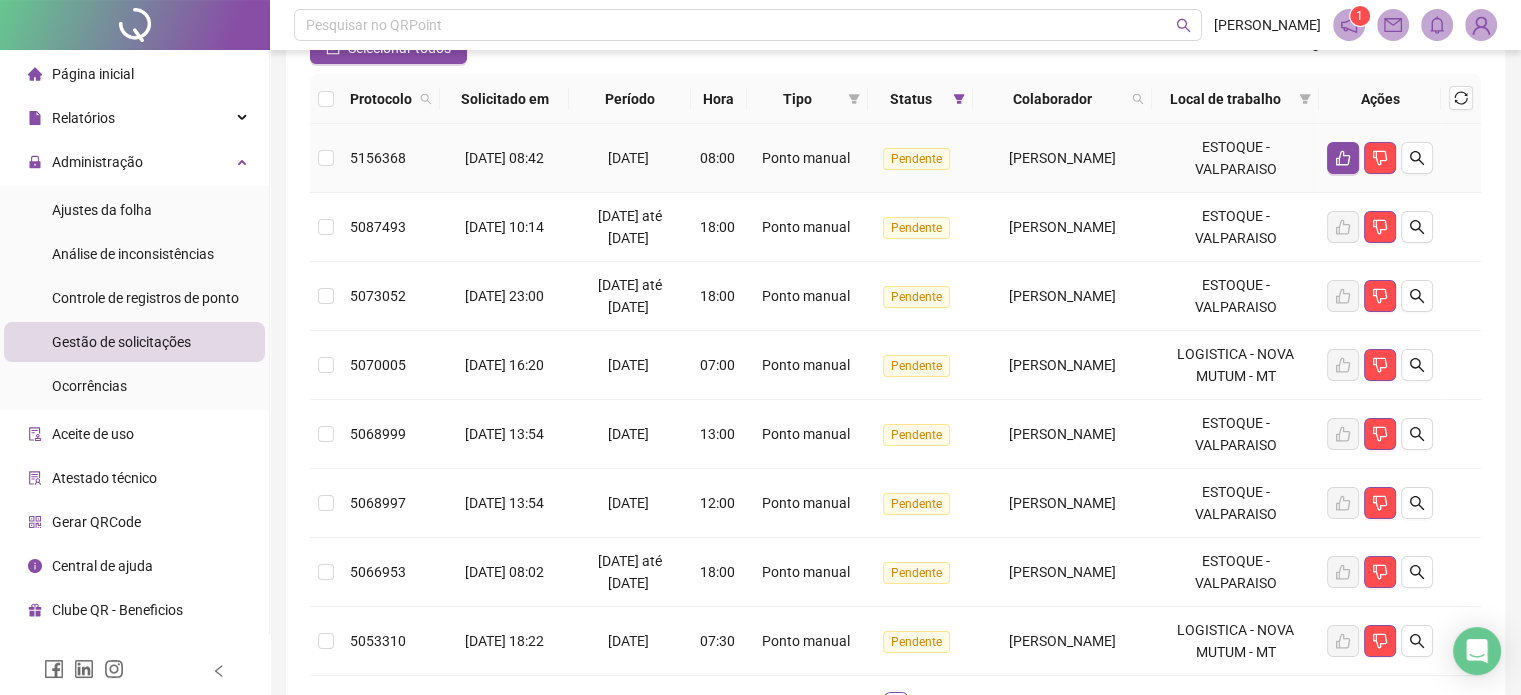 click on "[PERSON_NAME]" at bounding box center (1062, 158) 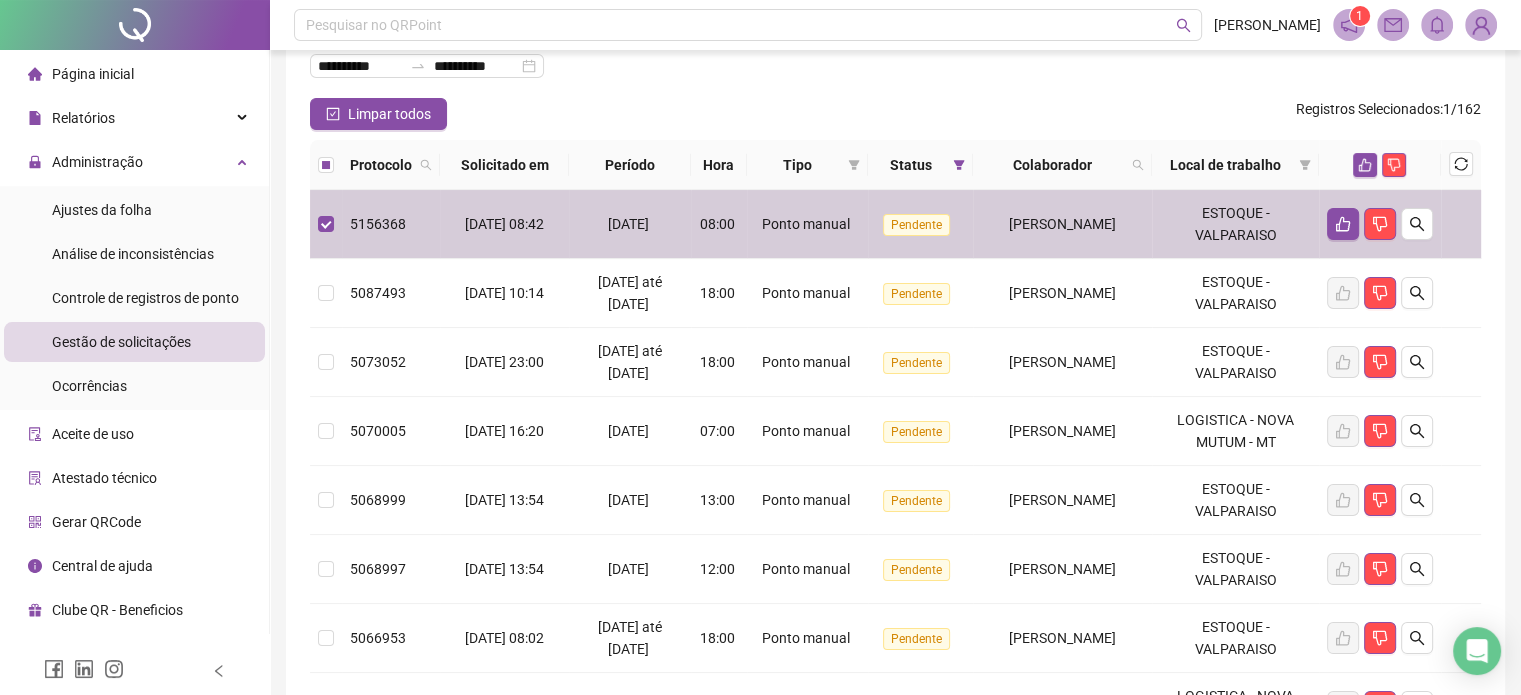 scroll, scrollTop: 100, scrollLeft: 0, axis: vertical 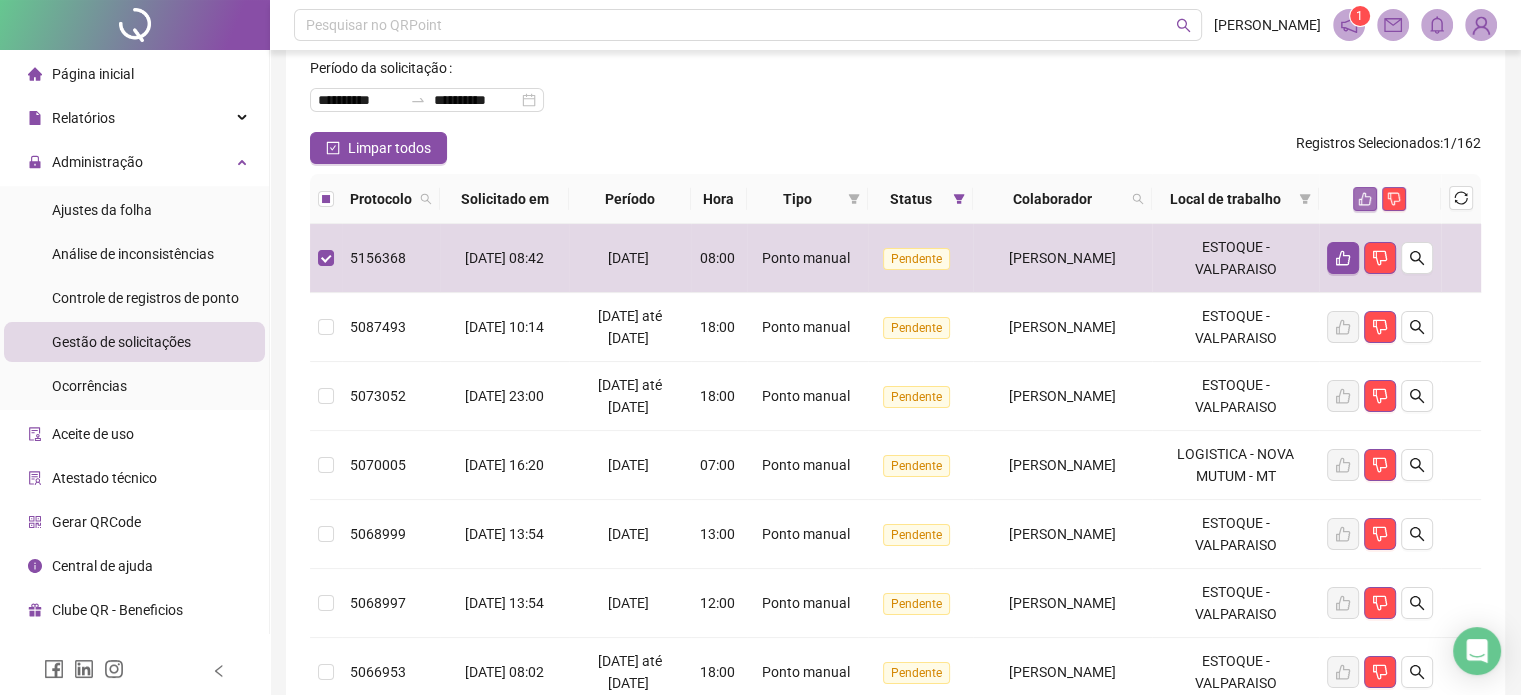 click 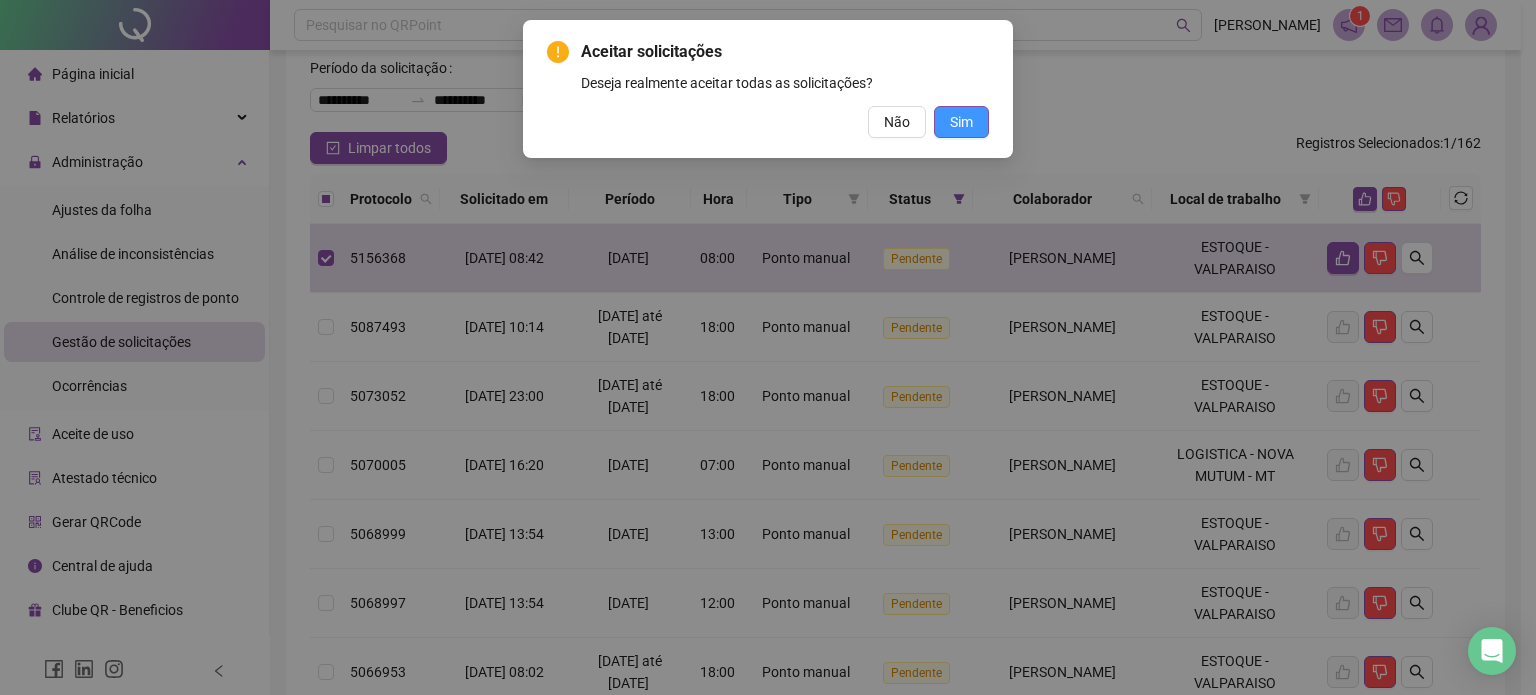 click on "Sim" at bounding box center [961, 122] 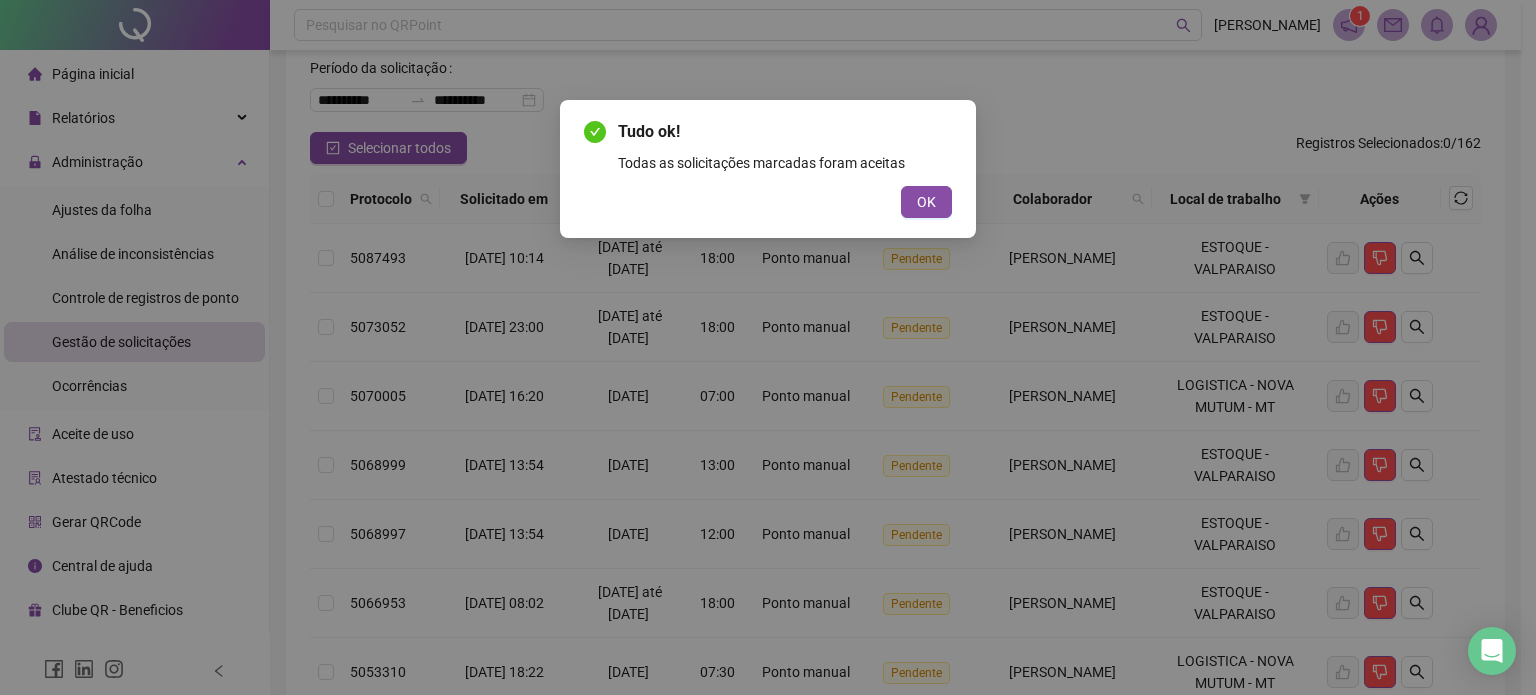 click on "Tudo ok! Todas as solicitações marcadas foram aceitas OK" at bounding box center (768, 169) 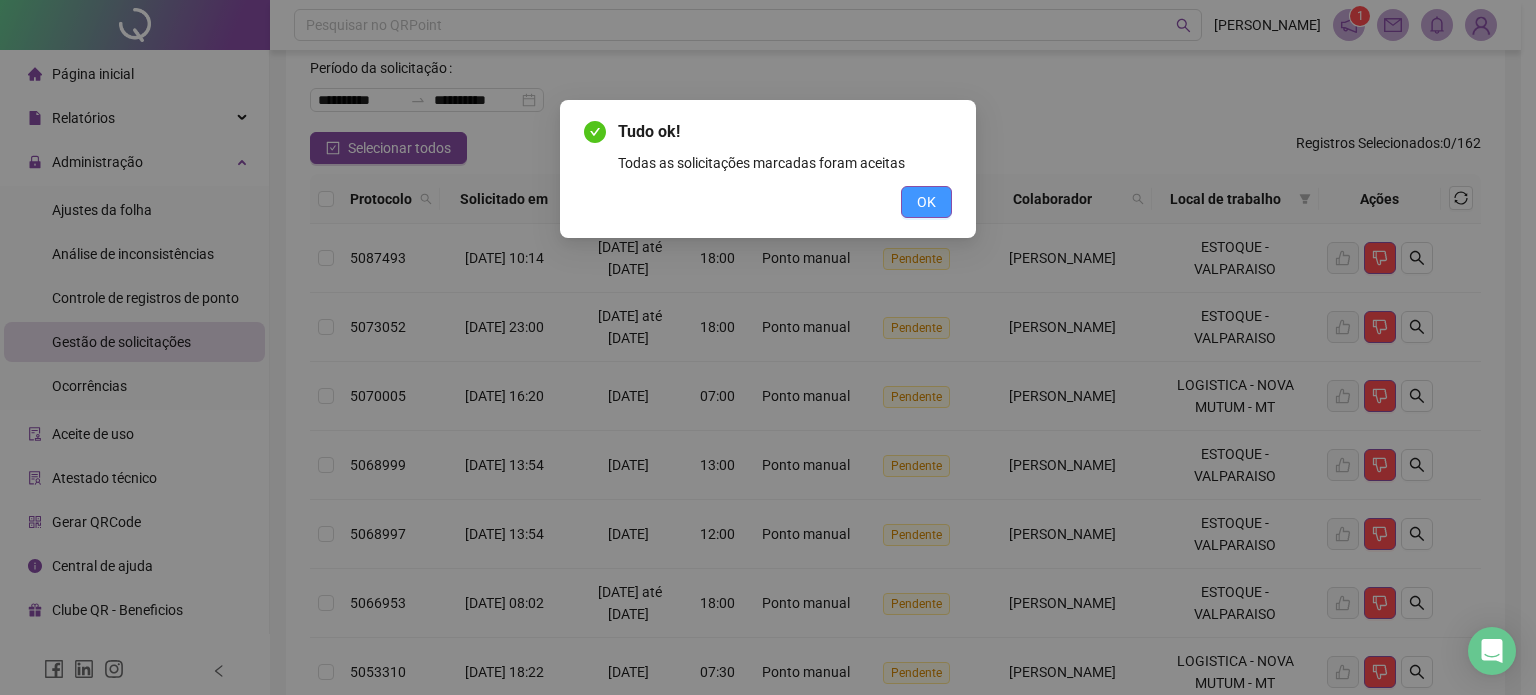 click on "OK" at bounding box center [926, 202] 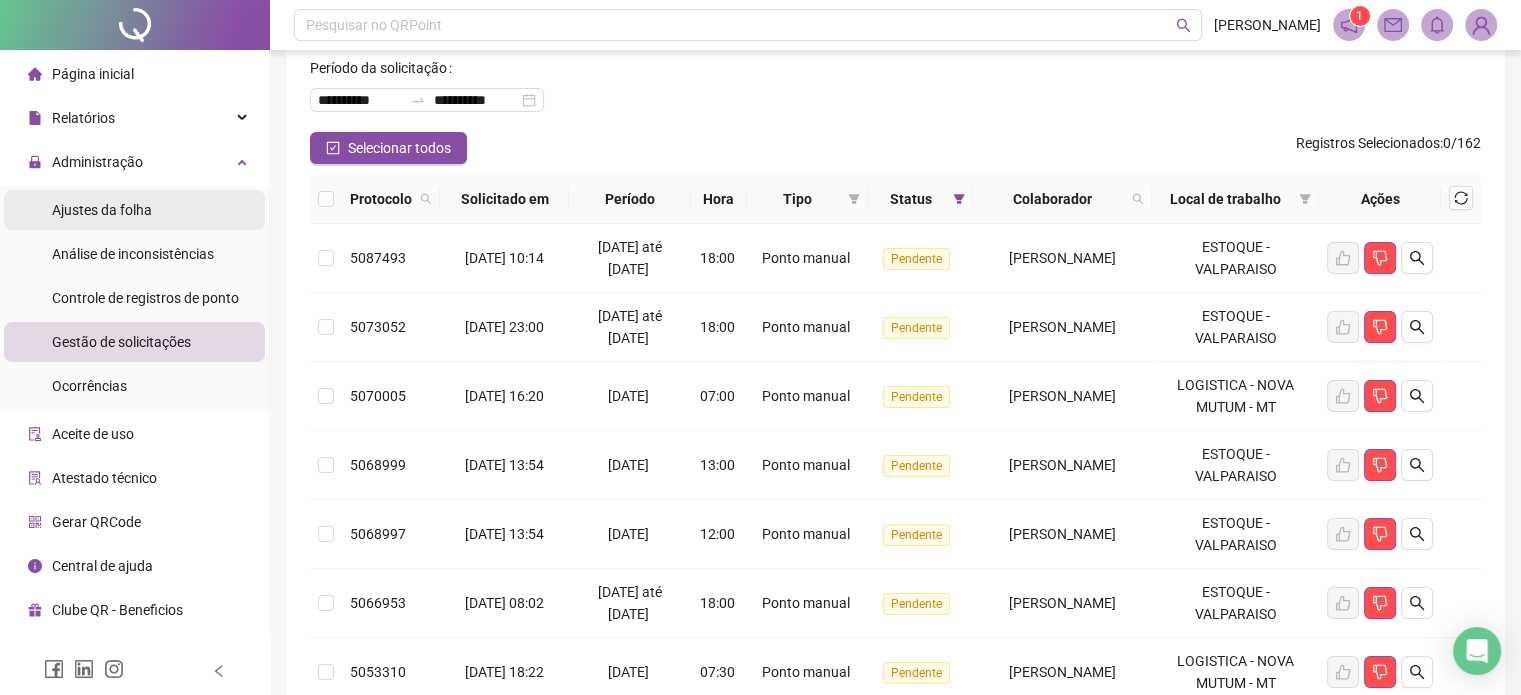click on "Ajustes da folha" at bounding box center (134, 210) 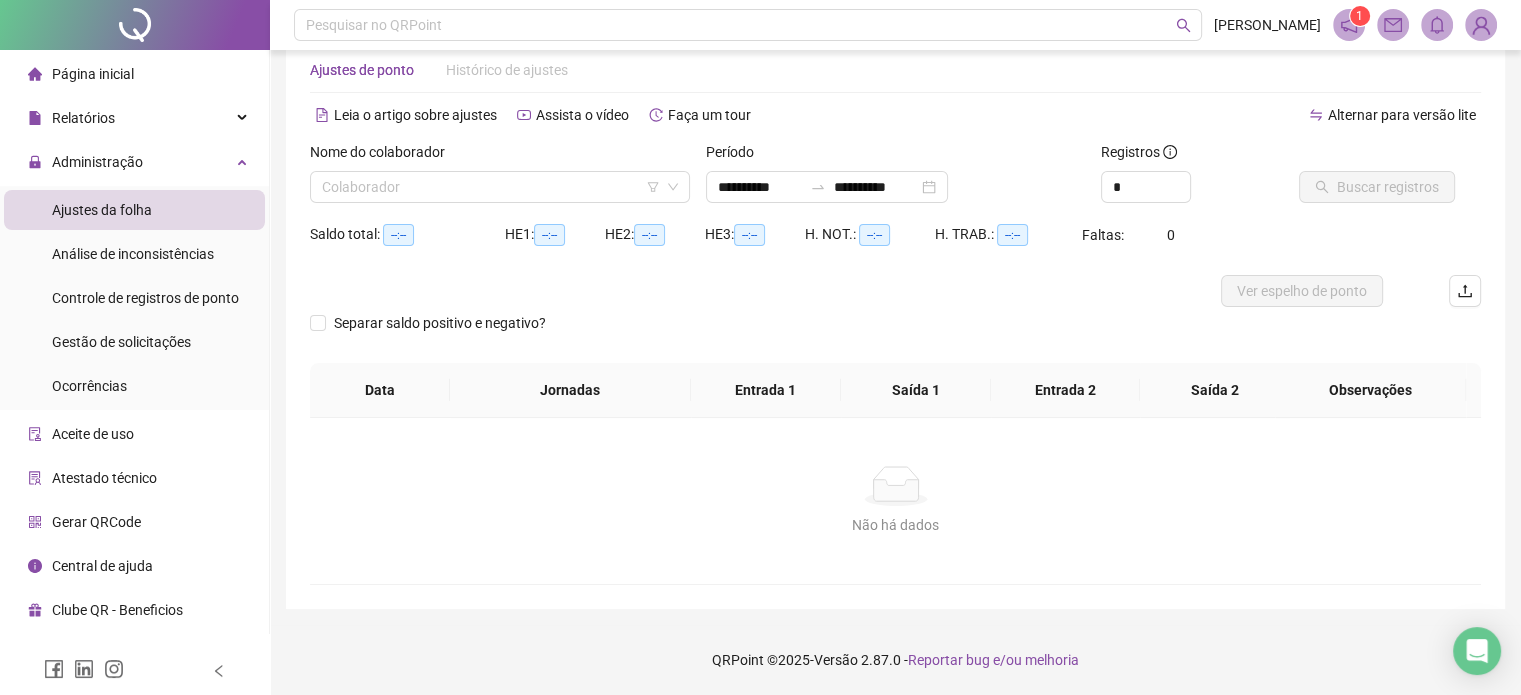 scroll, scrollTop: 42, scrollLeft: 0, axis: vertical 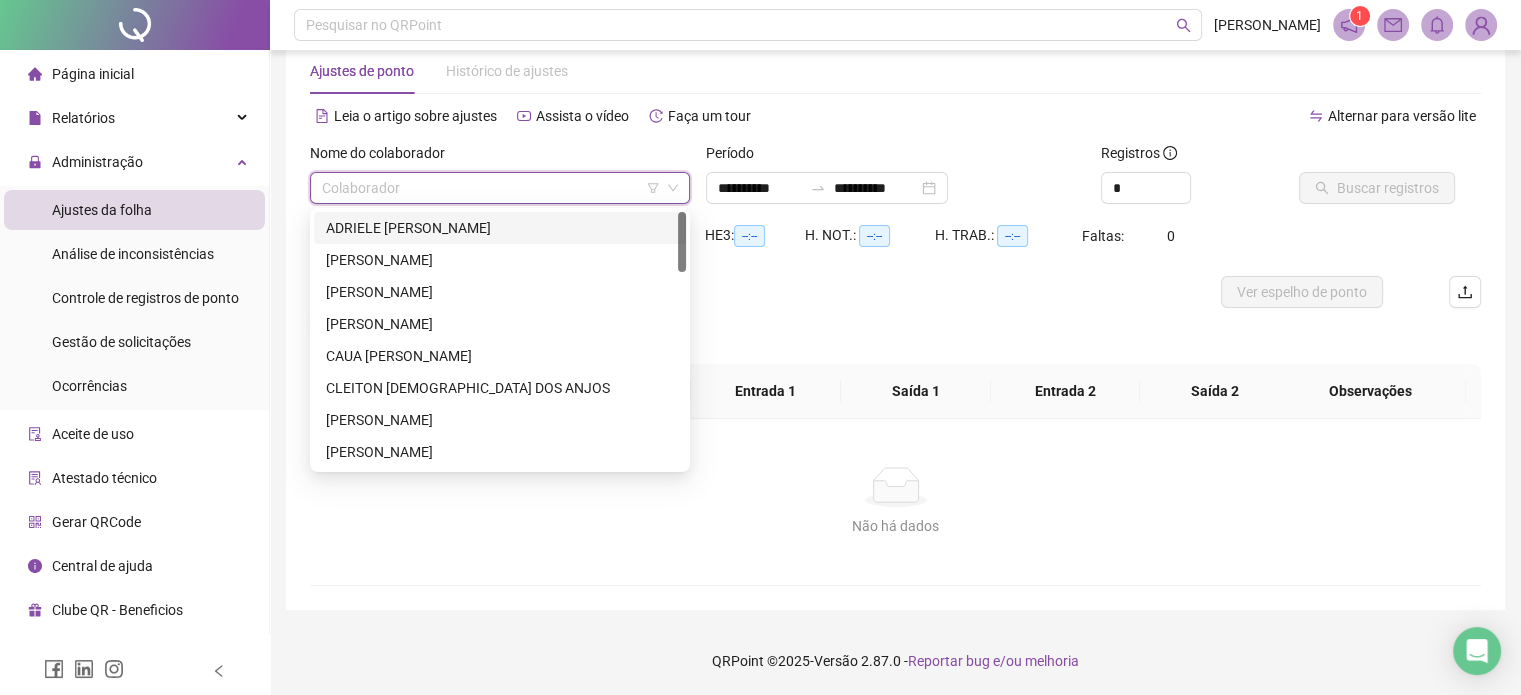 click at bounding box center (494, 188) 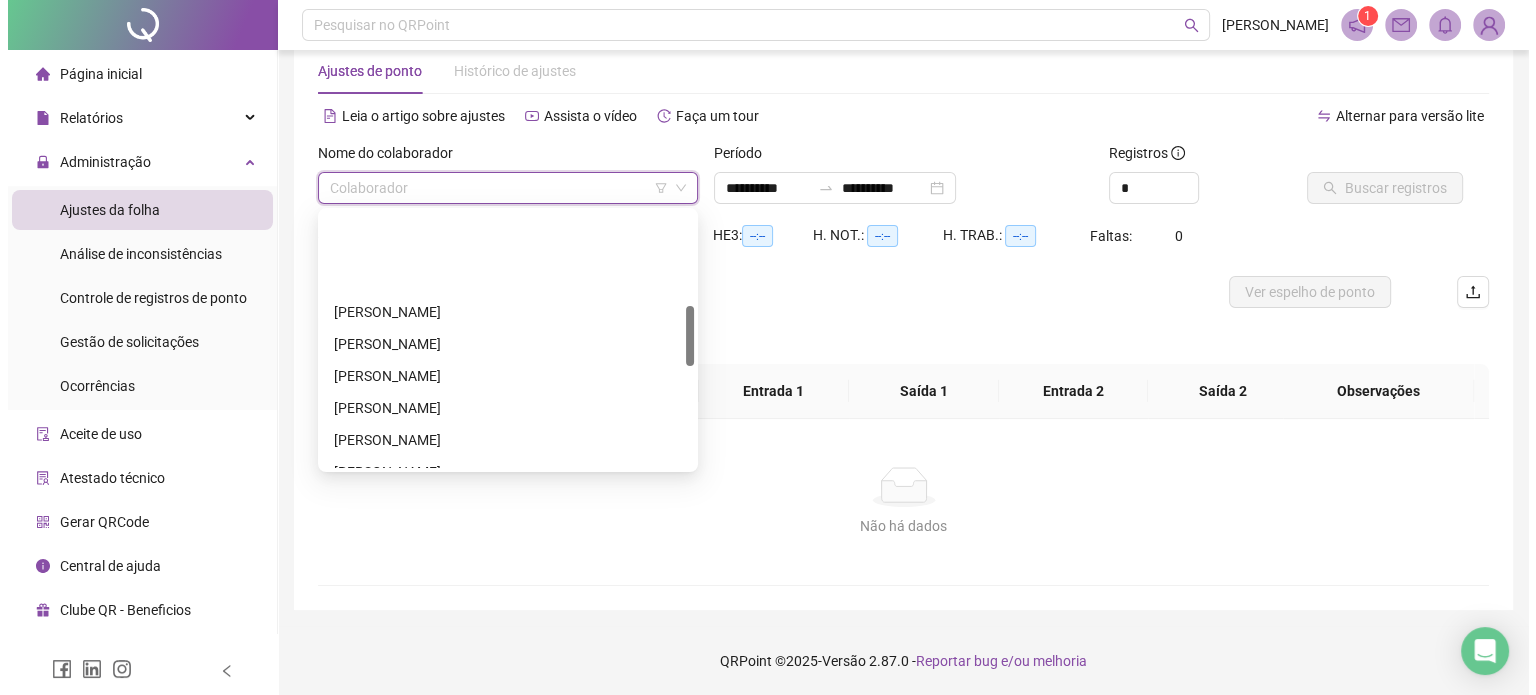 scroll, scrollTop: 400, scrollLeft: 0, axis: vertical 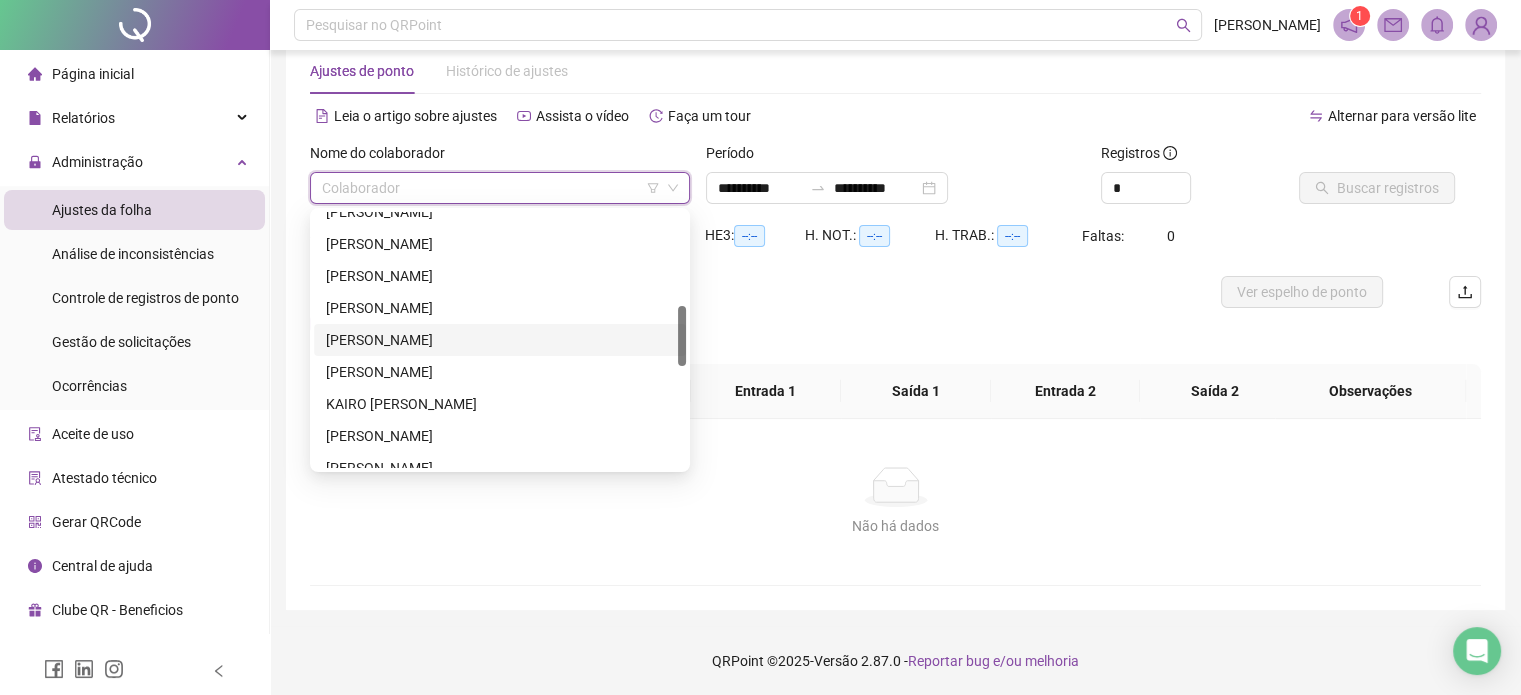 drag, startPoint x: 440, startPoint y: 339, endPoint x: 452, endPoint y: 327, distance: 16.970562 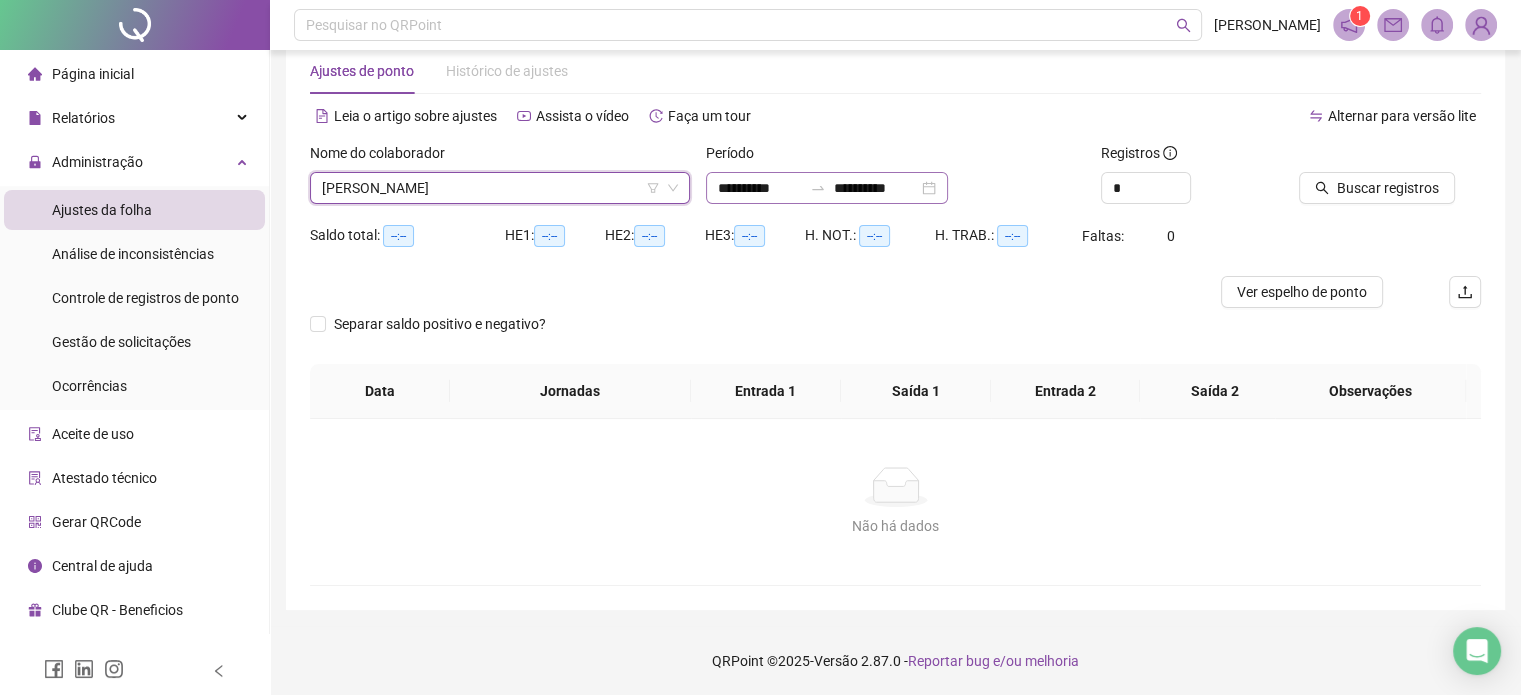 click on "**********" at bounding box center (827, 188) 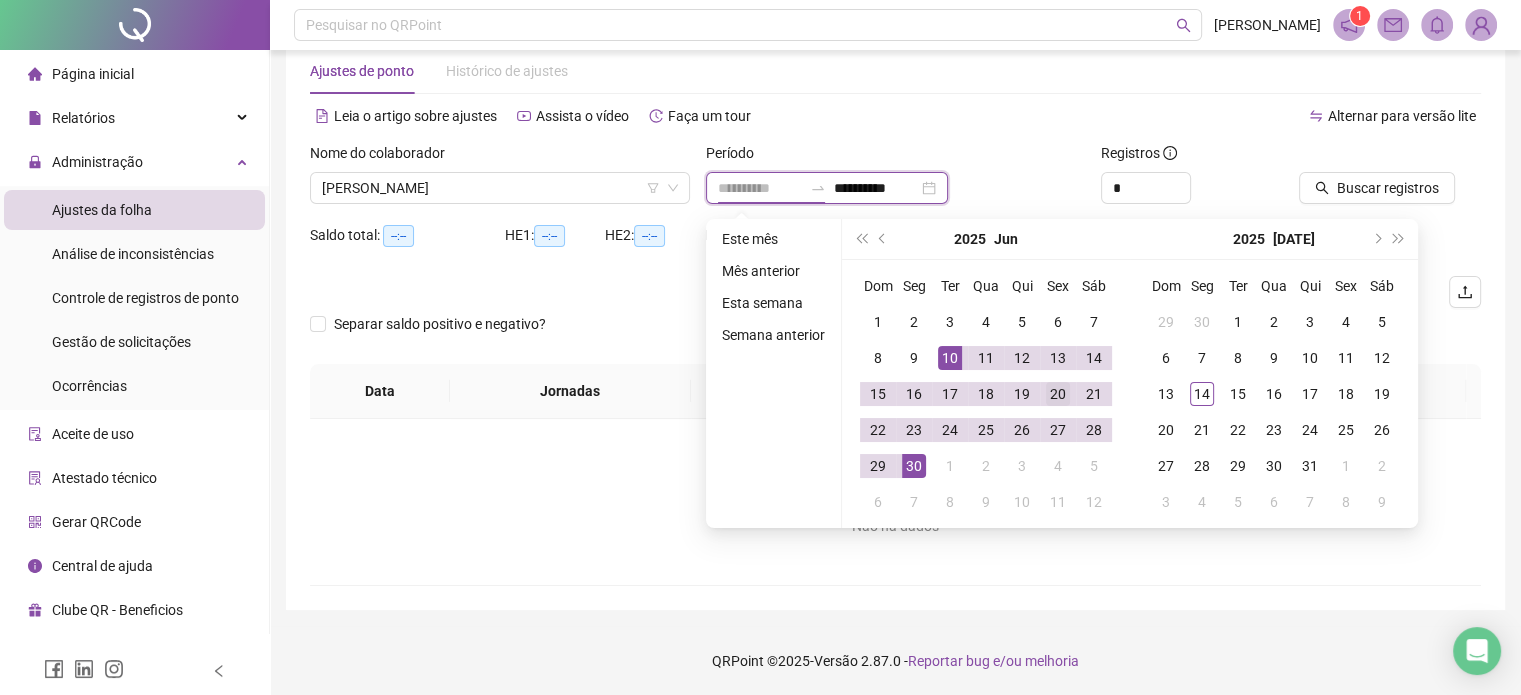 type on "**********" 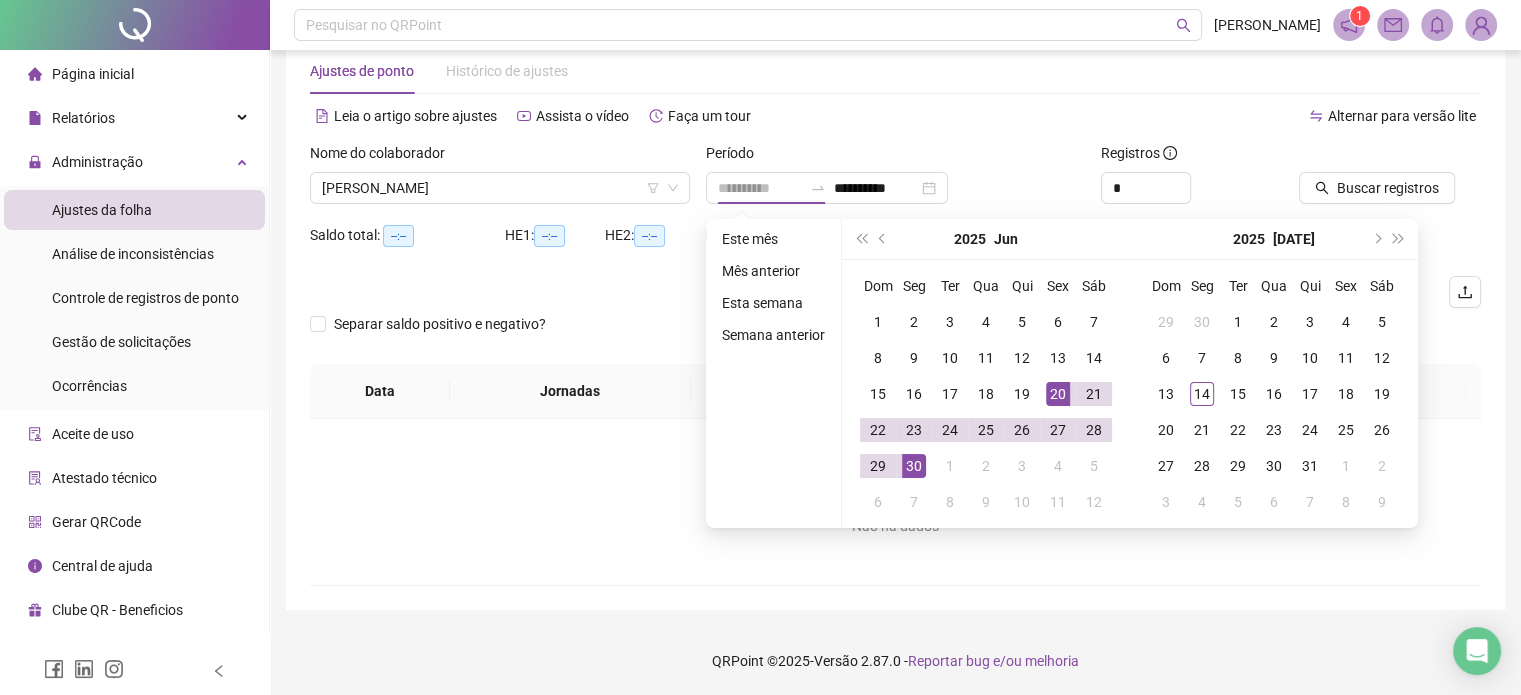 click on "20" at bounding box center (1058, 394) 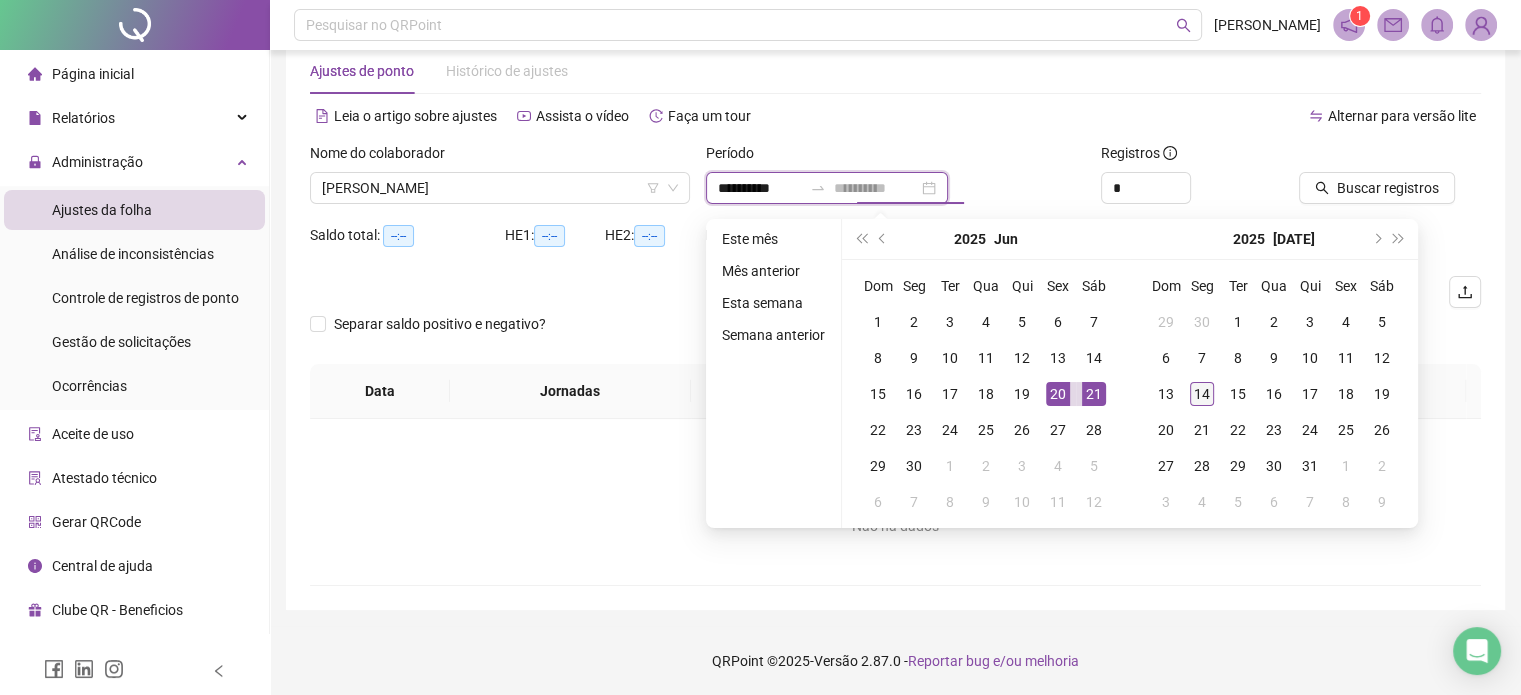 type on "**********" 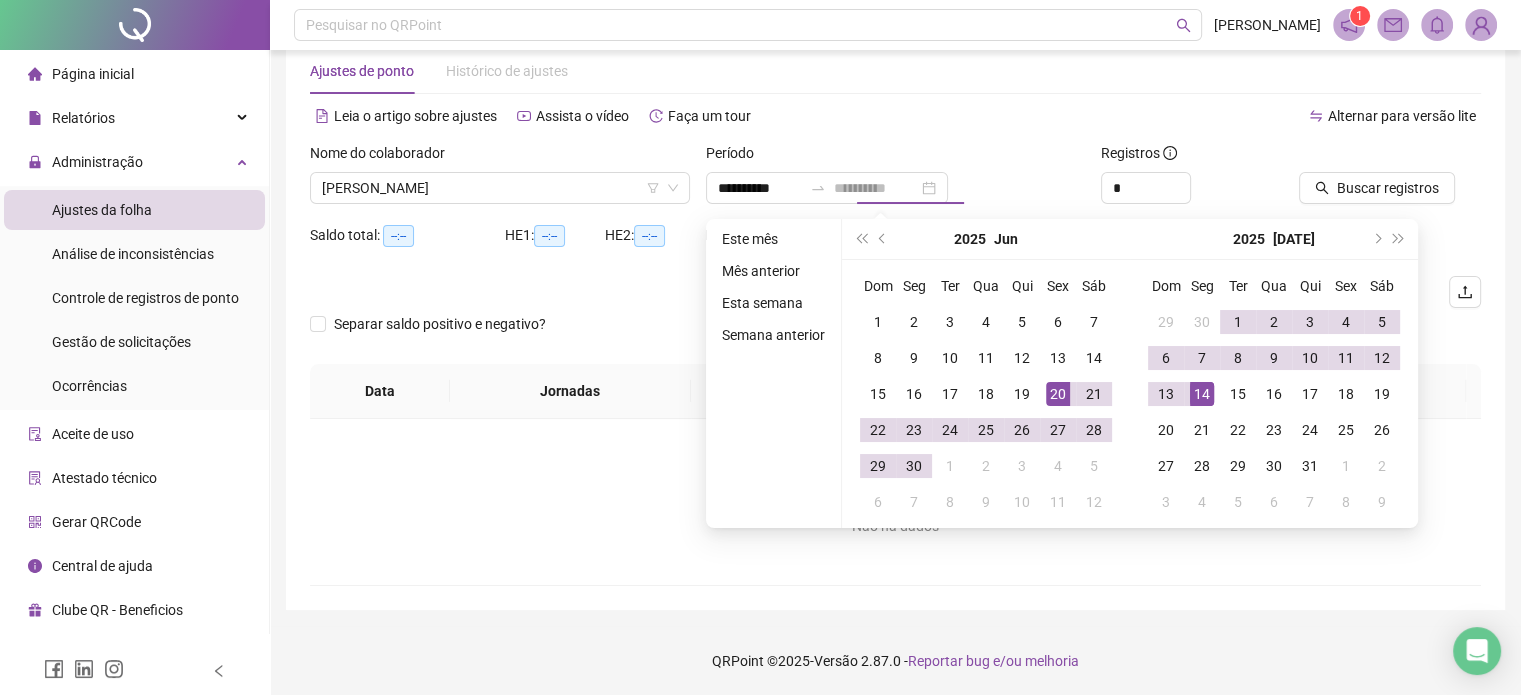 click on "14" at bounding box center (1202, 394) 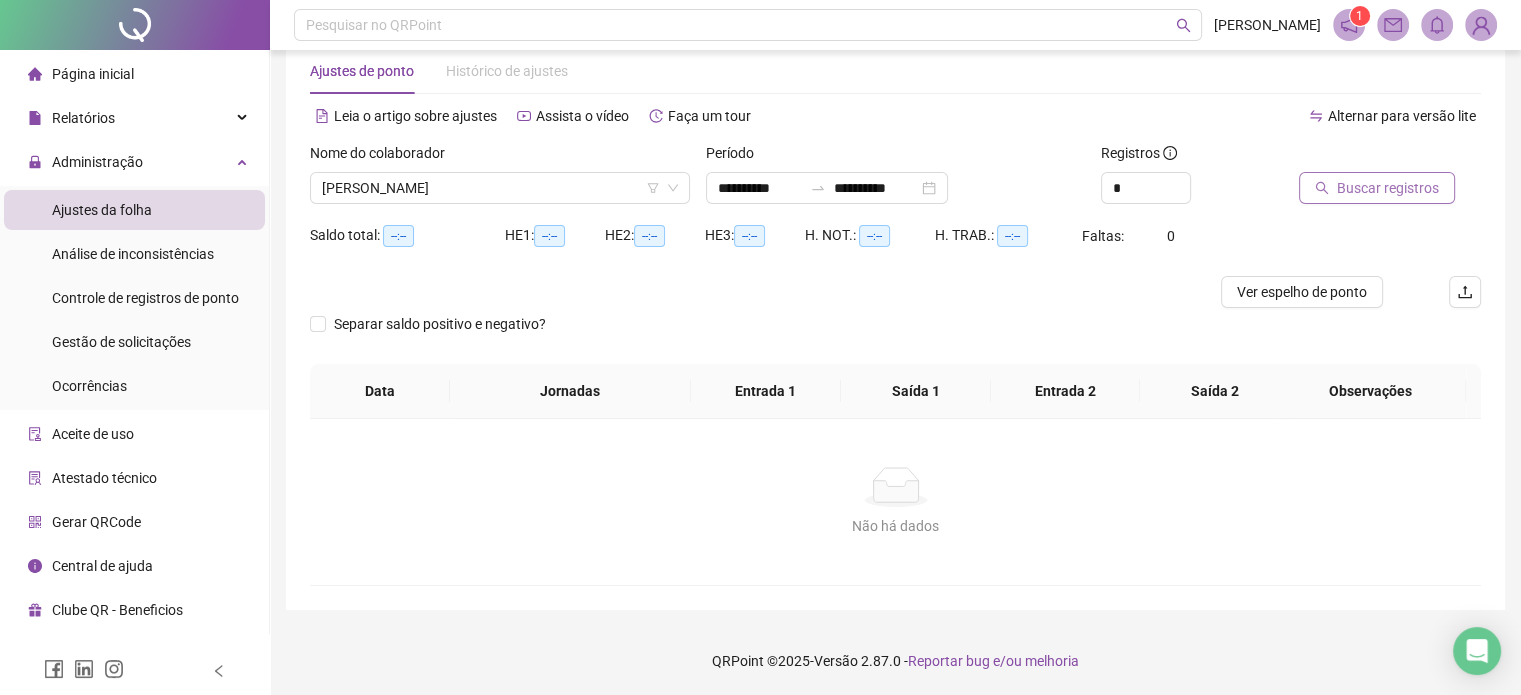 click on "Buscar registros" at bounding box center (1388, 188) 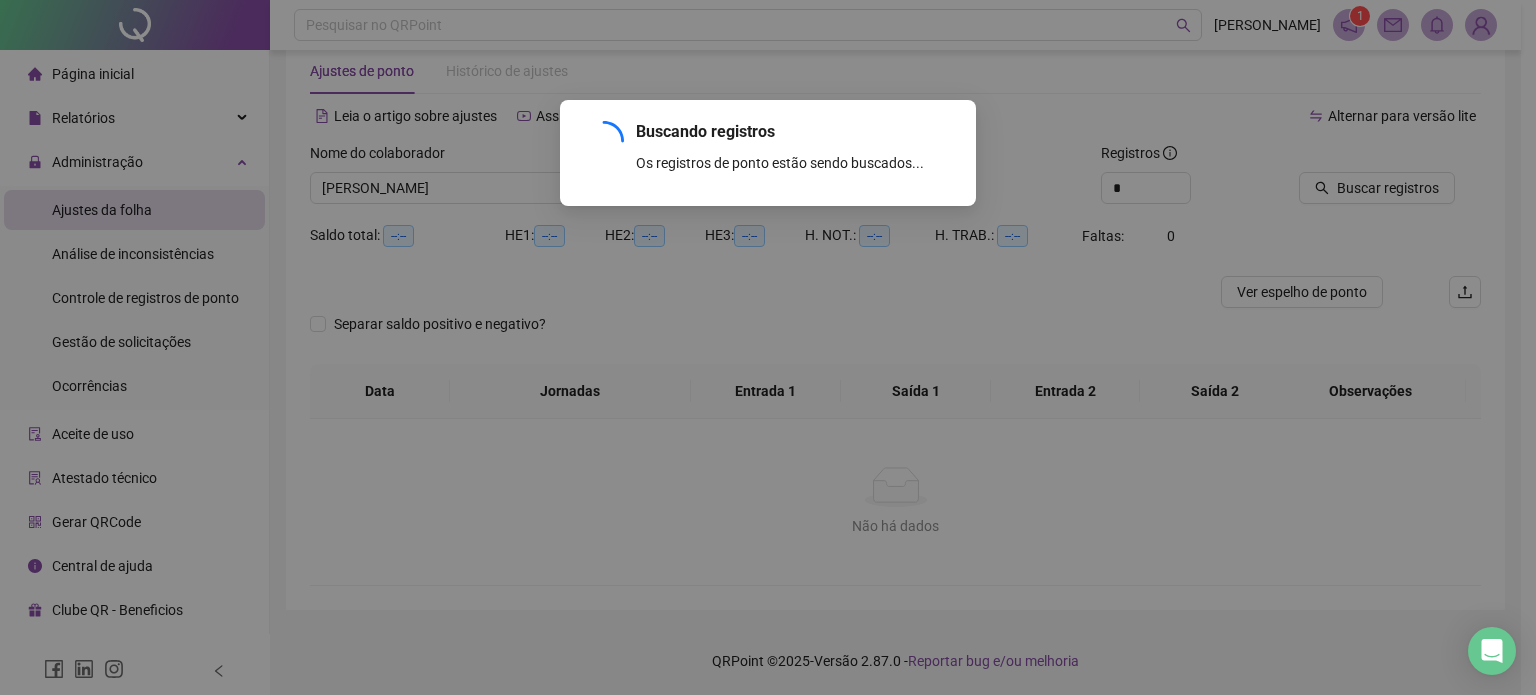 click on "Buscando registros Os registros de ponto estão sendo buscados... OK" at bounding box center [768, 347] 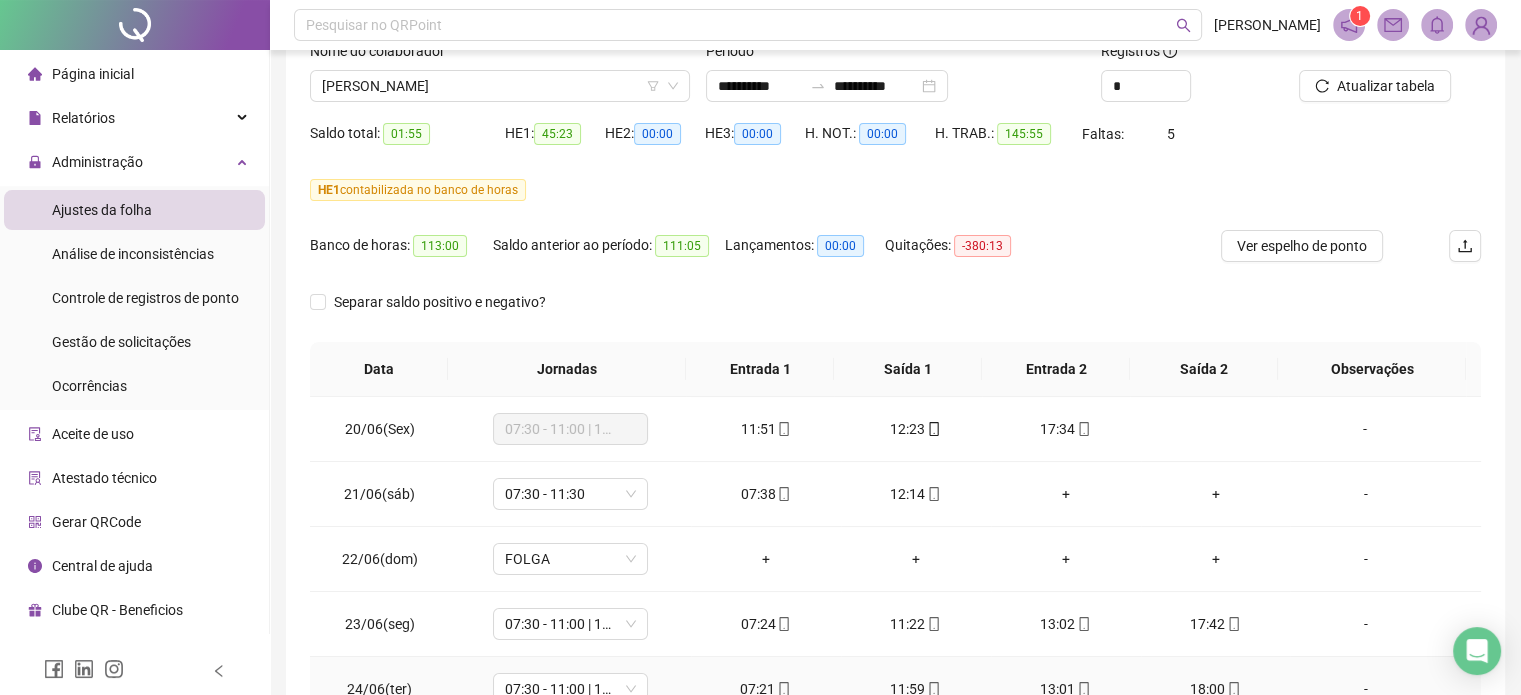 scroll, scrollTop: 382, scrollLeft: 0, axis: vertical 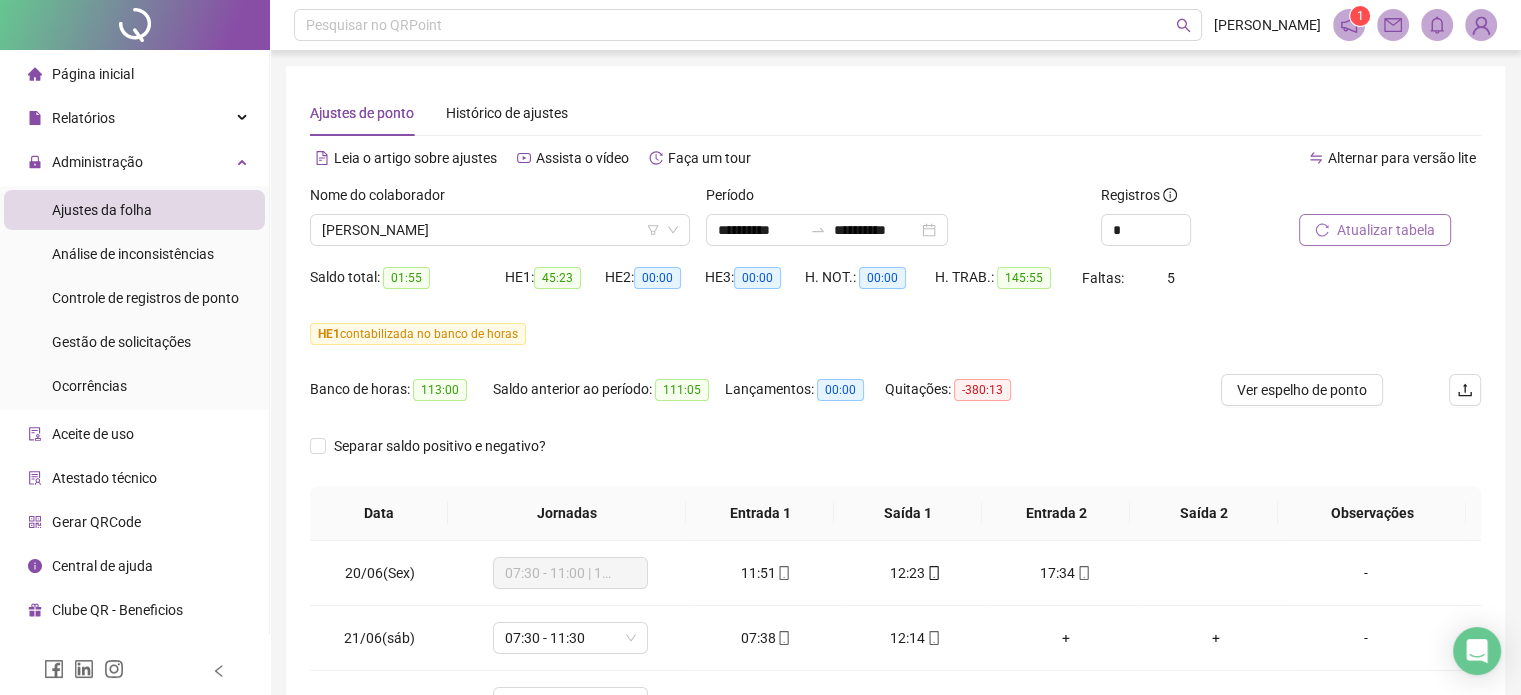click on "Atualizar tabela" at bounding box center [1386, 230] 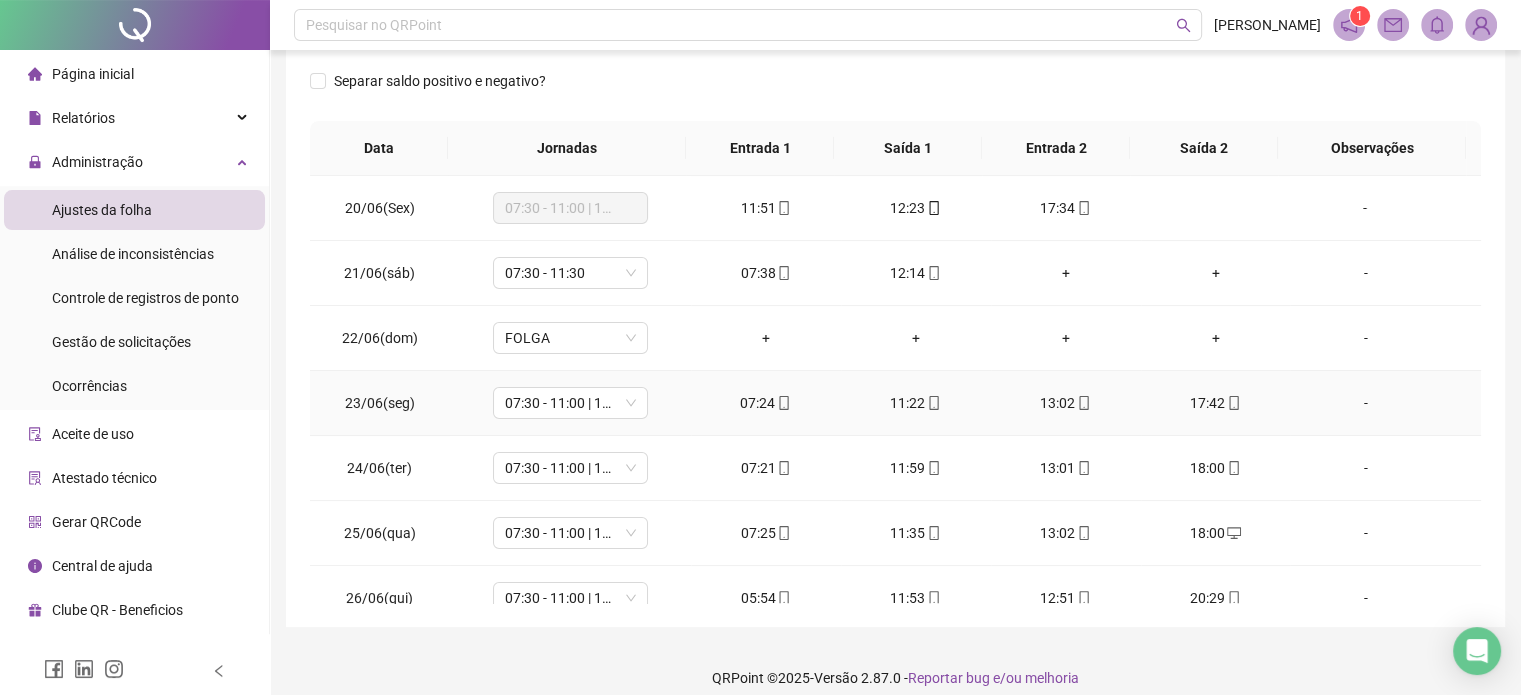 scroll, scrollTop: 382, scrollLeft: 0, axis: vertical 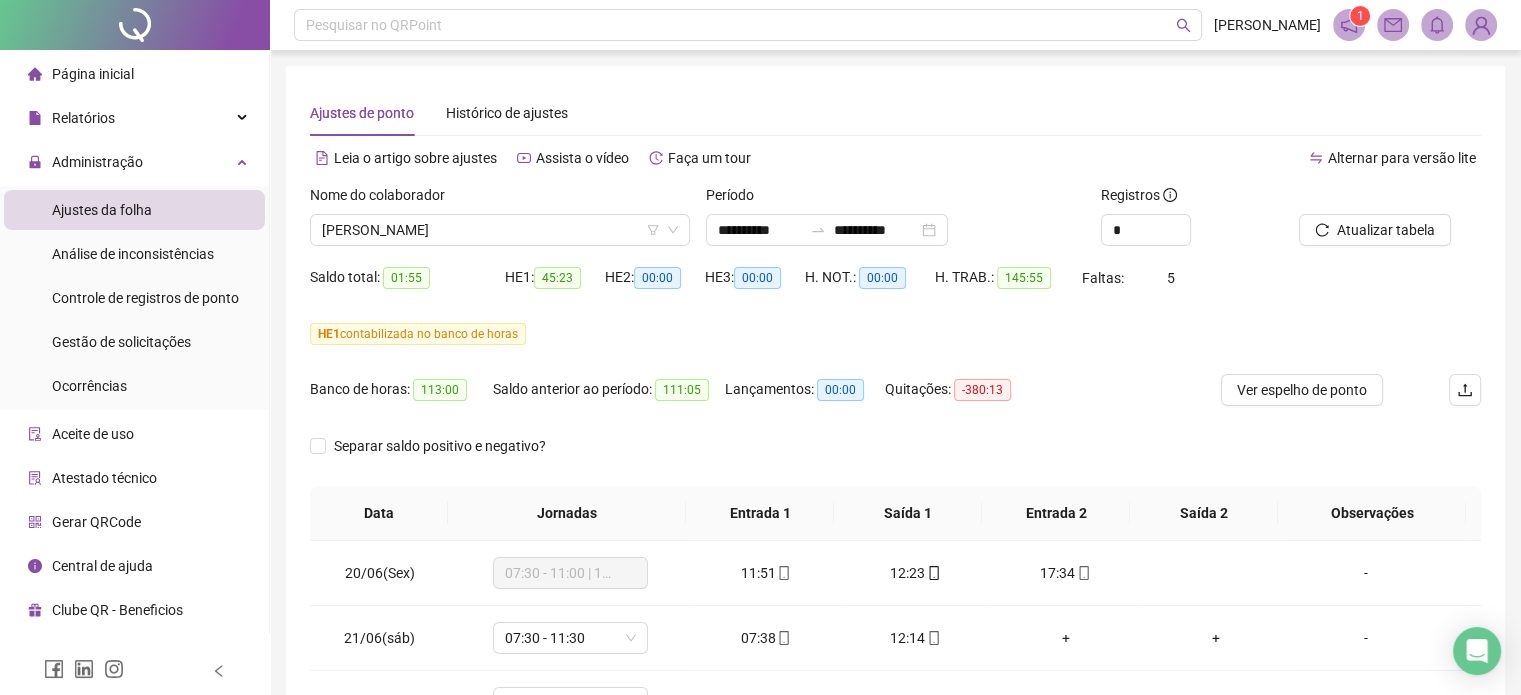 click on "Banco de horas:   113:00 Saldo anterior ao período:   111:05 Lançamentos:   00:00 Quitações:   -380:13" at bounding box center (749, 402) 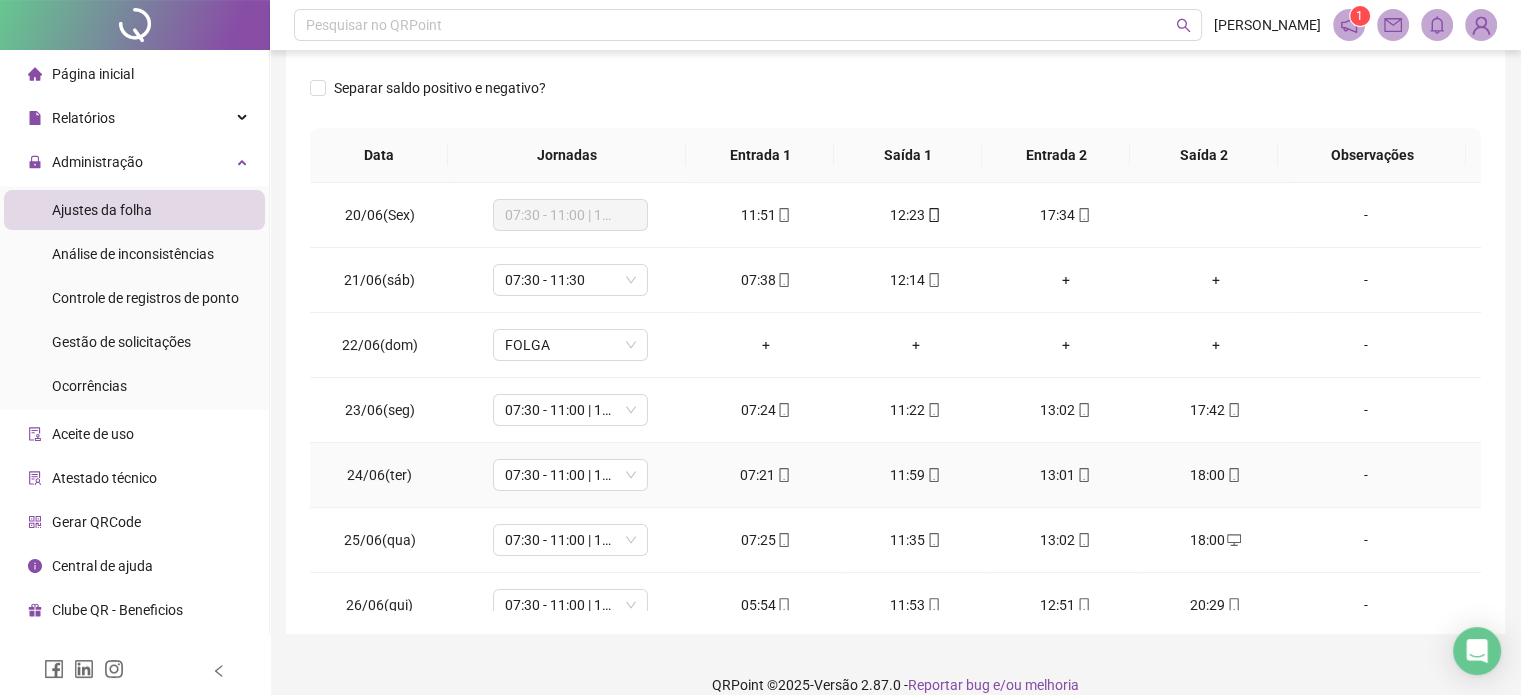 scroll, scrollTop: 382, scrollLeft: 0, axis: vertical 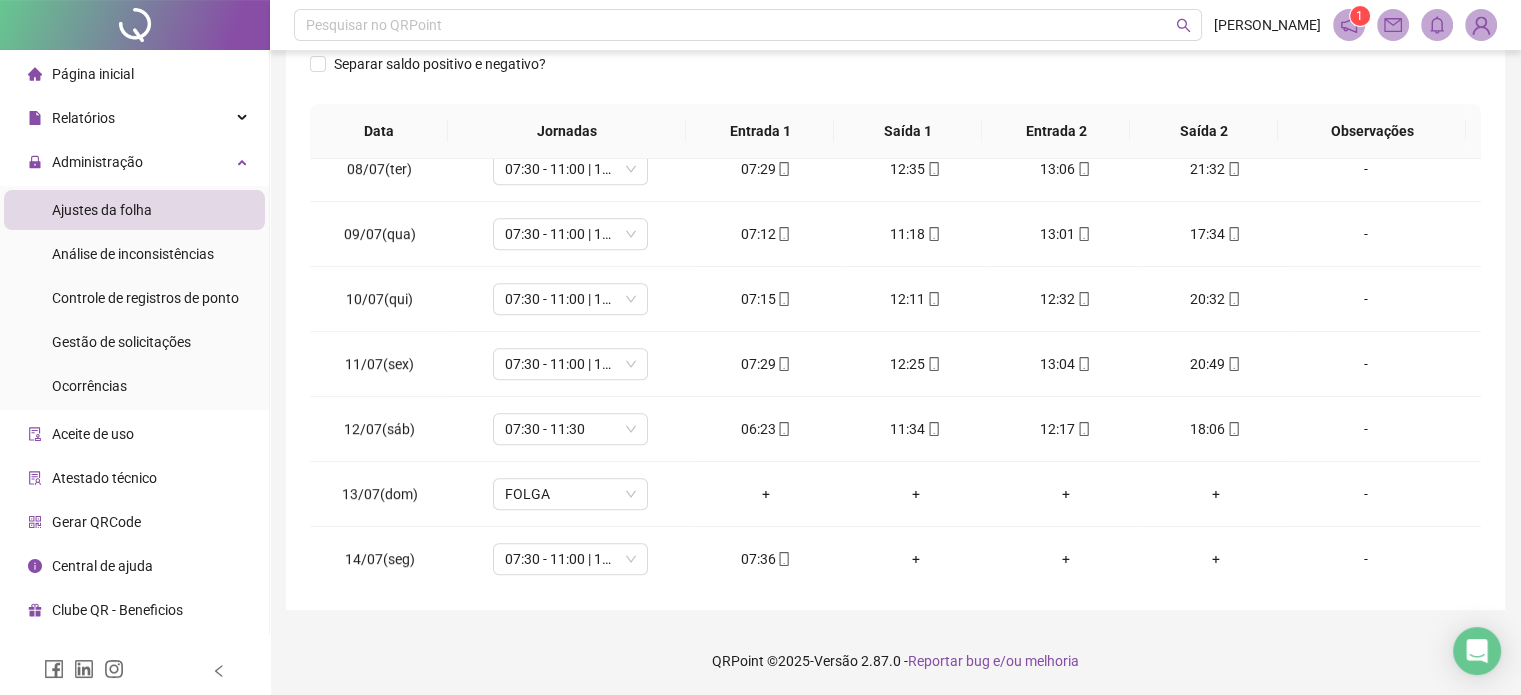 click on "QRPoint © 2025  -  Versão   2.87.0   -  Reportar bug e/ou melhoria" at bounding box center [895, 661] 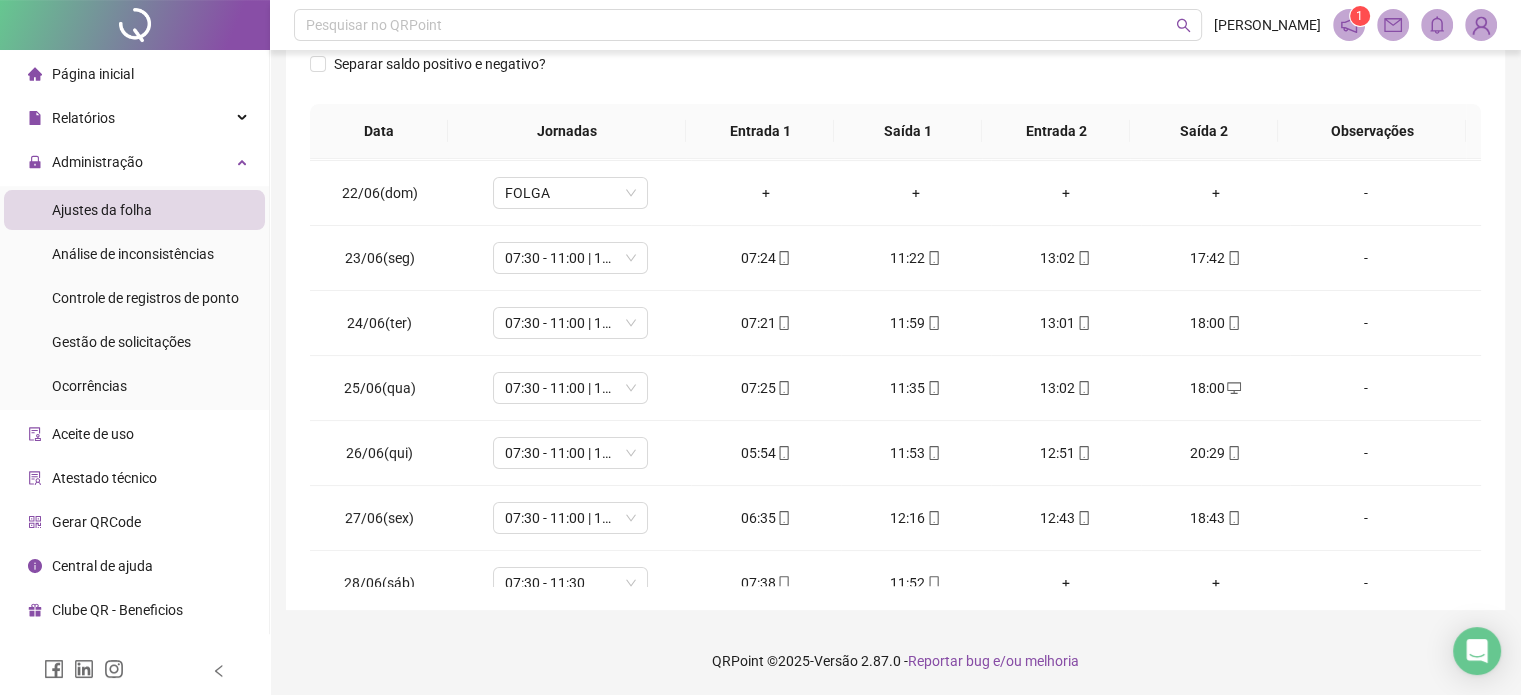 scroll, scrollTop: 0, scrollLeft: 0, axis: both 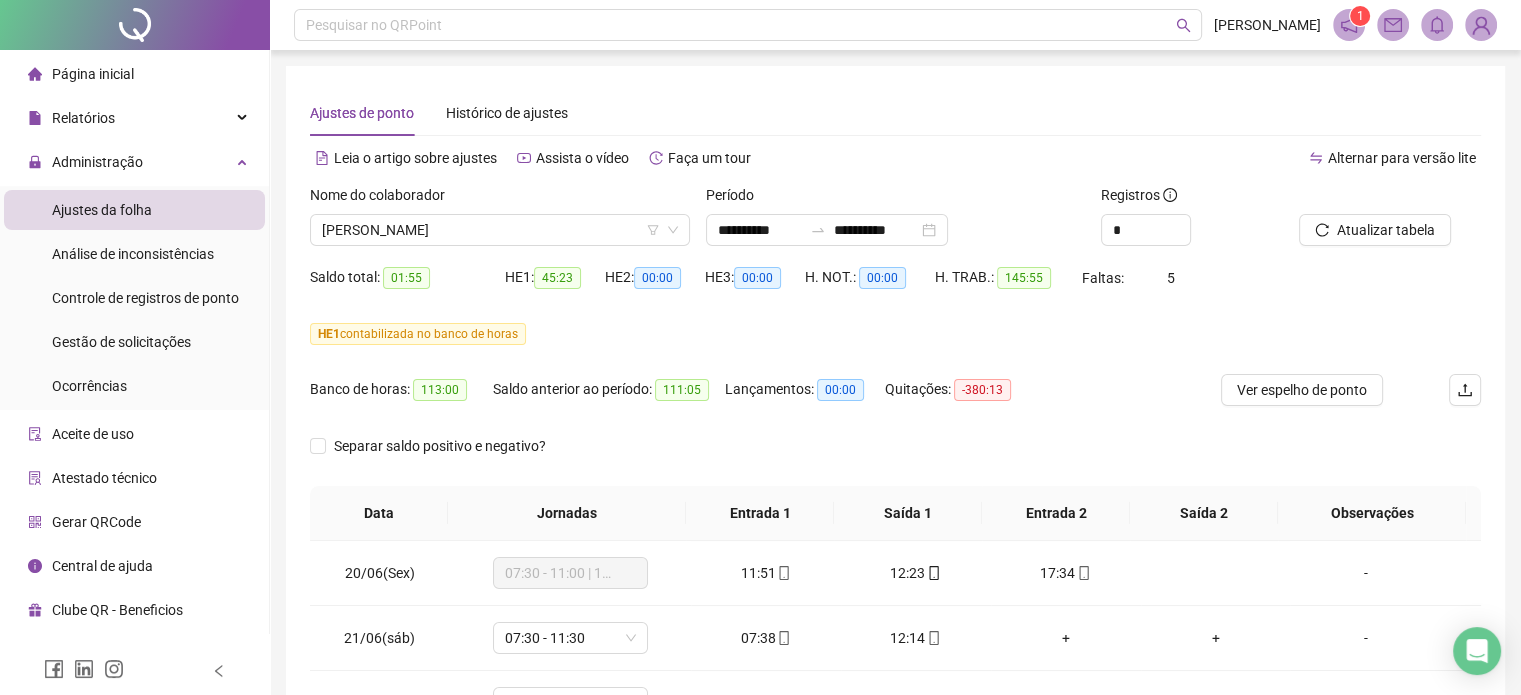 click on "Nome do colaborador" at bounding box center (500, 199) 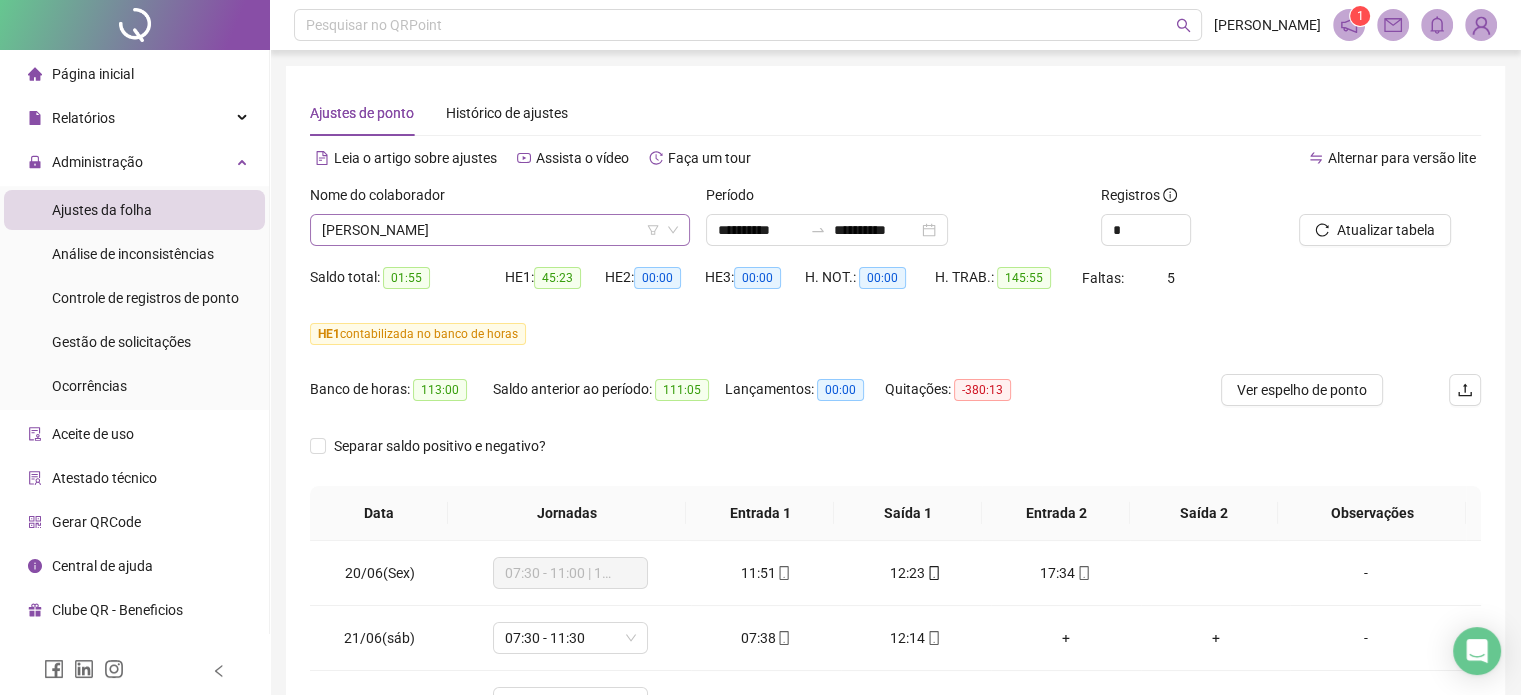 click on "[PERSON_NAME]" at bounding box center [500, 230] 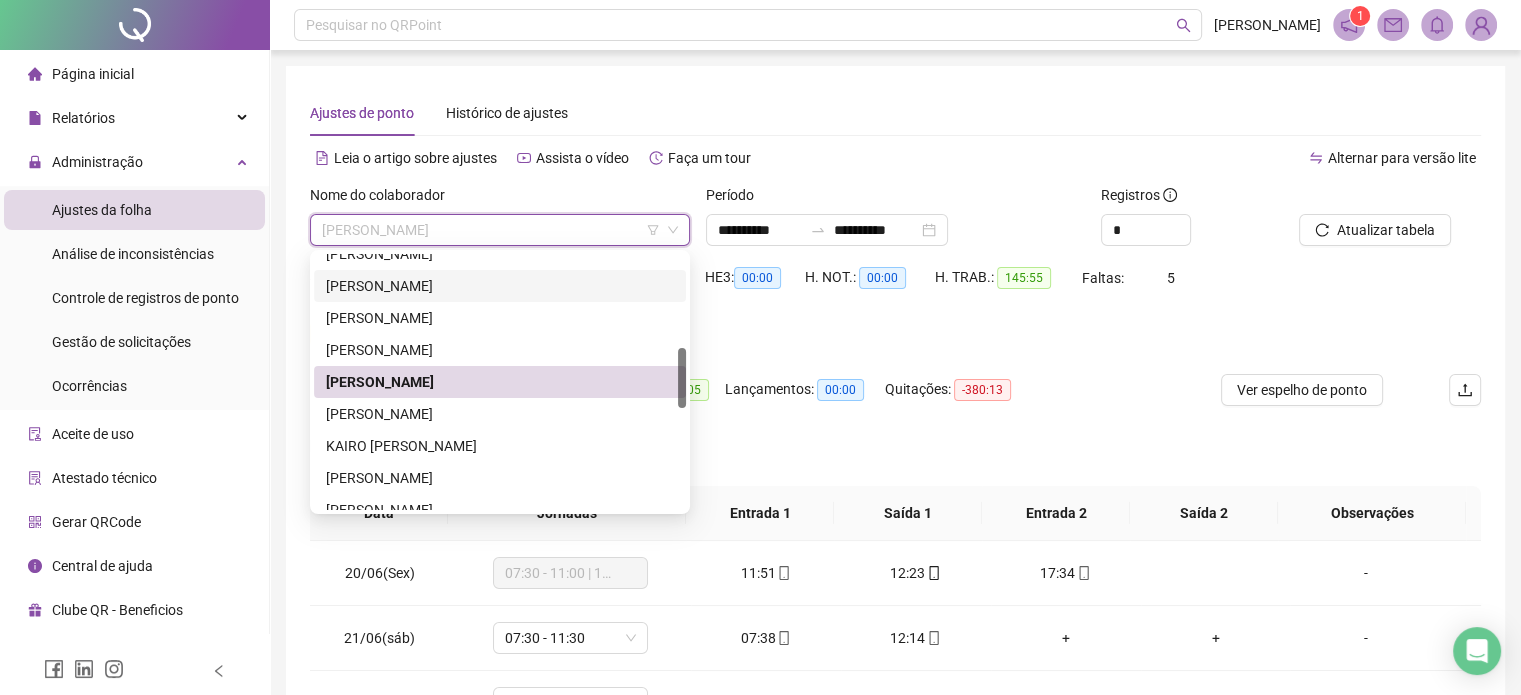 click on "[PERSON_NAME]" at bounding box center [500, 286] 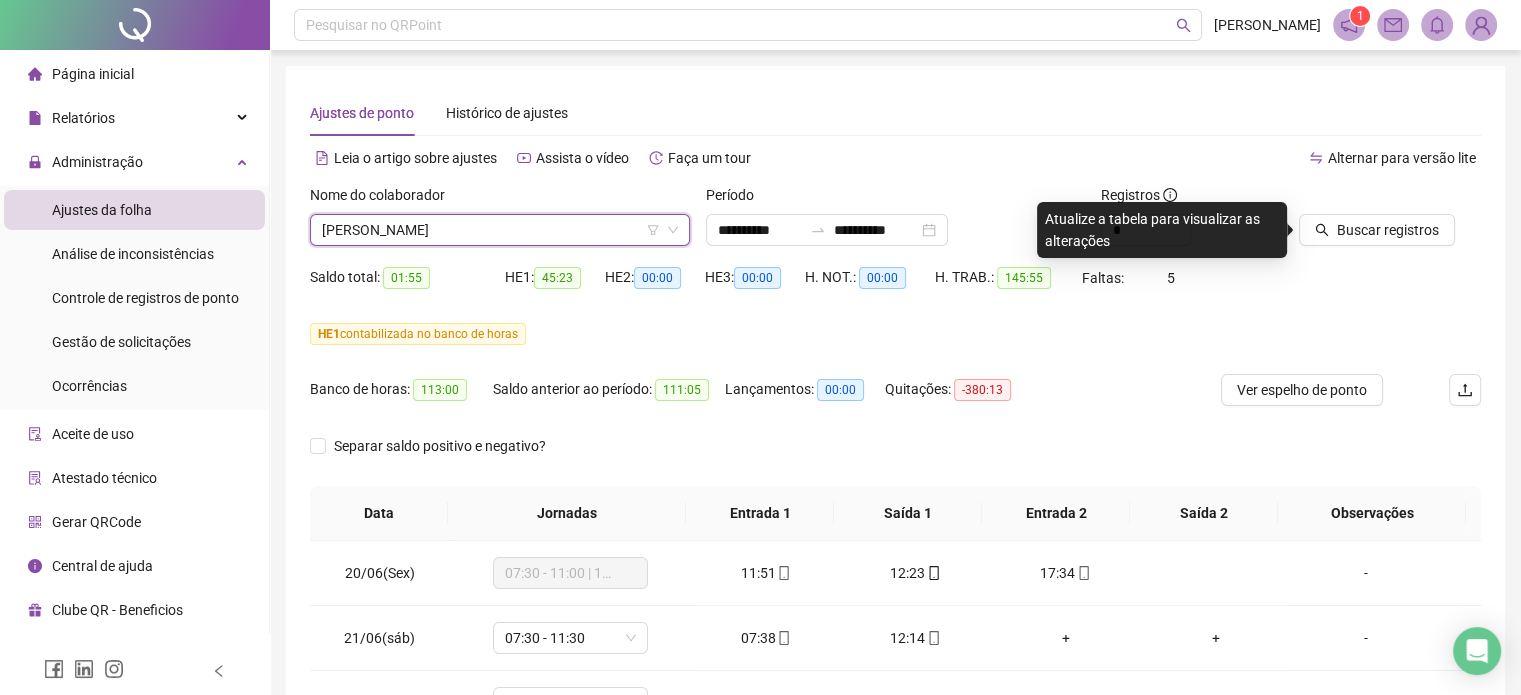 drag, startPoint x: 1396, startPoint y: 232, endPoint x: 1364, endPoint y: 259, distance: 41.868843 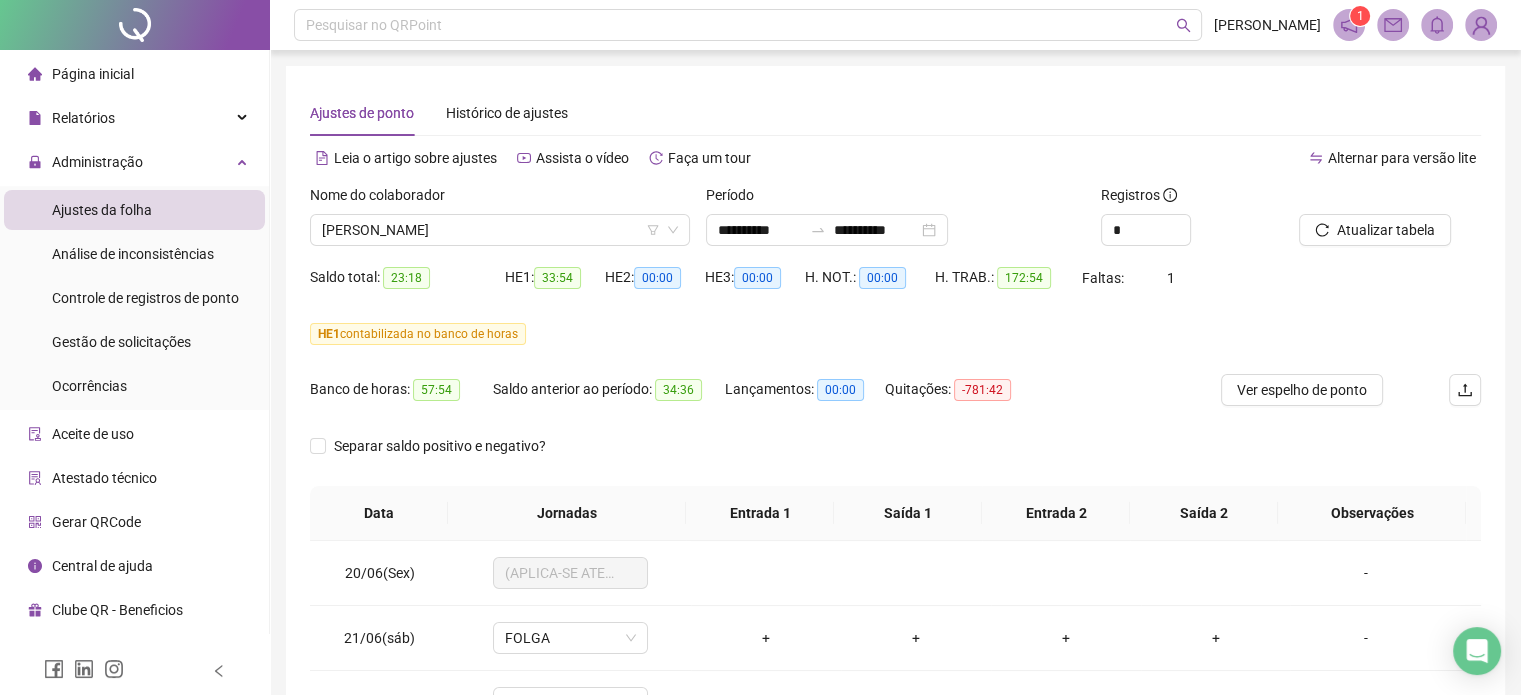 click on "Separar saldo positivo e negativo?" at bounding box center [895, 458] 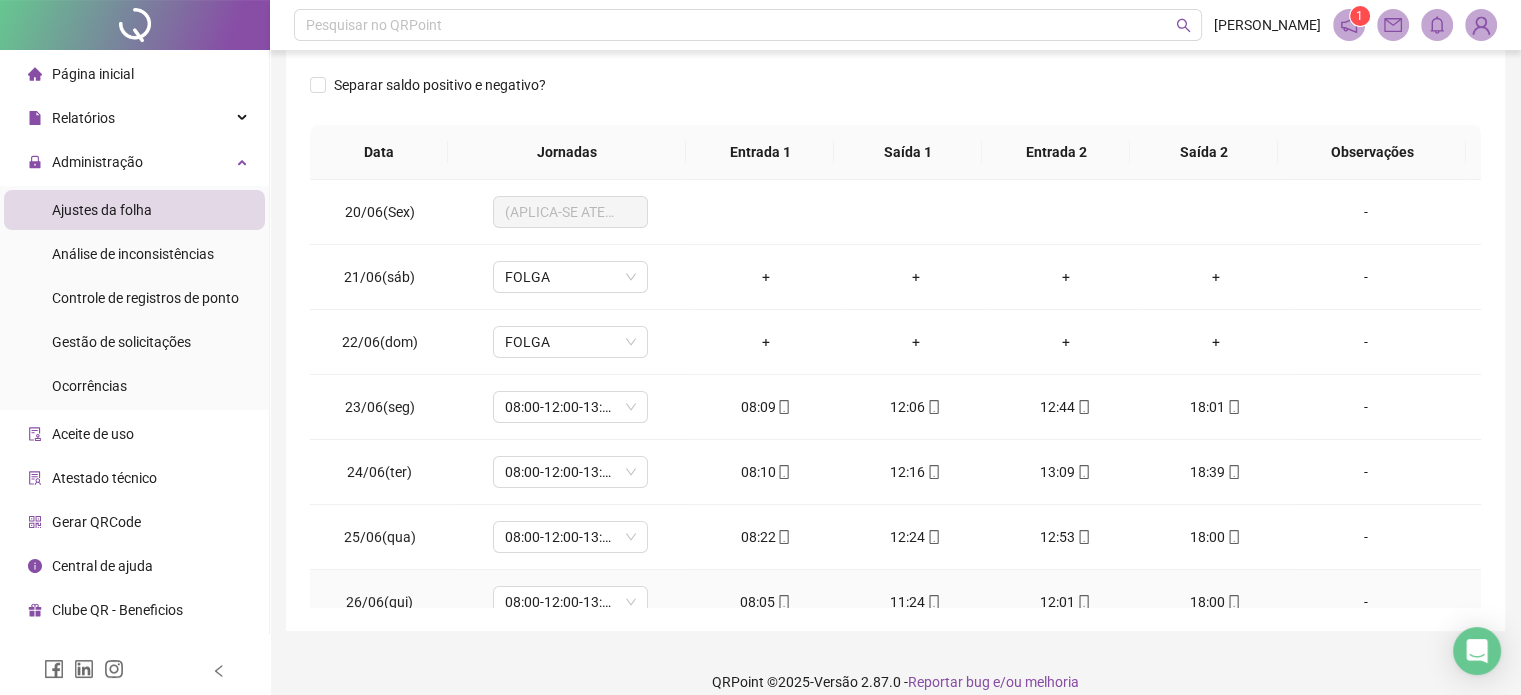 scroll, scrollTop: 382, scrollLeft: 0, axis: vertical 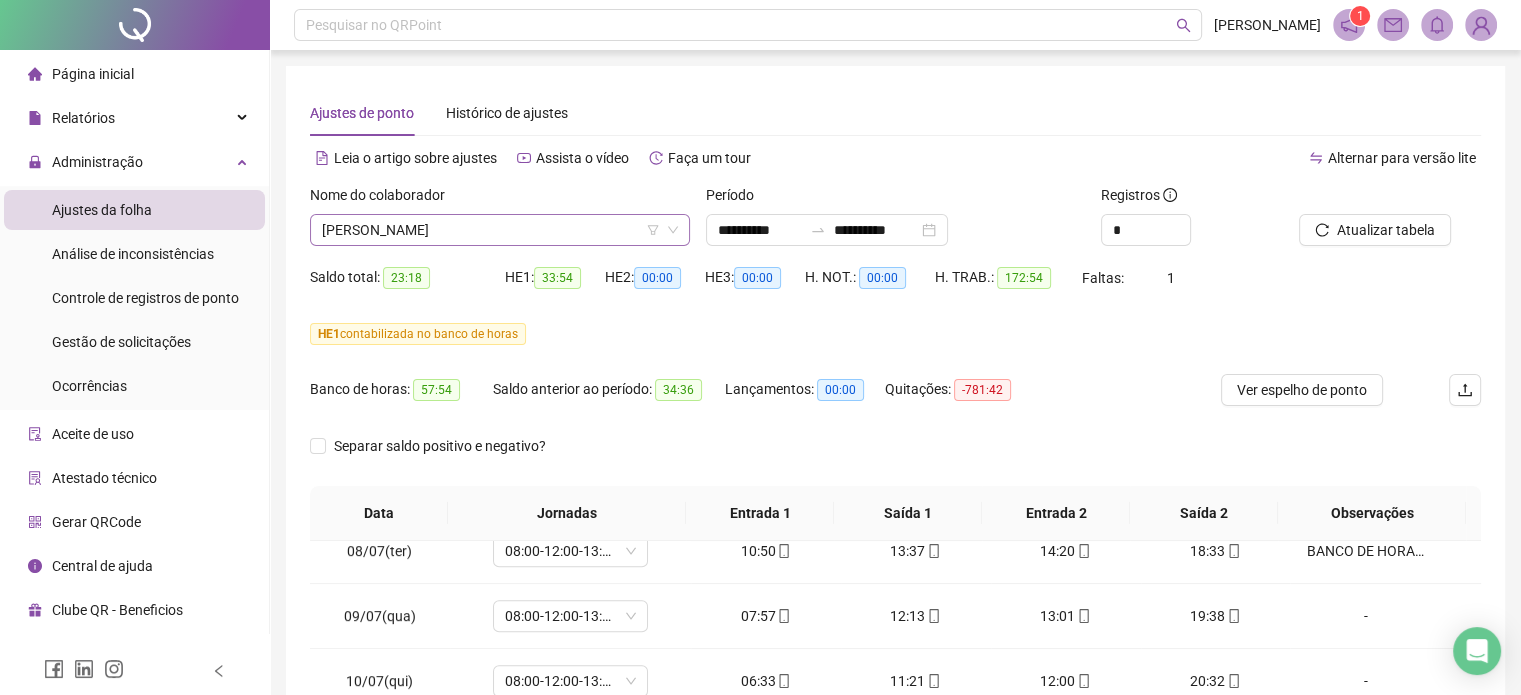click on "[PERSON_NAME]" at bounding box center [500, 230] 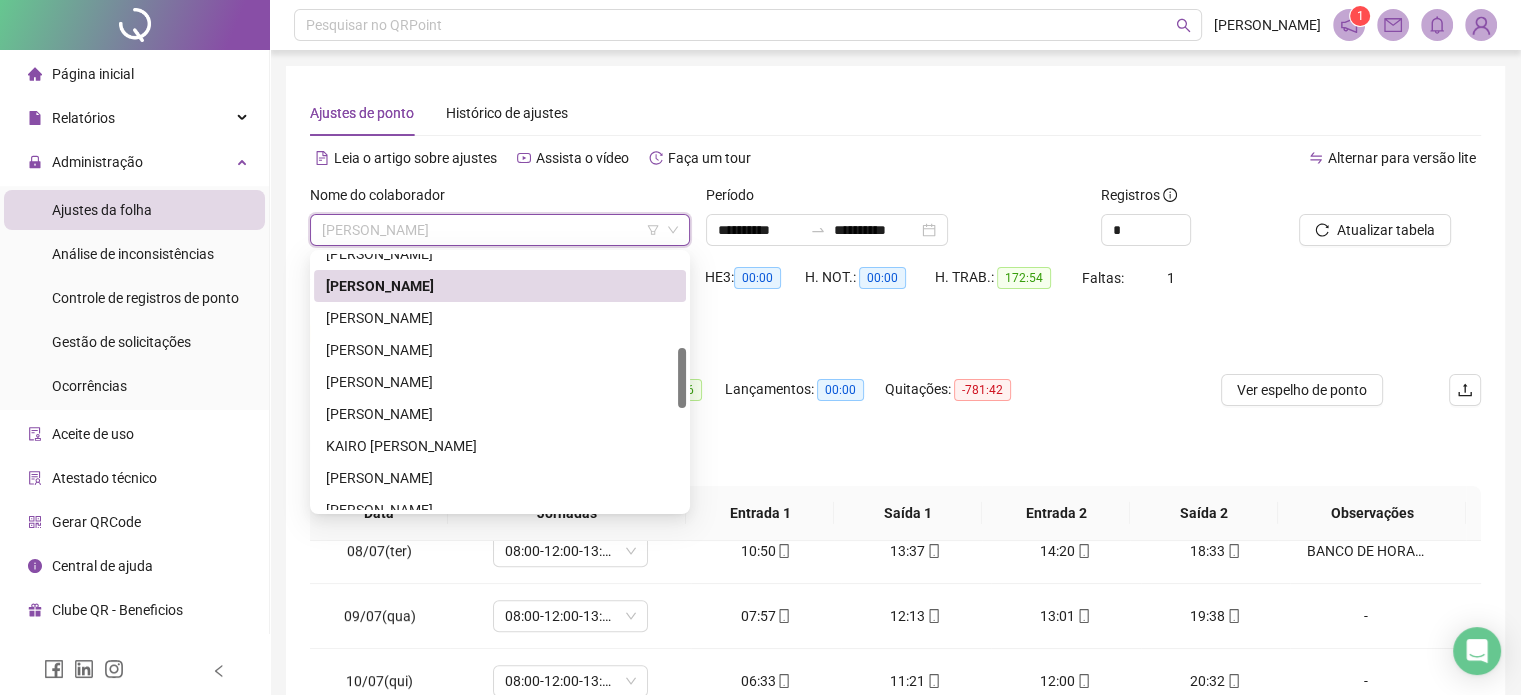 scroll, scrollTop: 832, scrollLeft: 0, axis: vertical 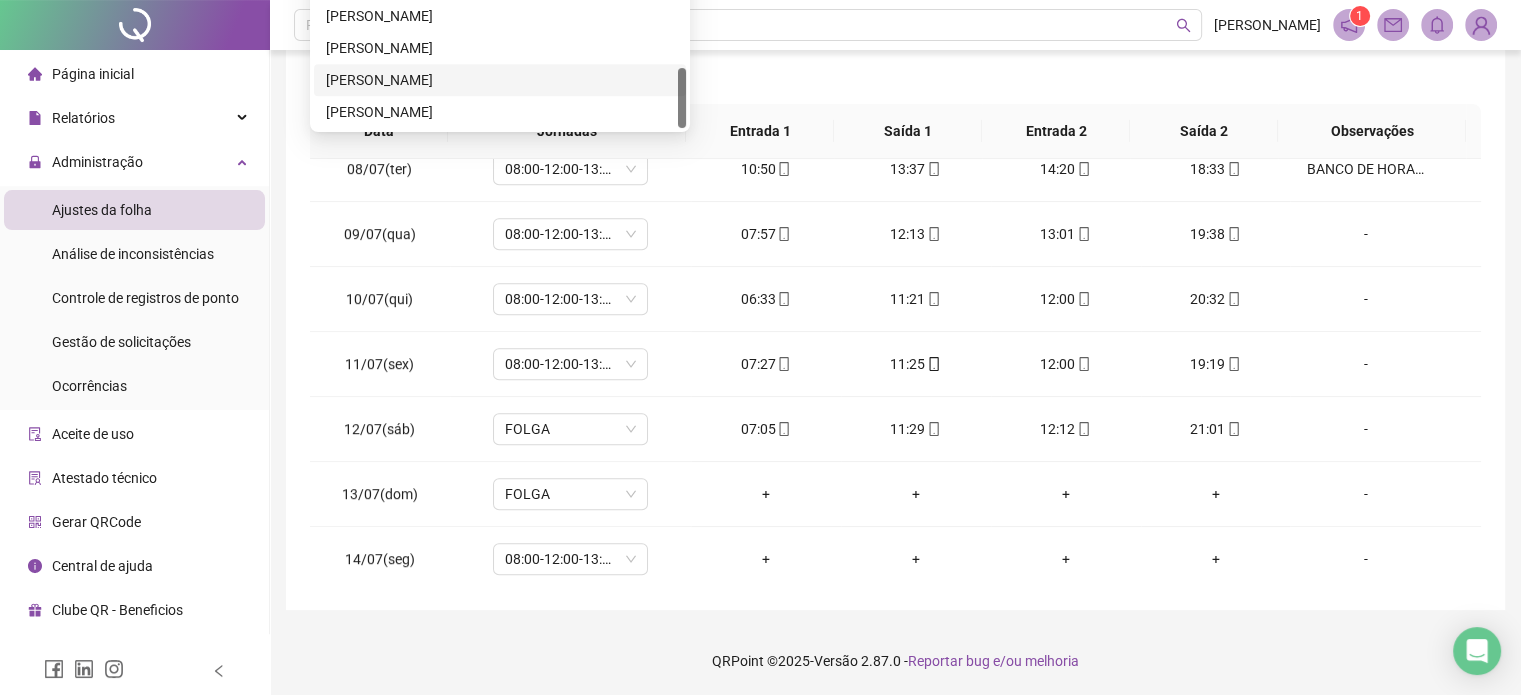 click on "[PERSON_NAME]" at bounding box center (500, 80) 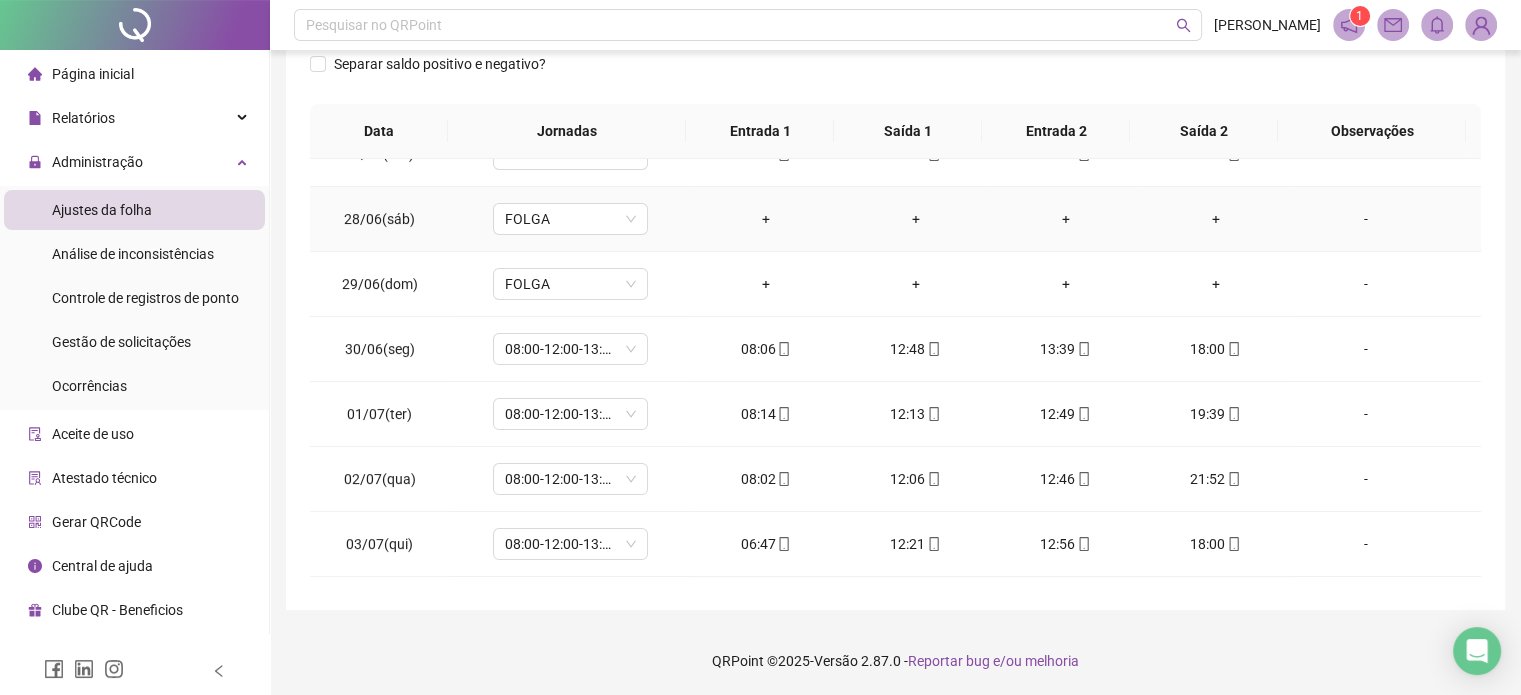 scroll, scrollTop: 0, scrollLeft: 0, axis: both 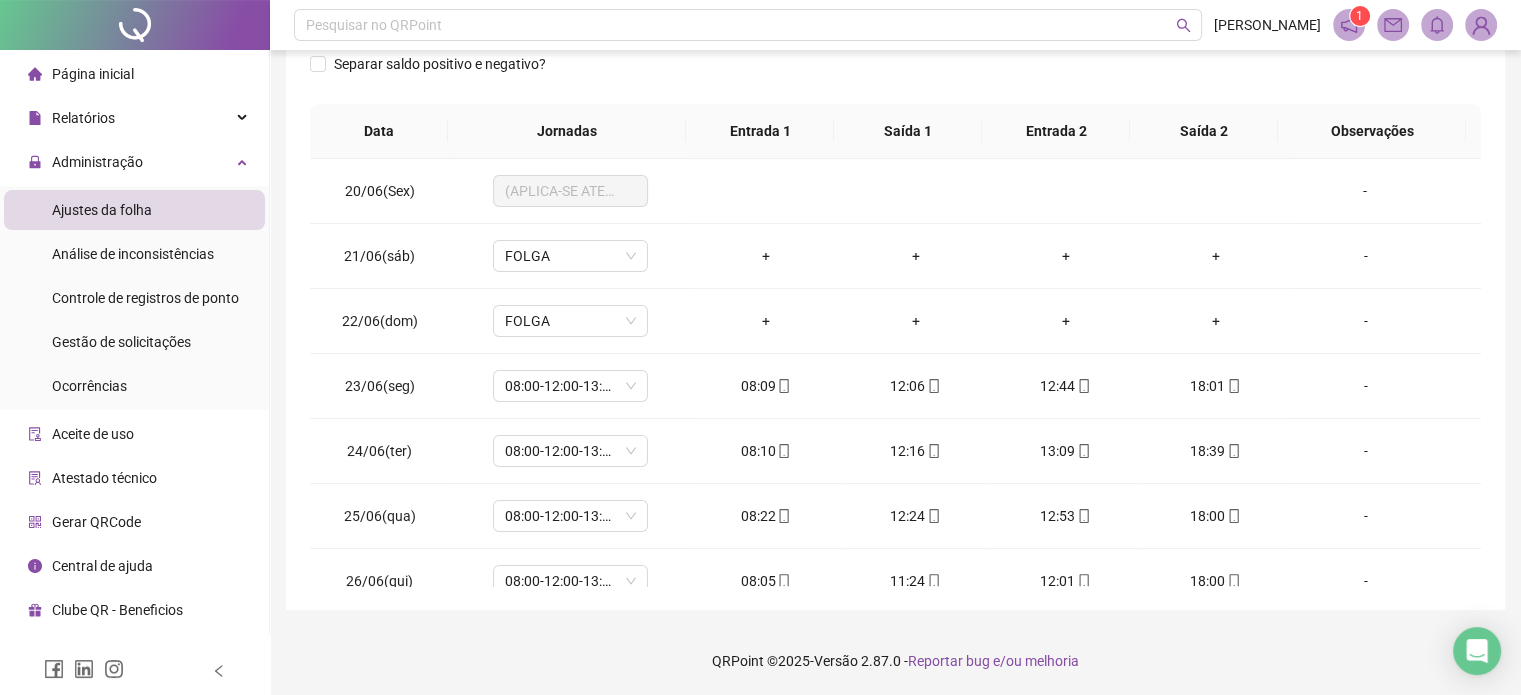 click on "Observações" at bounding box center (1372, 131) 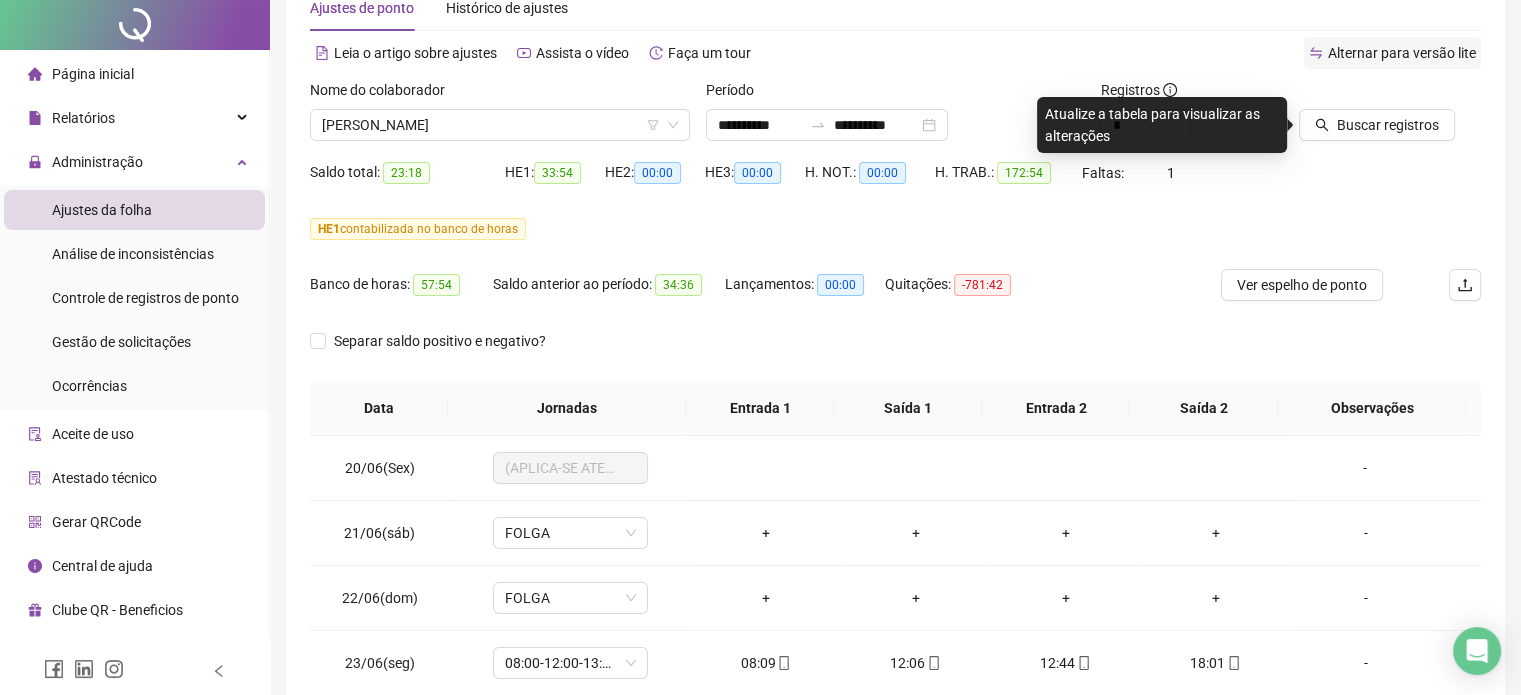 scroll, scrollTop: 0, scrollLeft: 0, axis: both 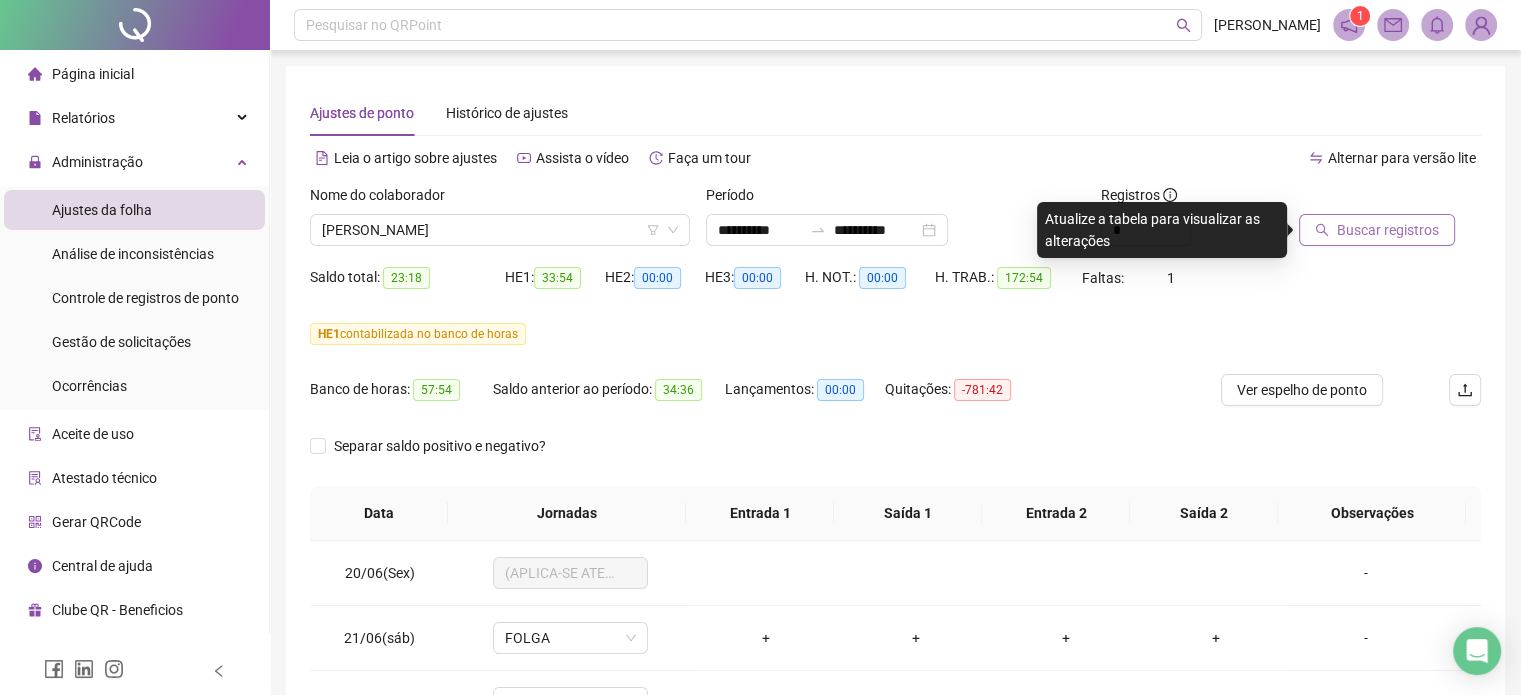 click on "Buscar registros" at bounding box center [1377, 230] 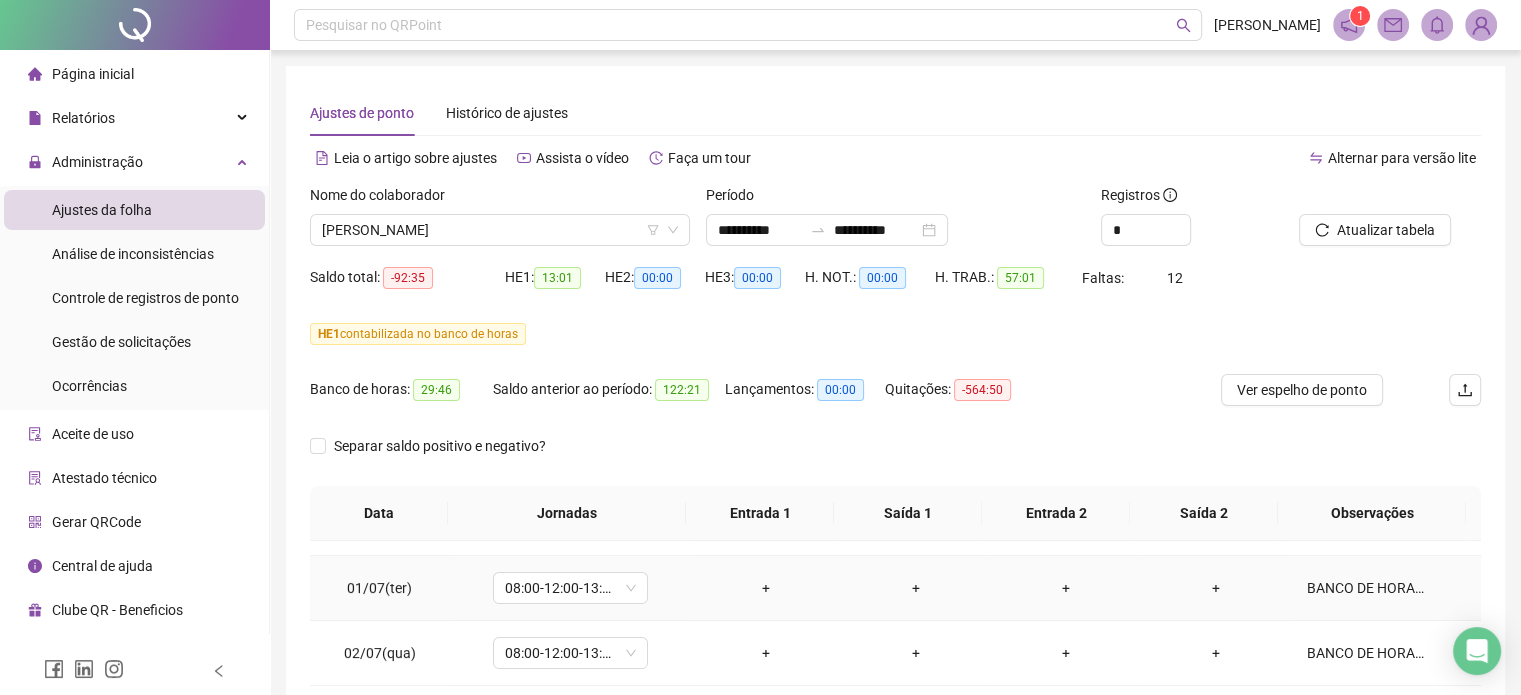 scroll, scrollTop: 1192, scrollLeft: 0, axis: vertical 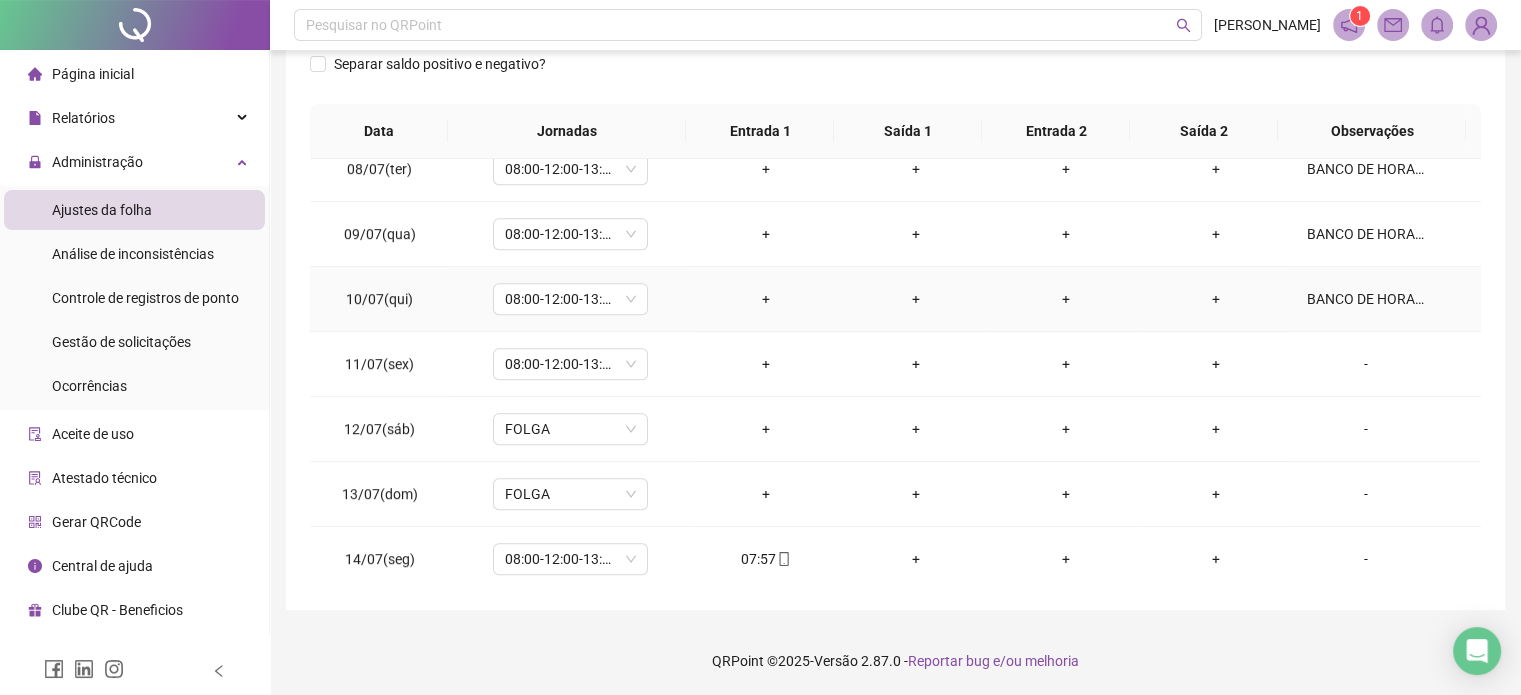 click on "BANCO DE HORAS." at bounding box center (1365, 299) 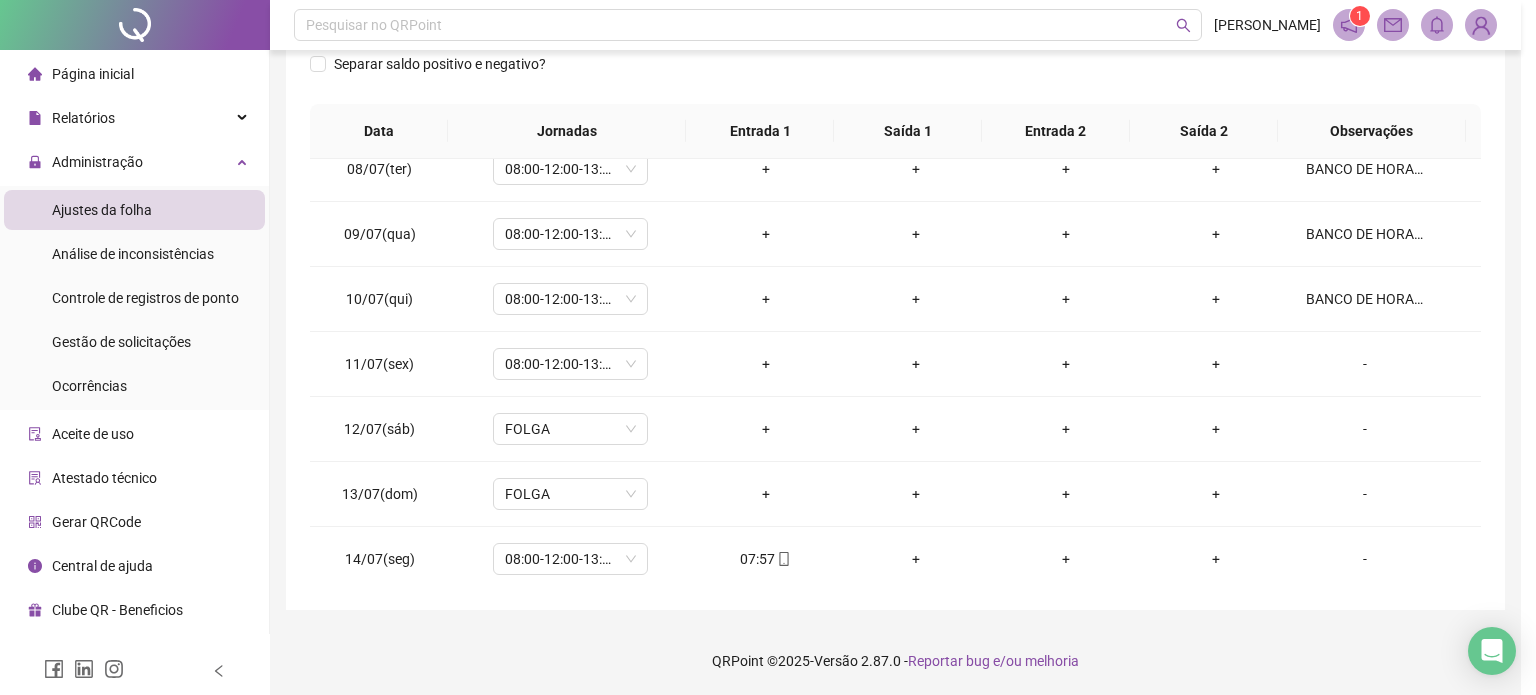 type on "**********" 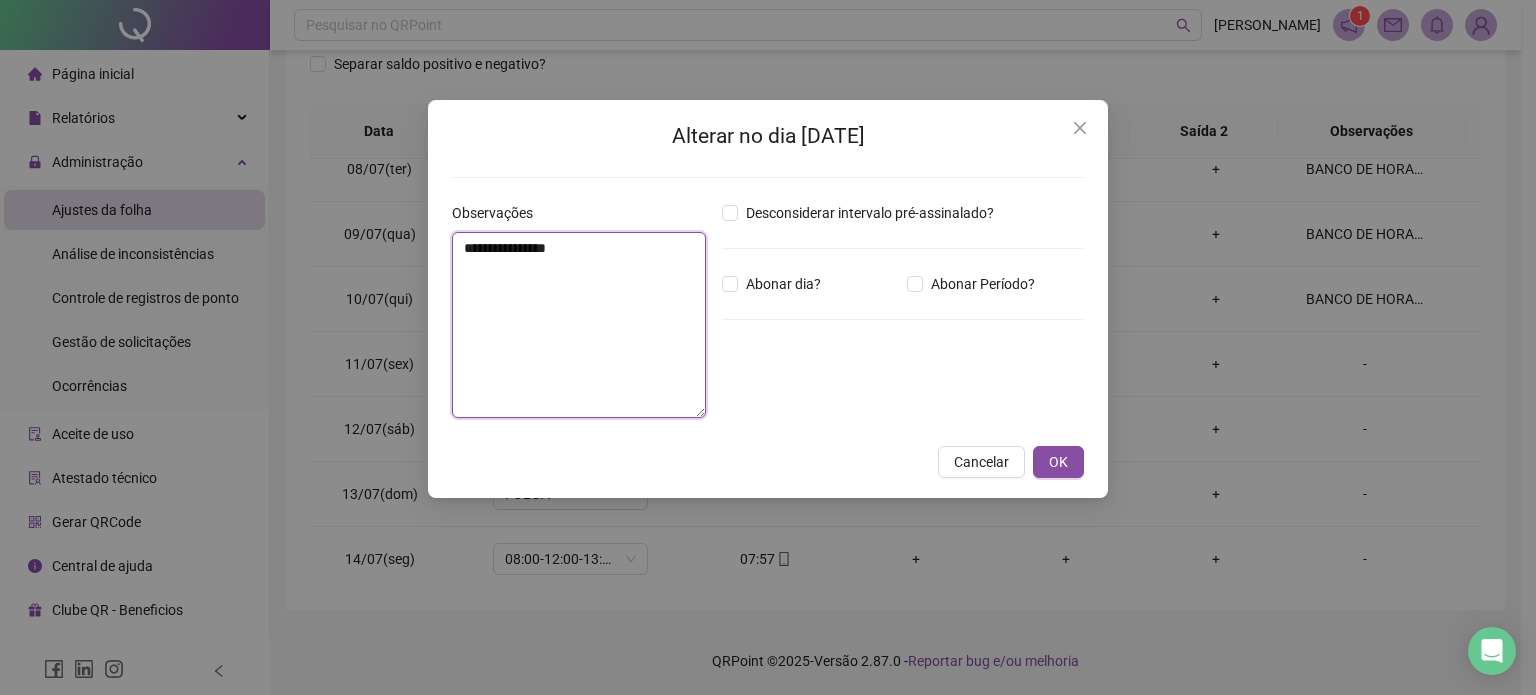 click on "**********" at bounding box center (579, 325) 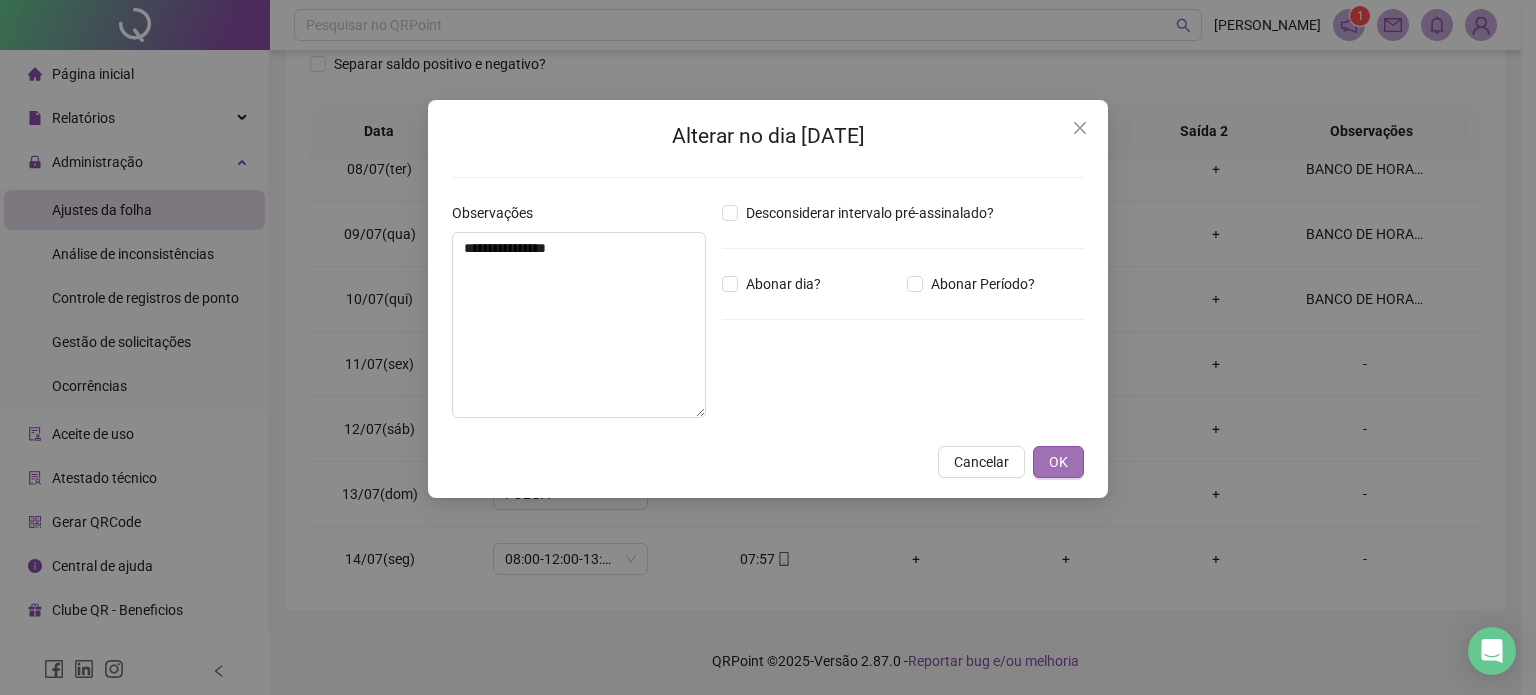 click on "OK" at bounding box center [1058, 462] 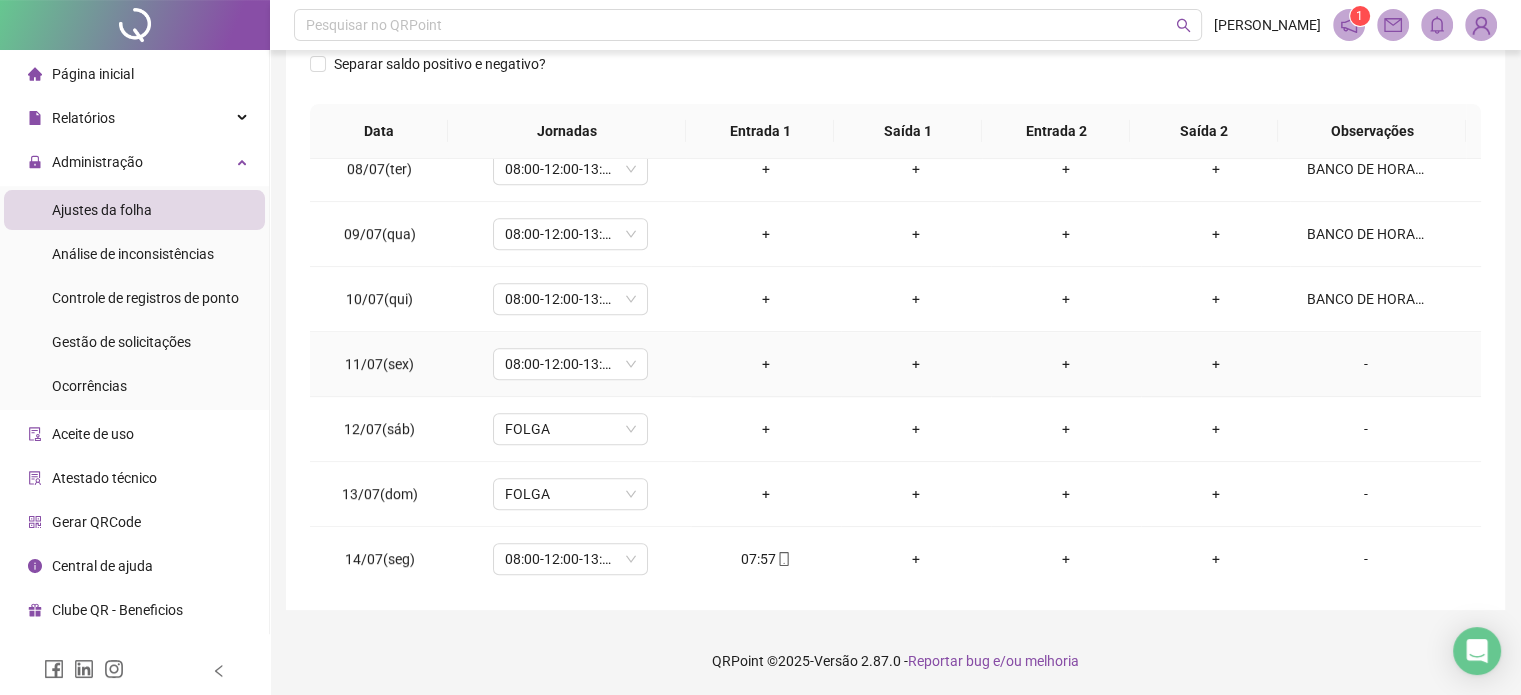 click on "-" at bounding box center [1365, 364] 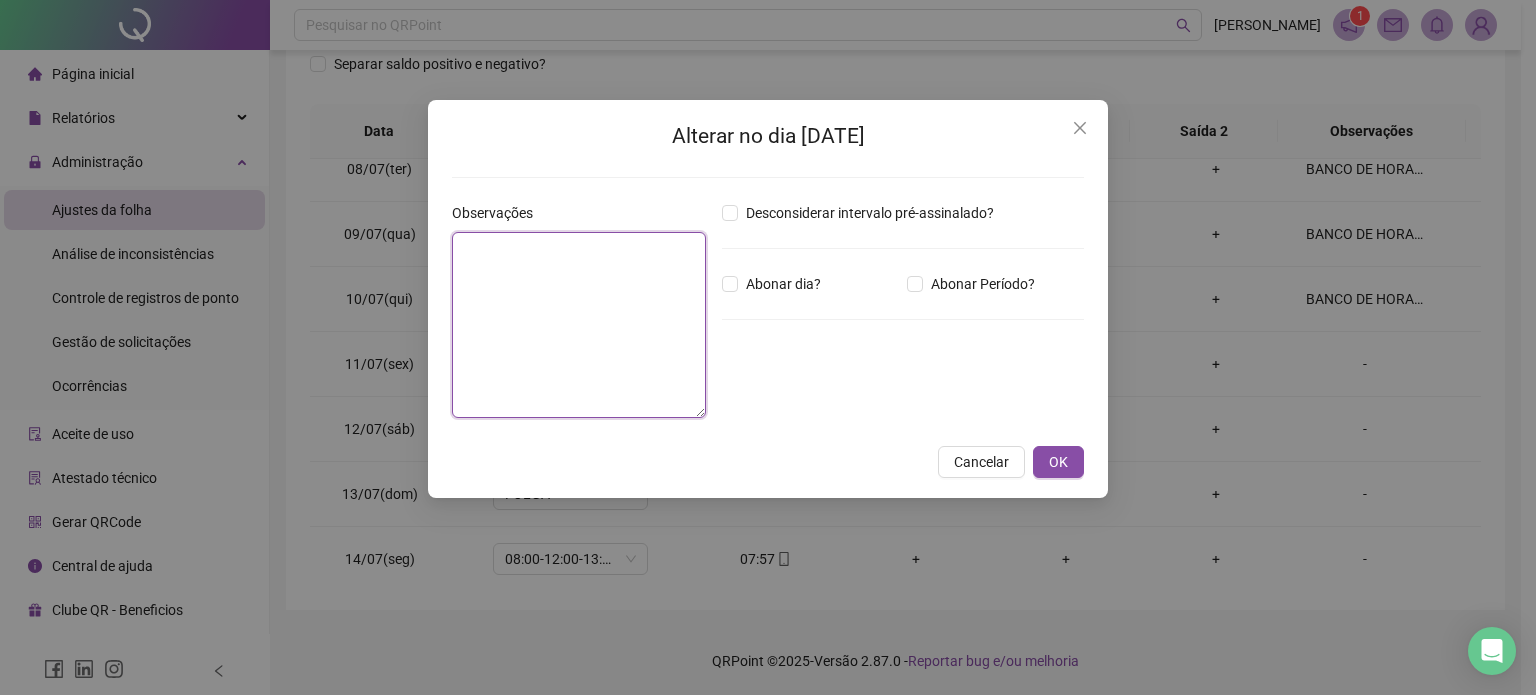 click at bounding box center (579, 325) 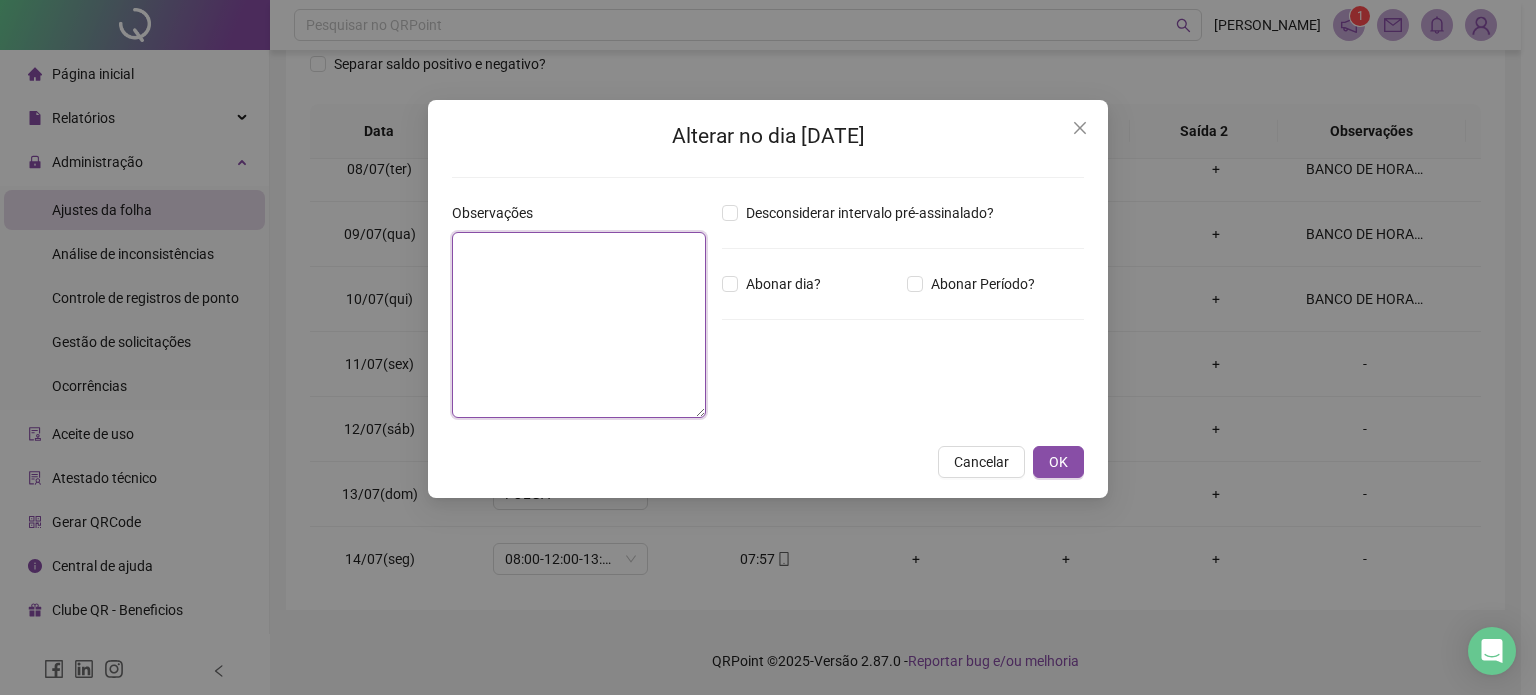 paste on "**********" 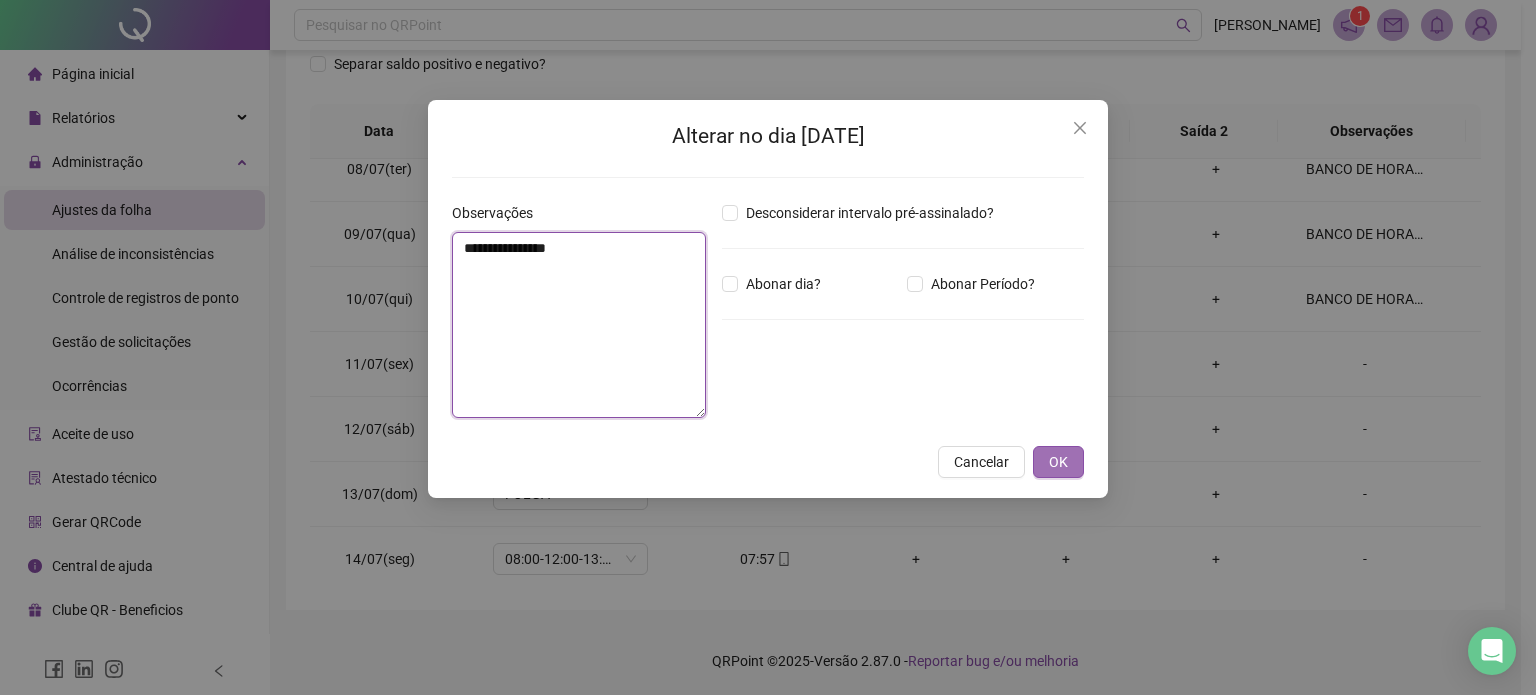 type on "**********" 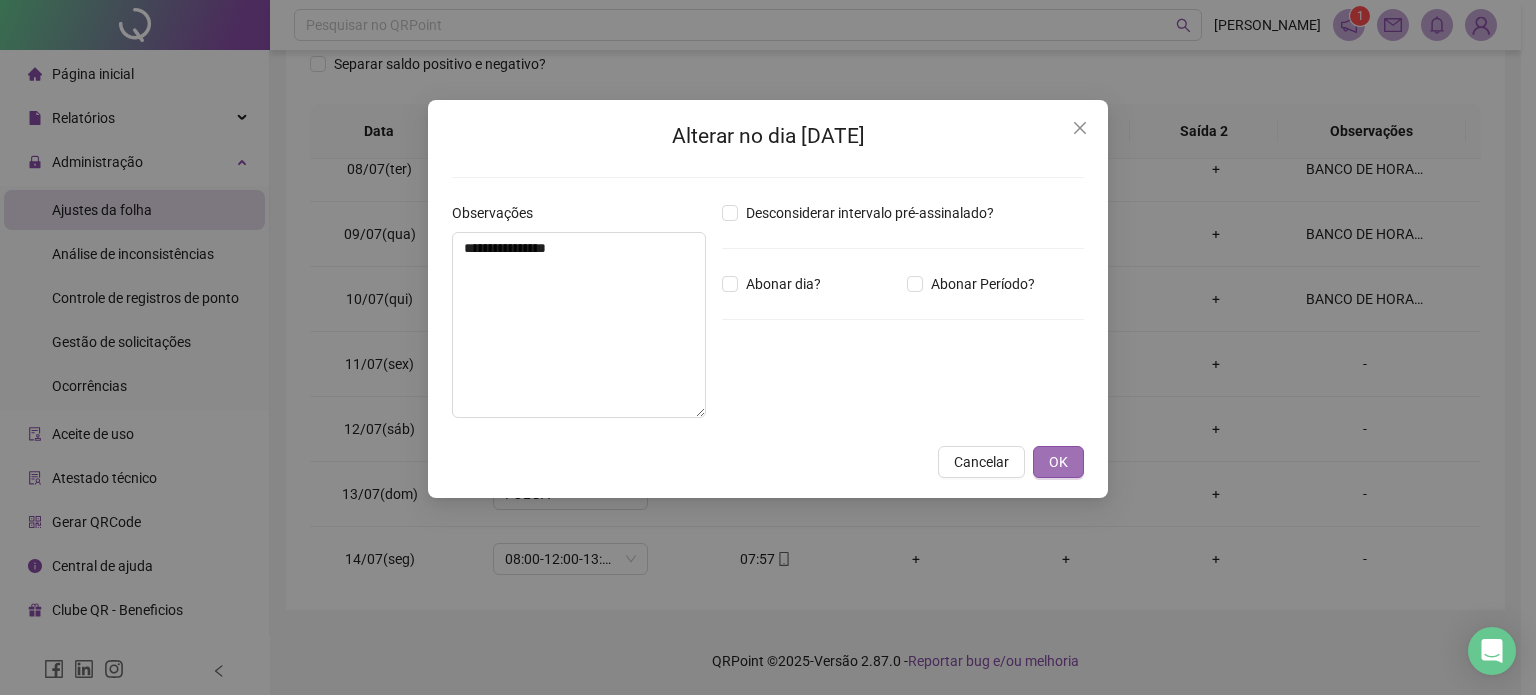 click on "OK" at bounding box center [1058, 462] 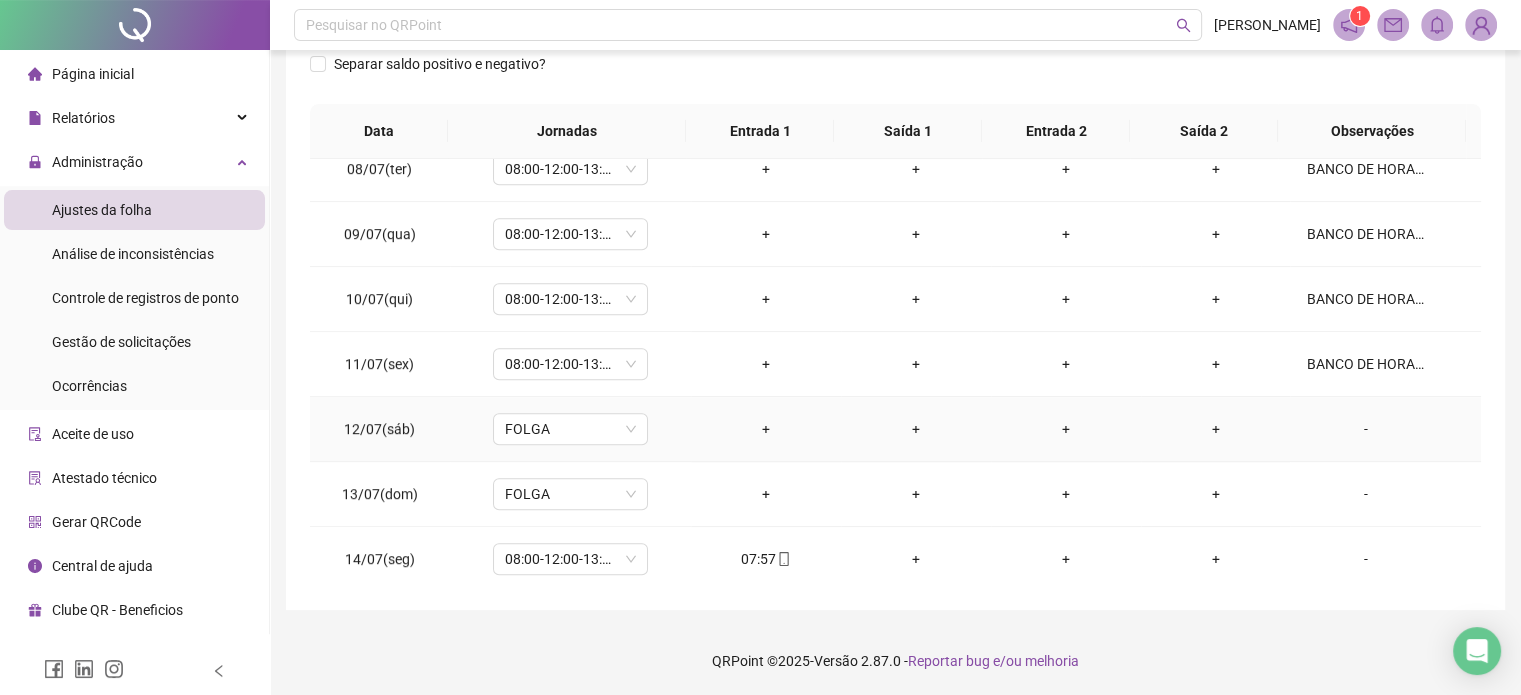 drag, startPoint x: 1356, startPoint y: 420, endPoint x: 1269, endPoint y: 438, distance: 88.84256 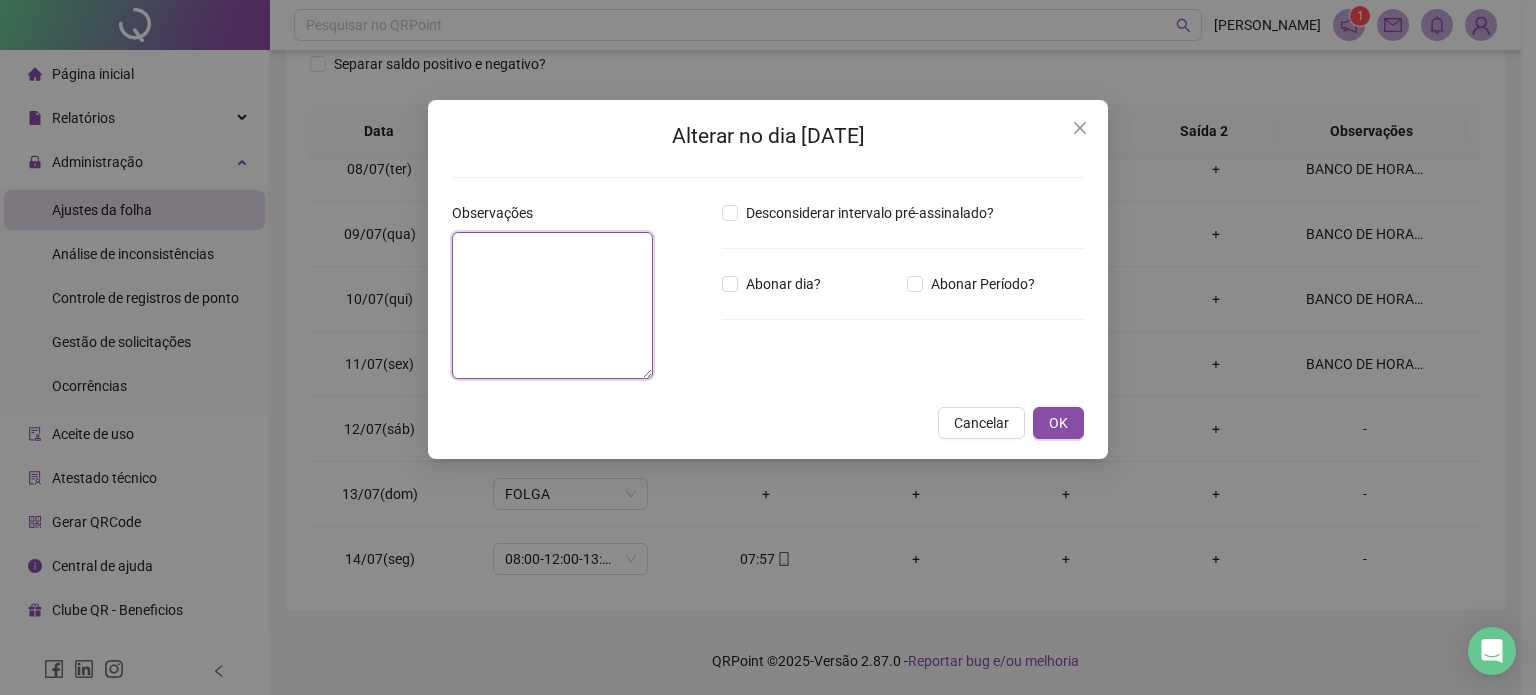 click at bounding box center [552, 305] 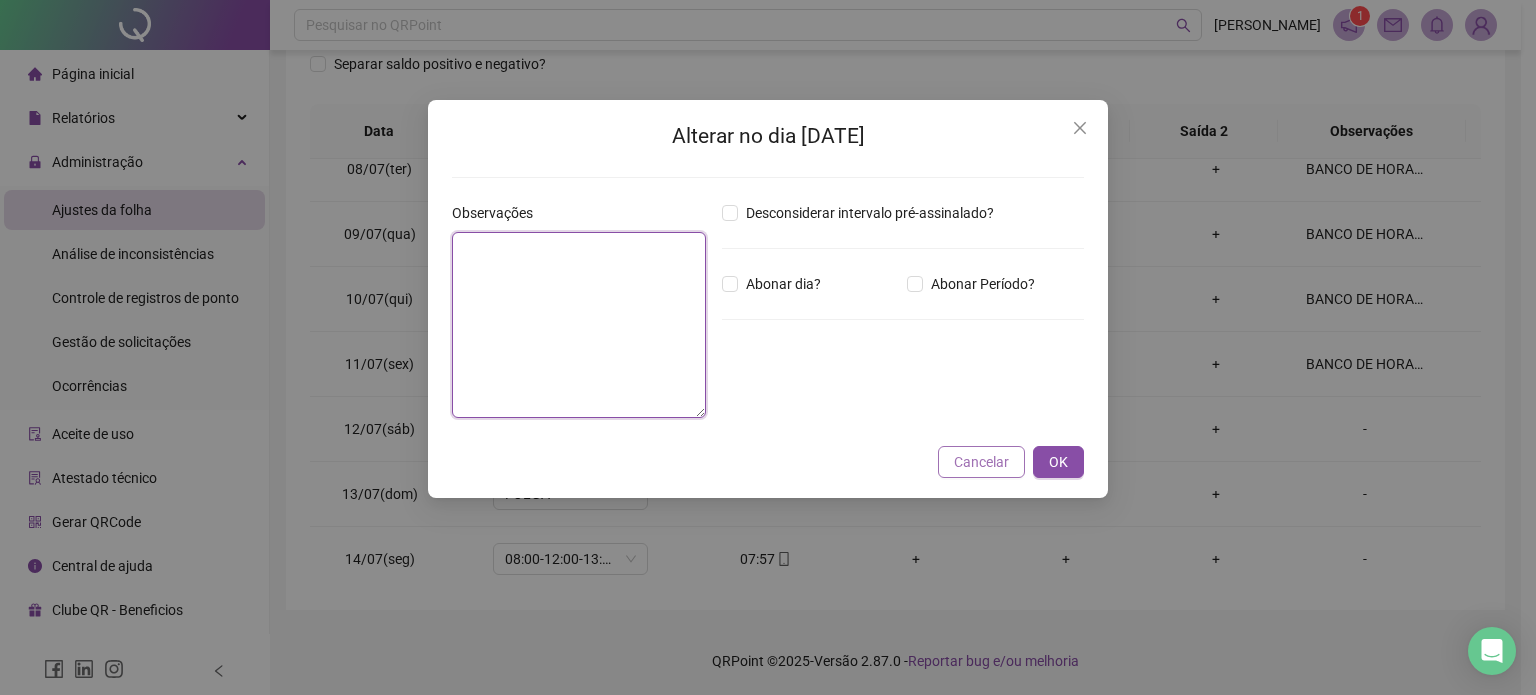 paste on "**********" 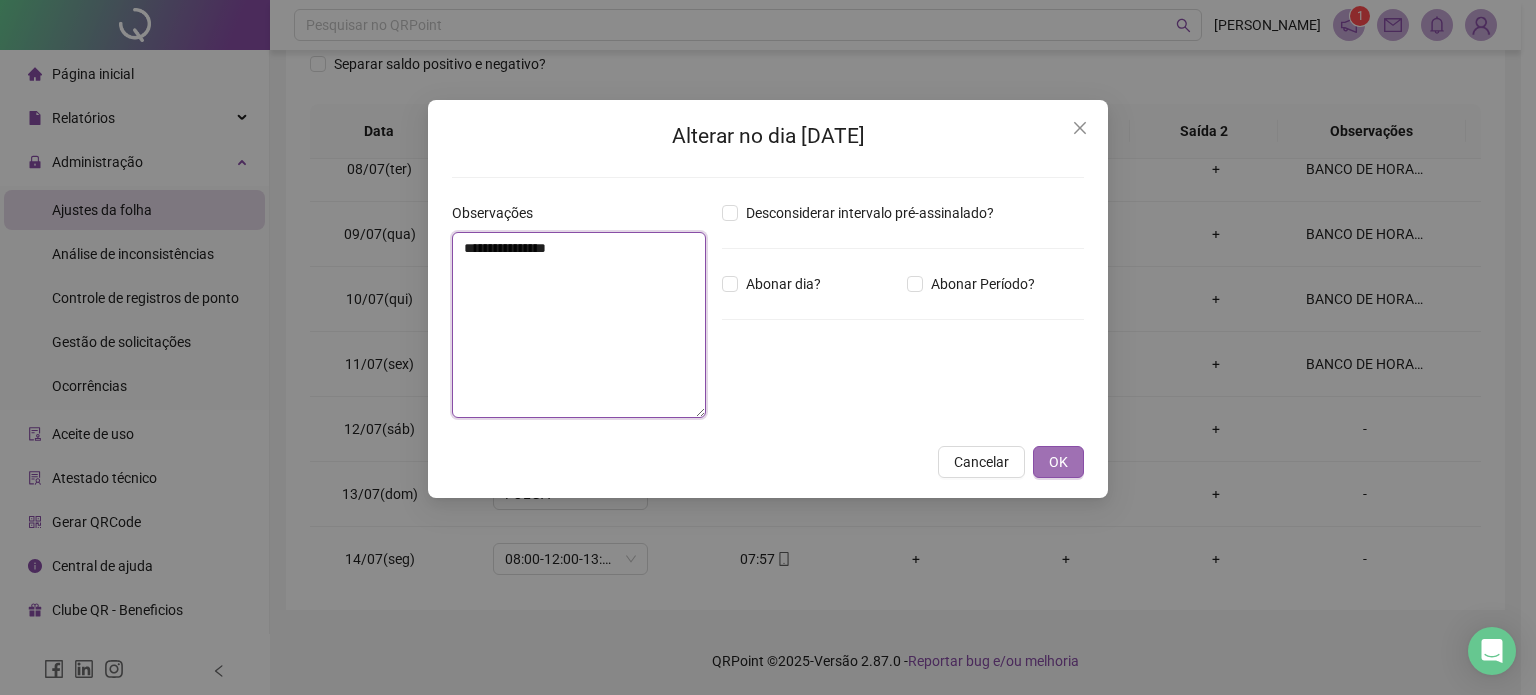 type on "**********" 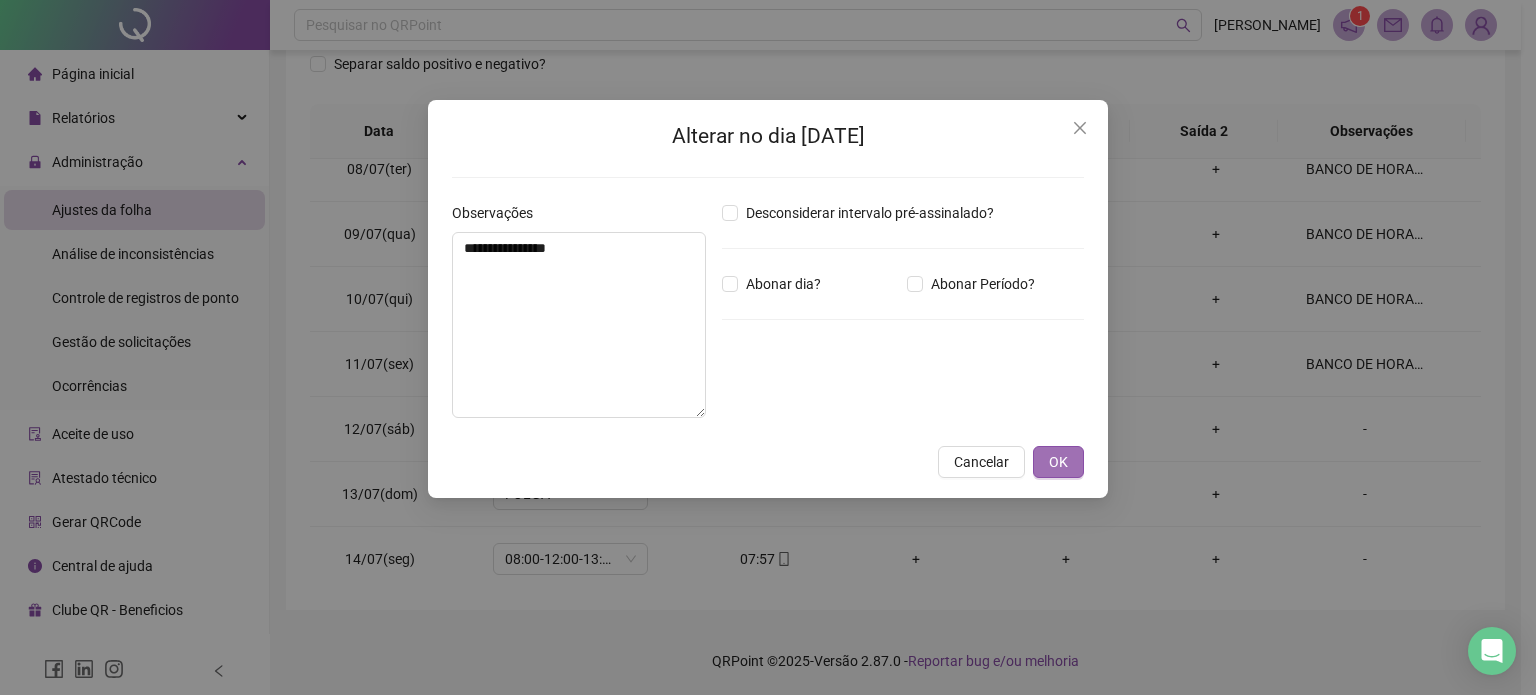 click on "OK" at bounding box center (1058, 462) 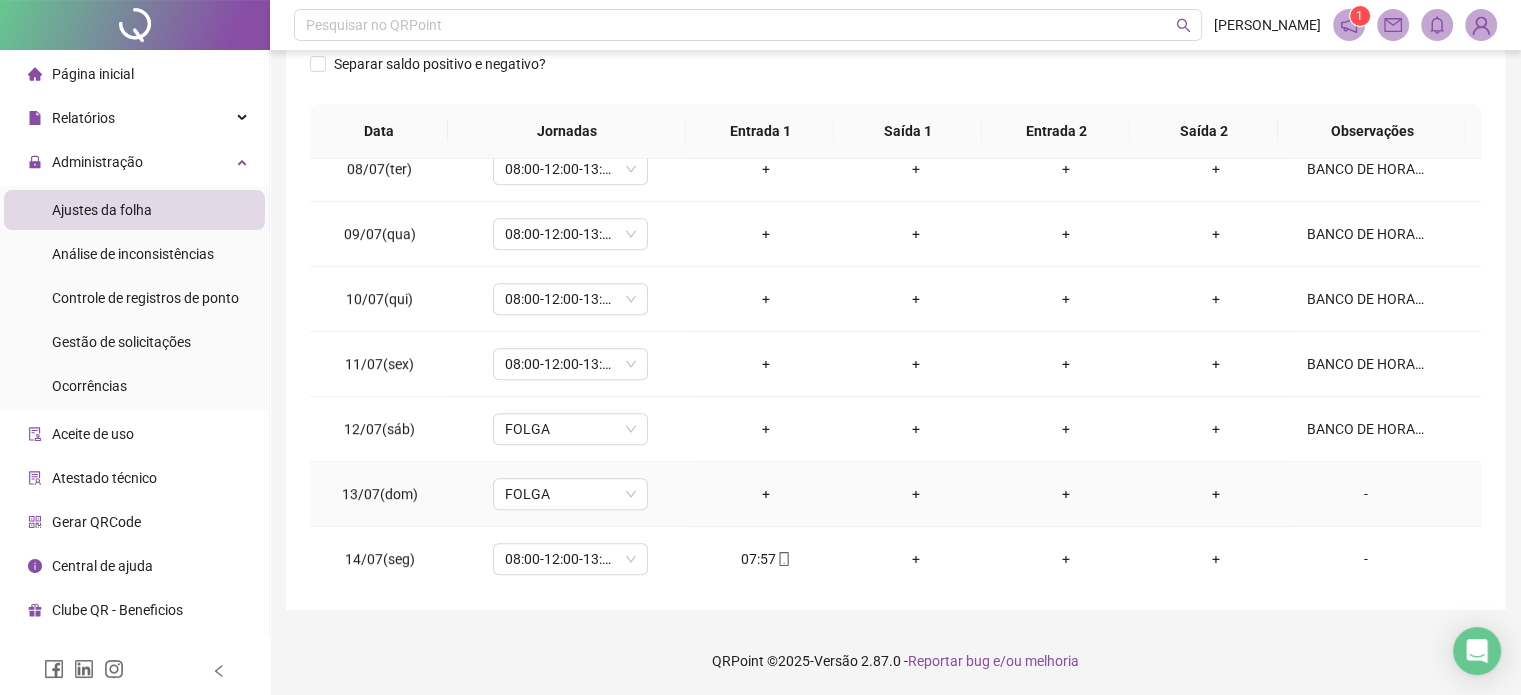 click on "-" at bounding box center (1365, 494) 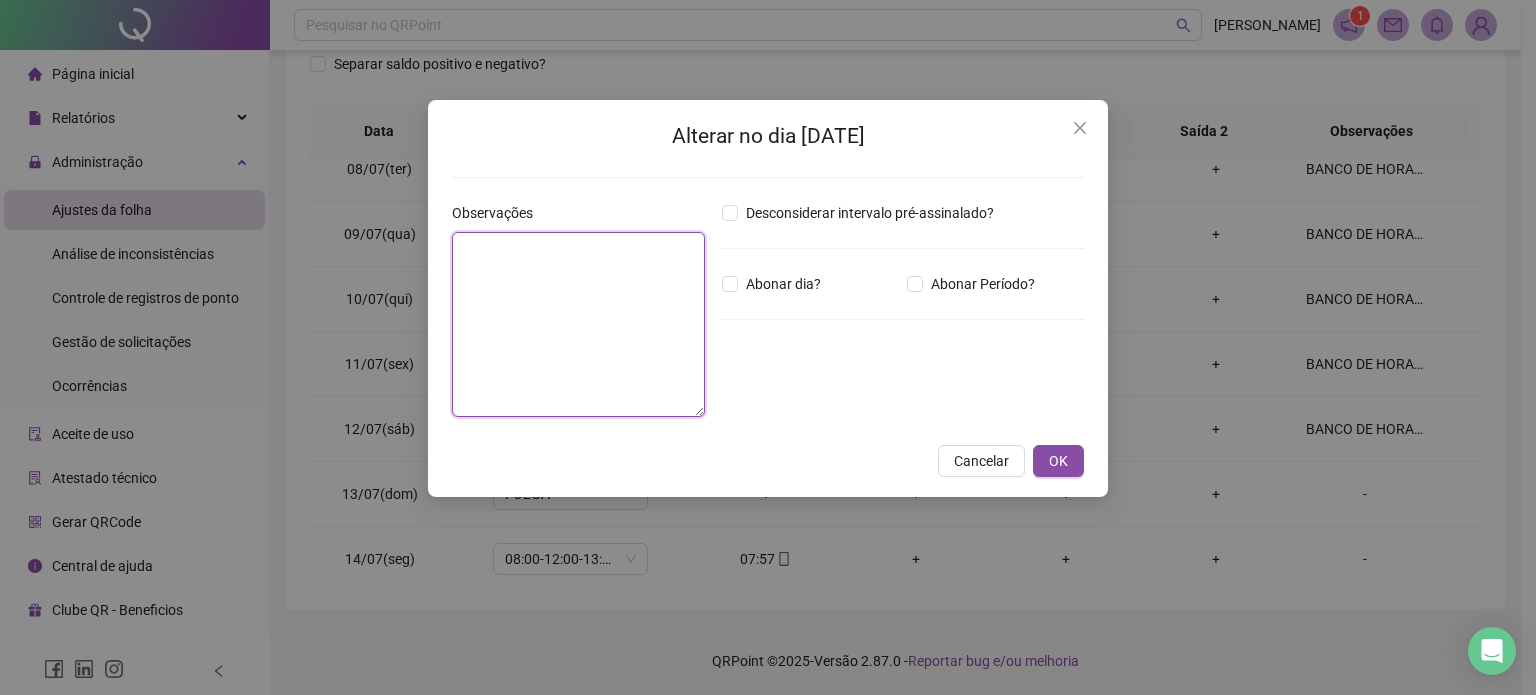 click at bounding box center [578, 324] 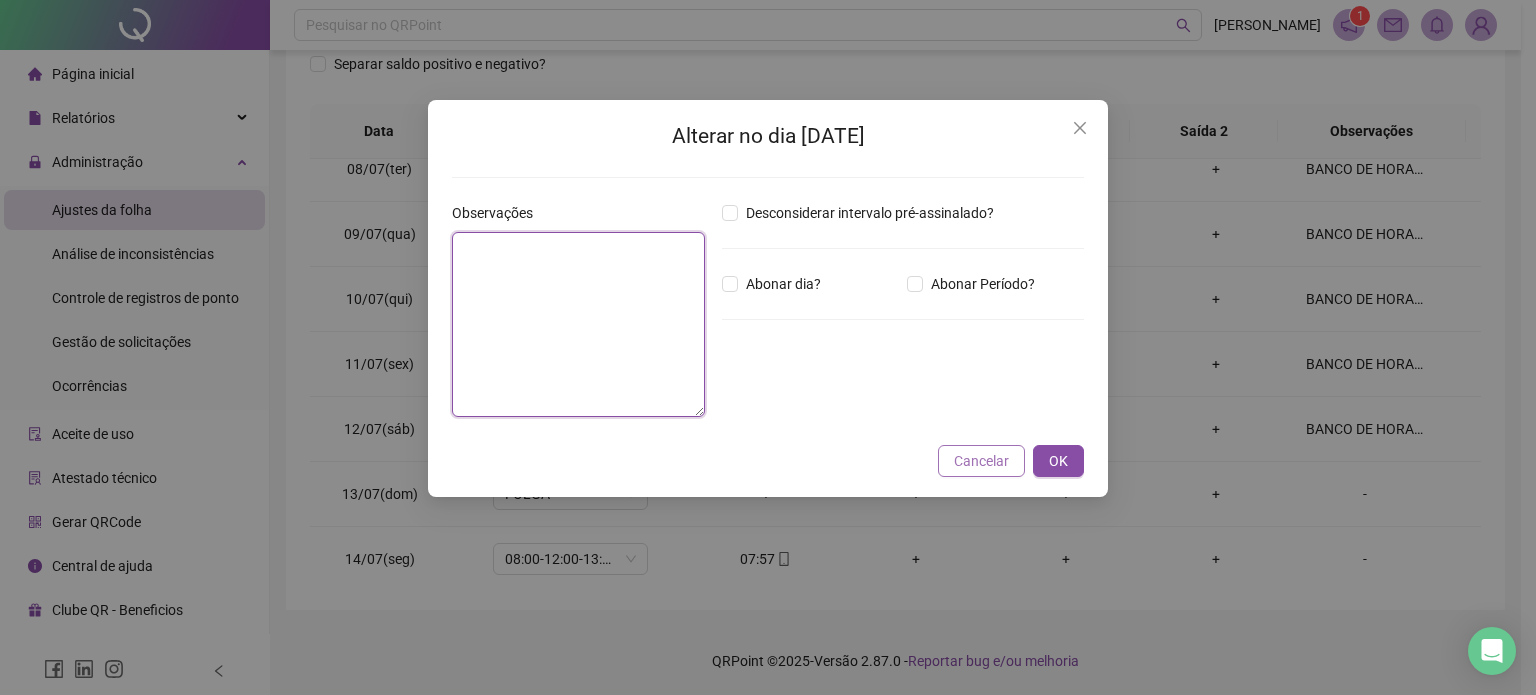 paste on "**********" 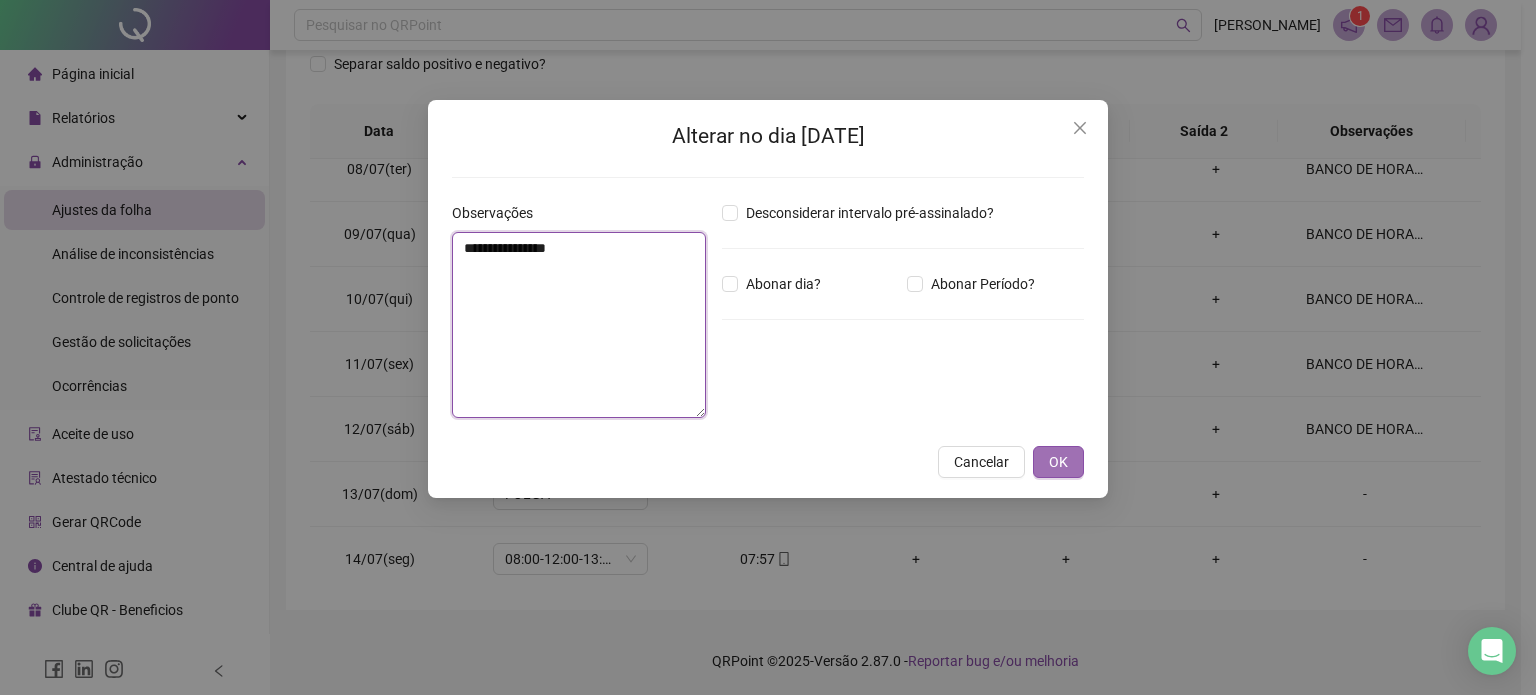 type on "**********" 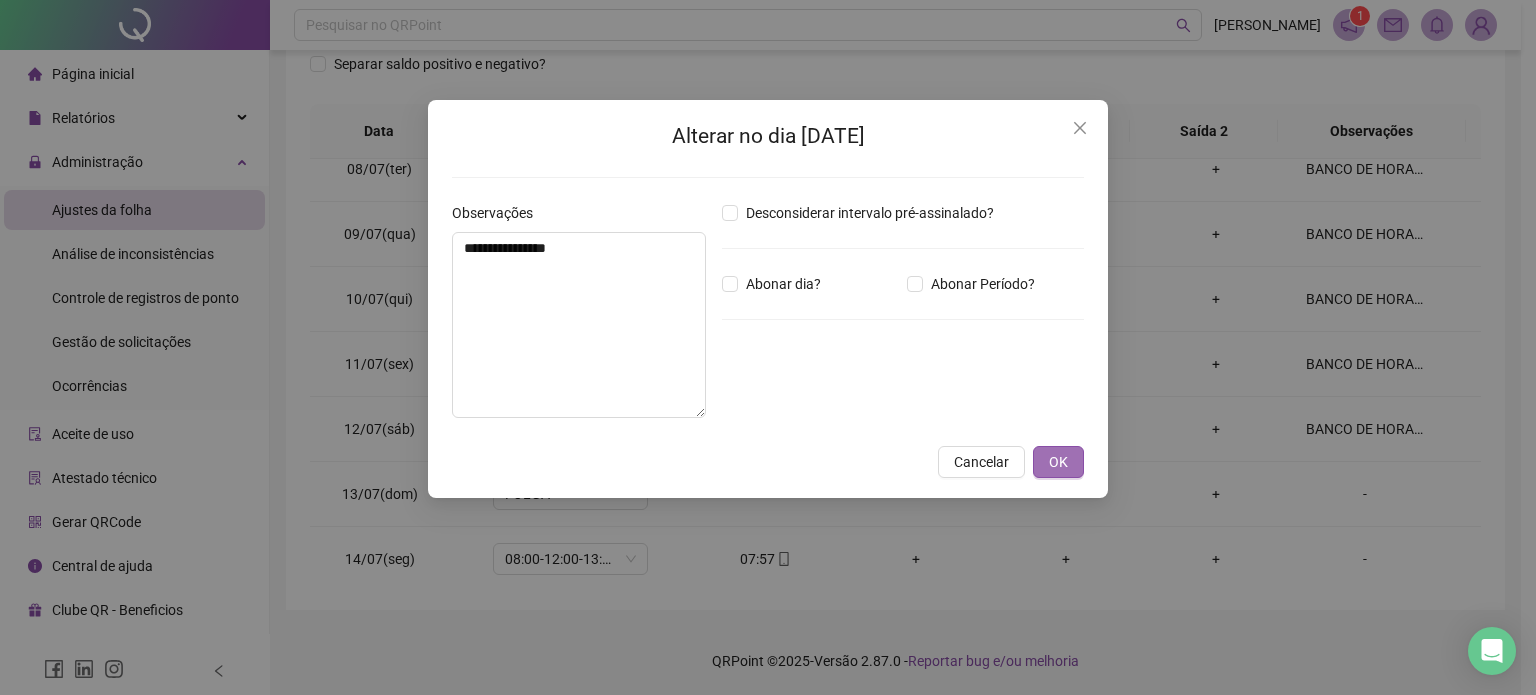 click on "OK" at bounding box center (1058, 462) 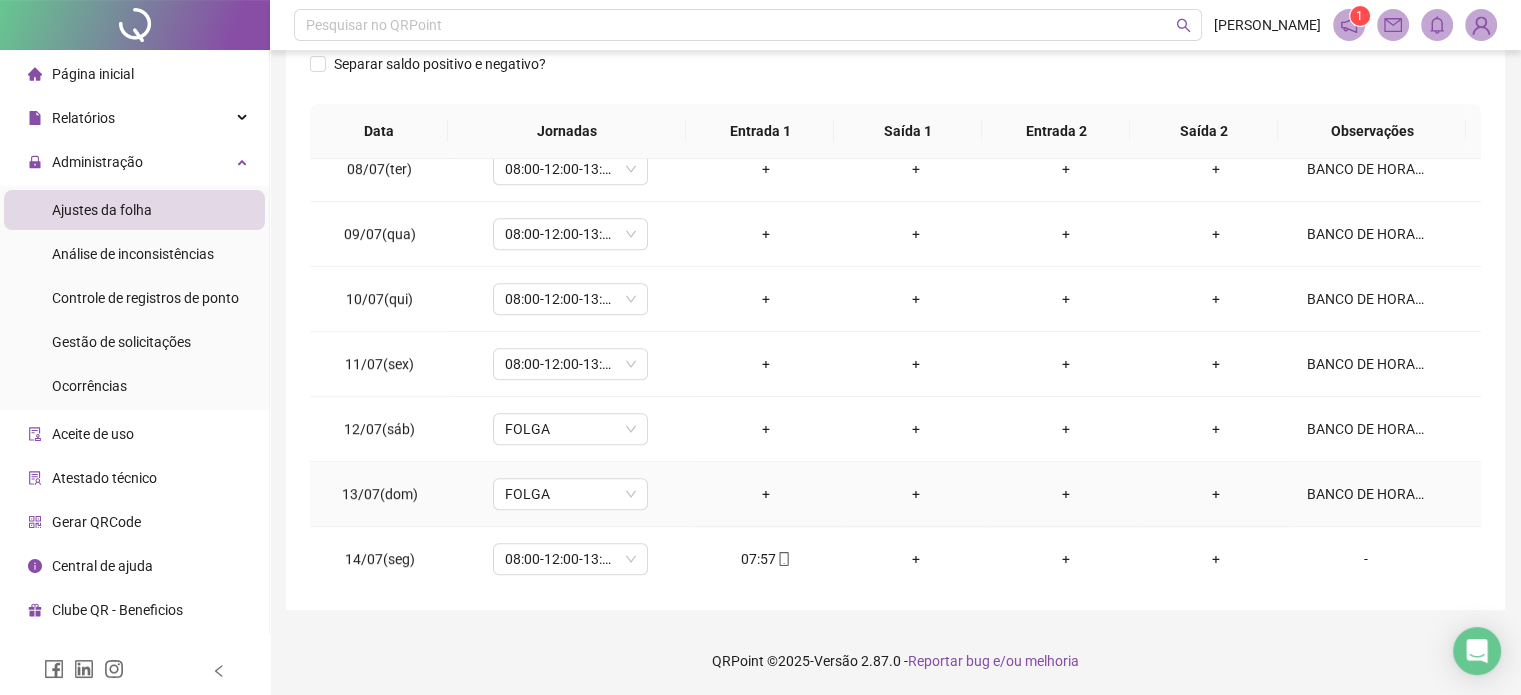 click on "BANCO DE HORAS." at bounding box center (1365, 494) 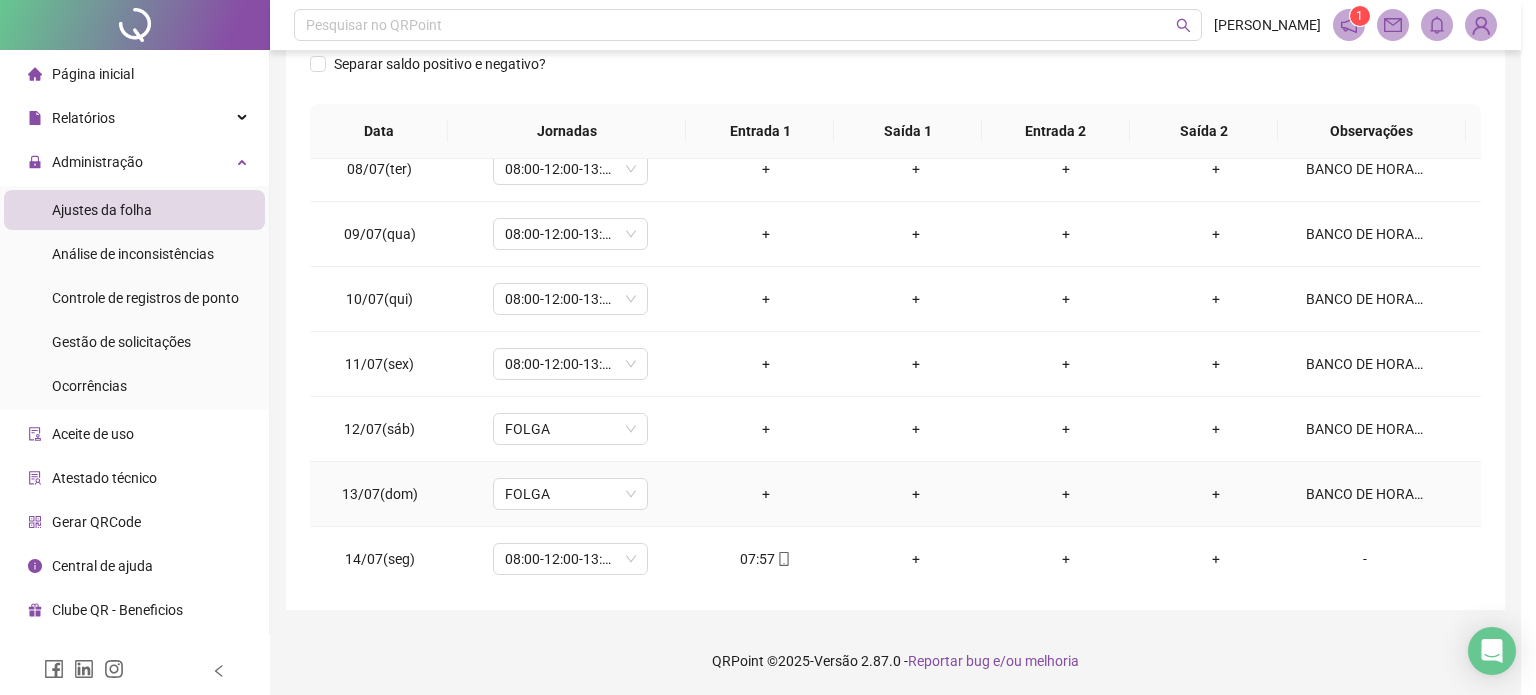 type on "**********" 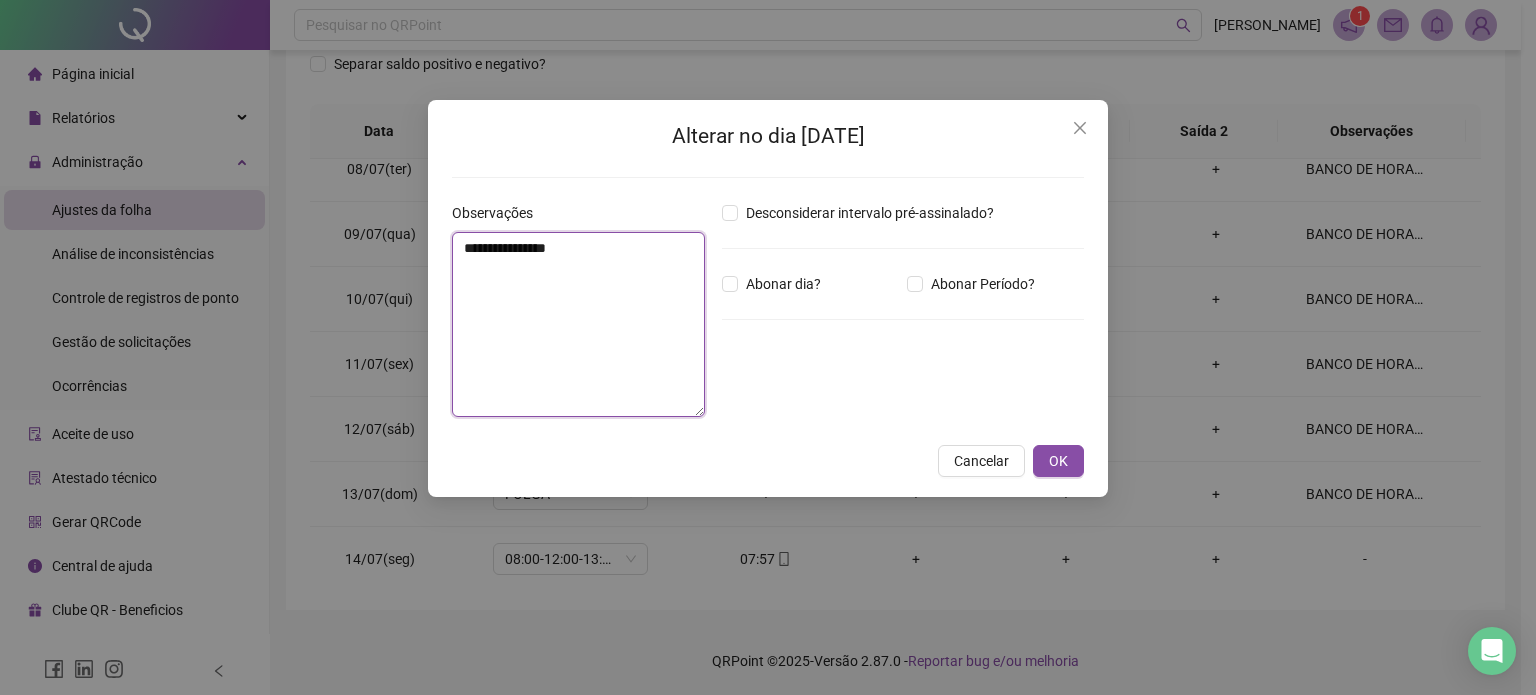 click on "**********" at bounding box center (768, 347) 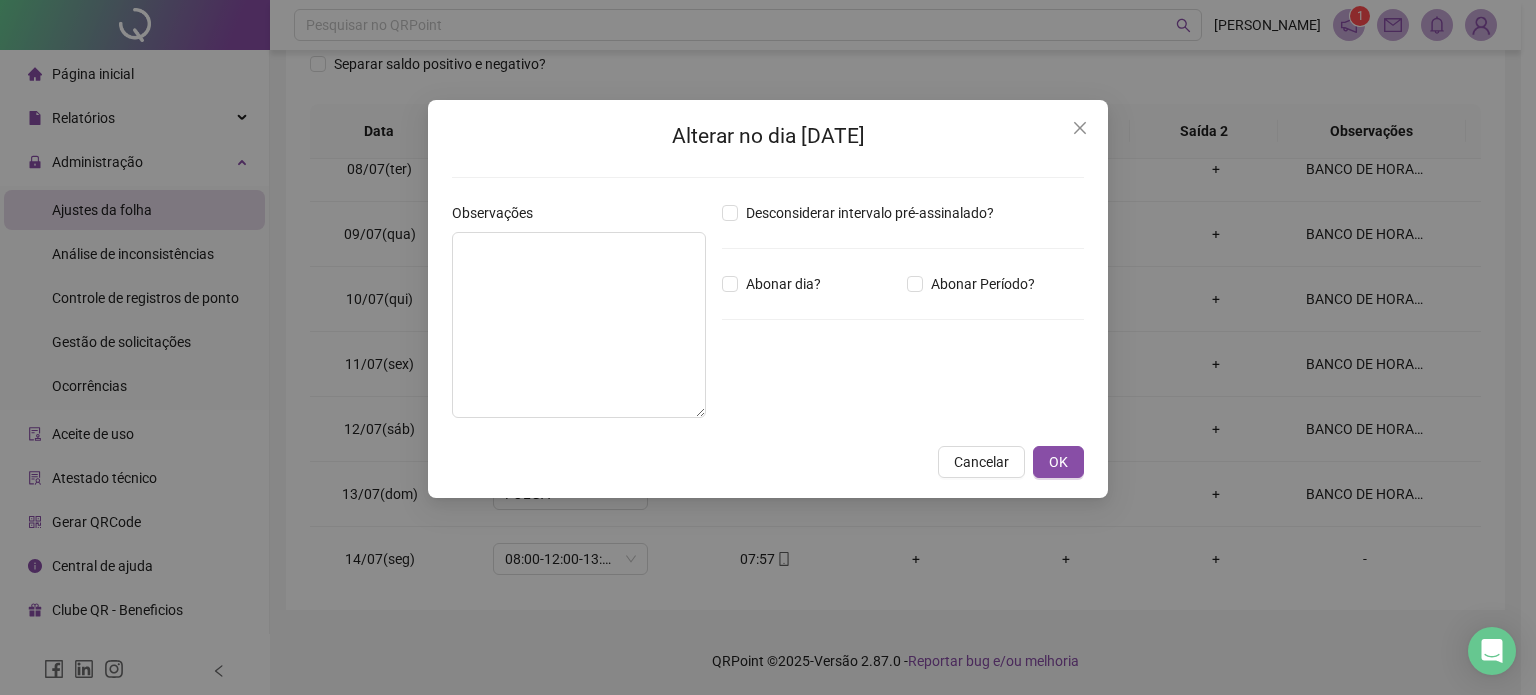 click on "Alterar no dia   [DATE] Observações Desconsiderar intervalo pré-assinalado? Abonar dia? Abonar Período? Horas a abonar ***** Aplicar regime de compensação Cancelar OK" at bounding box center [768, 299] 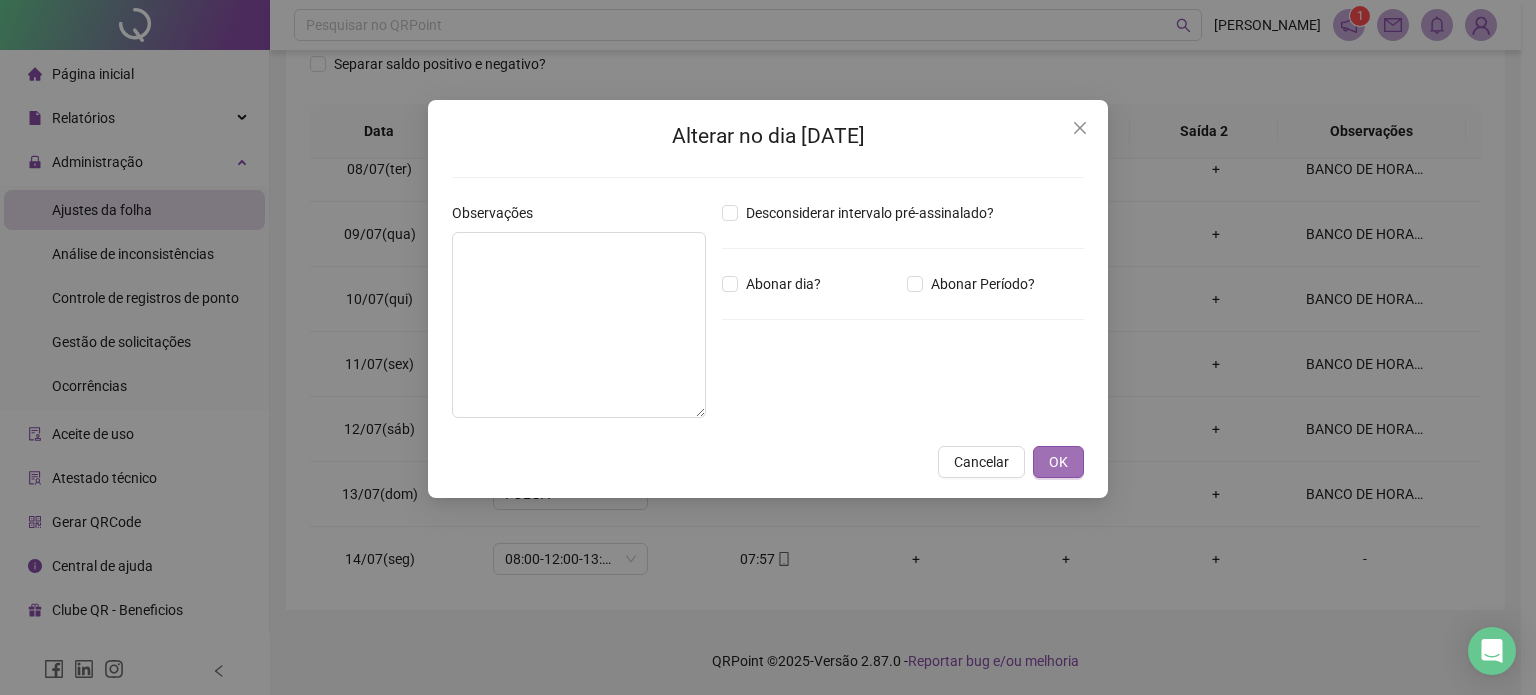 click on "OK" at bounding box center (1058, 462) 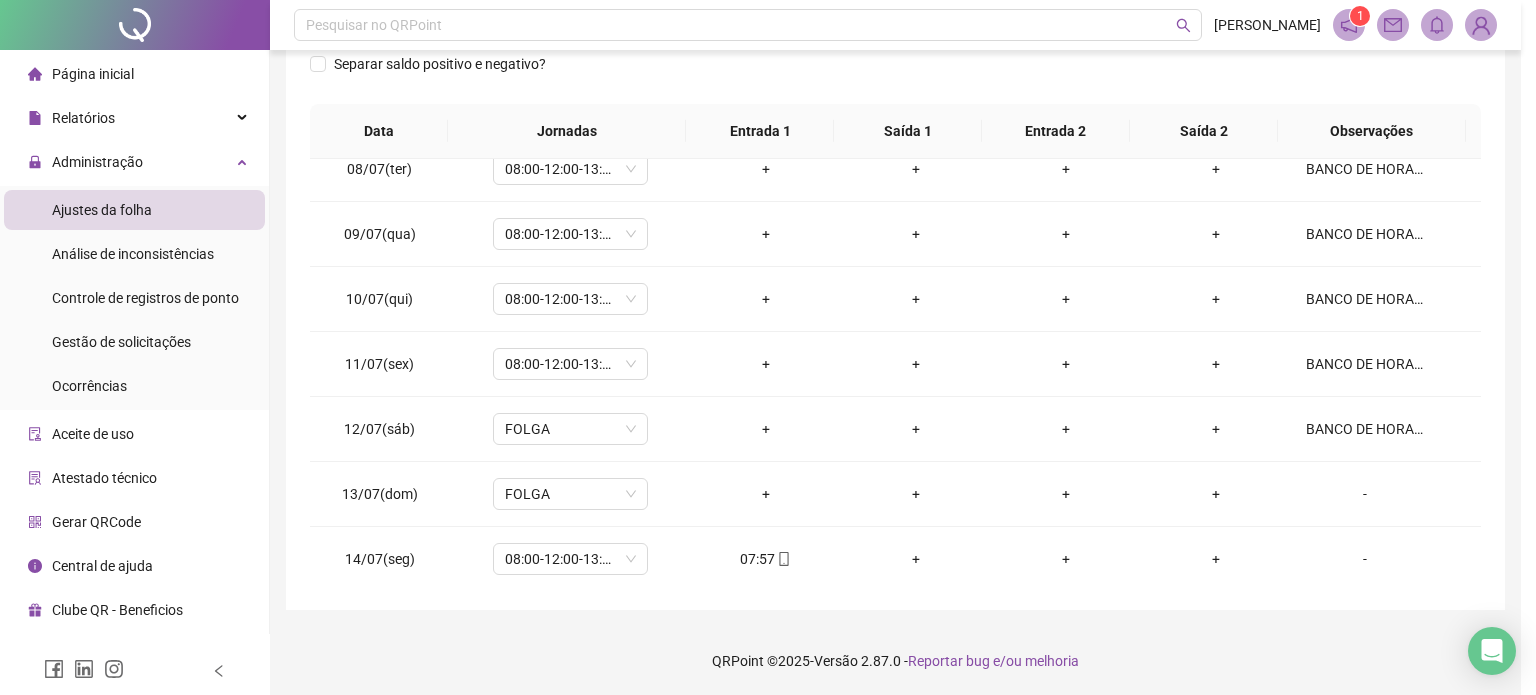 click on "QRPoint © 2025  -  Versão   2.87.0   -  Reportar bug e/ou melhoria" at bounding box center [895, 661] 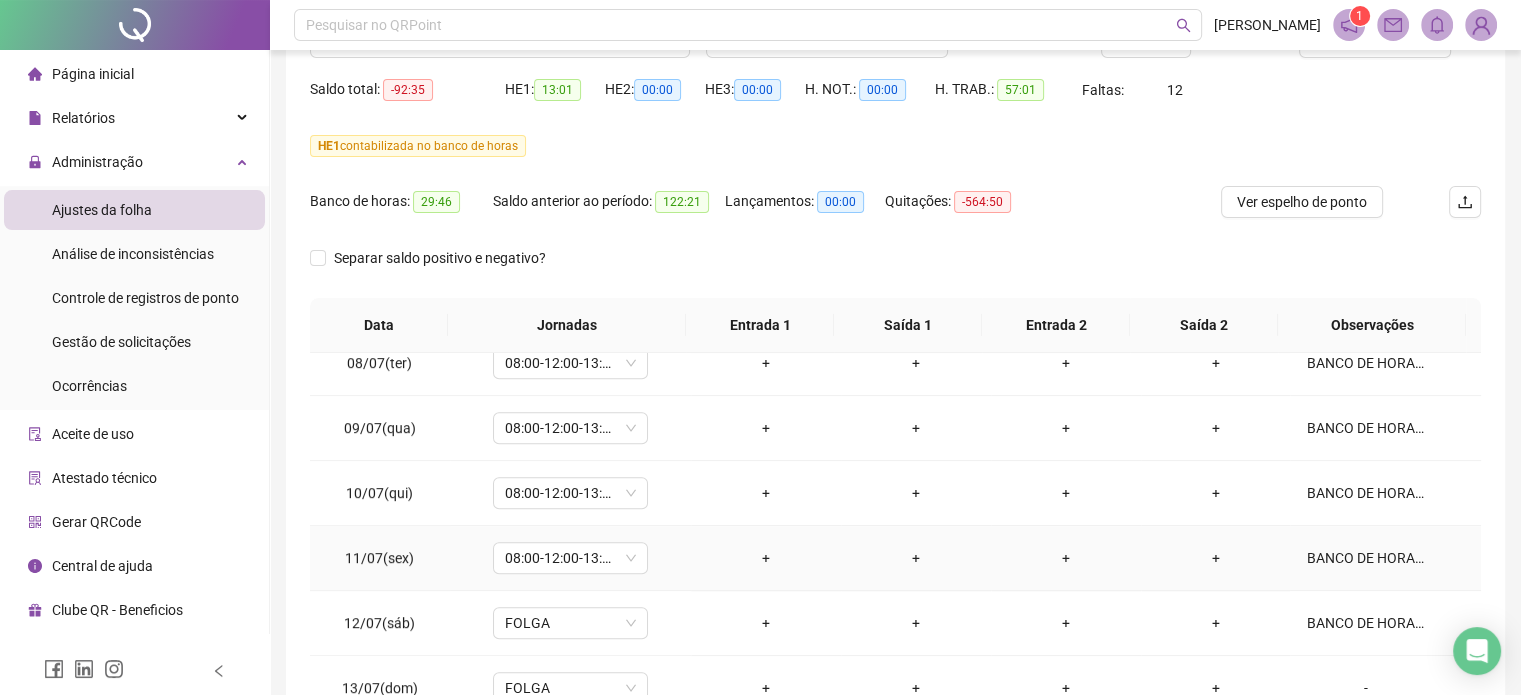 scroll, scrollTop: 82, scrollLeft: 0, axis: vertical 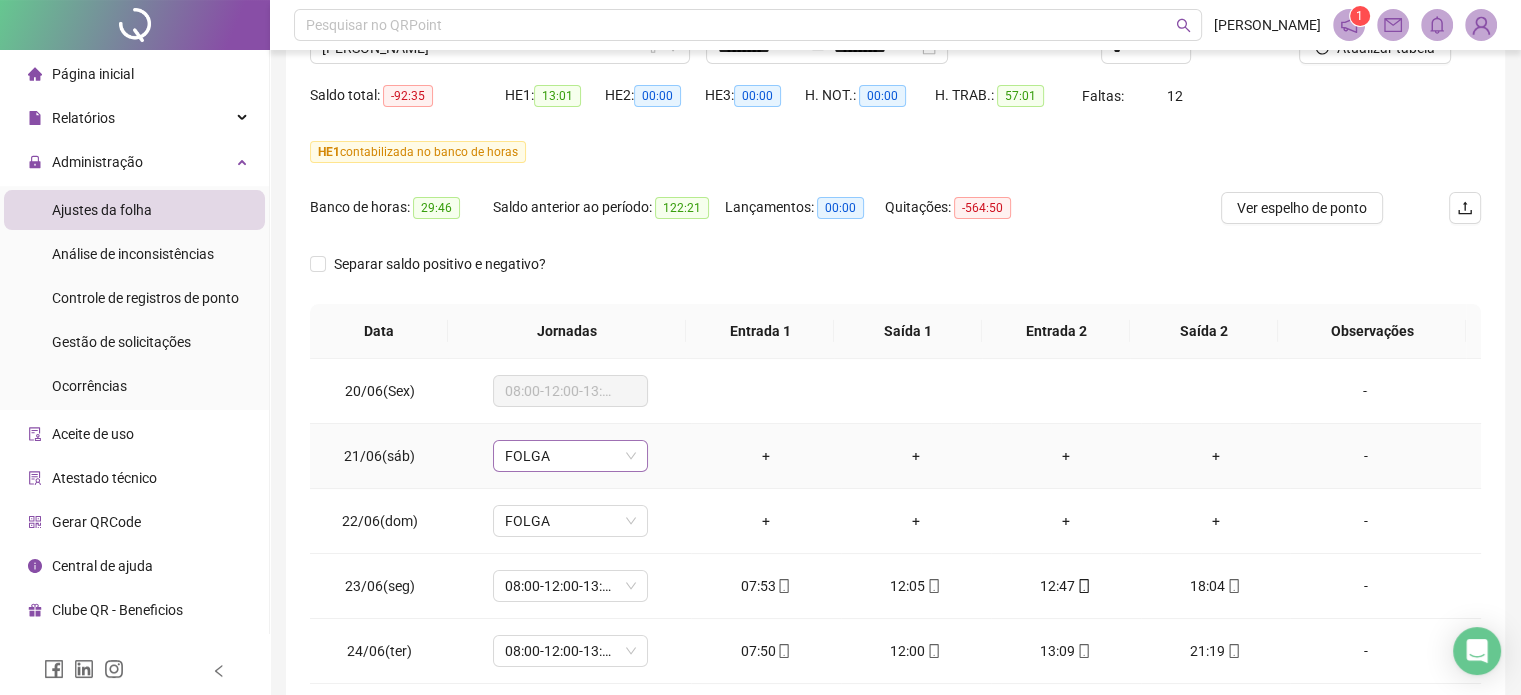 click on "FOLGA" at bounding box center [570, 456] 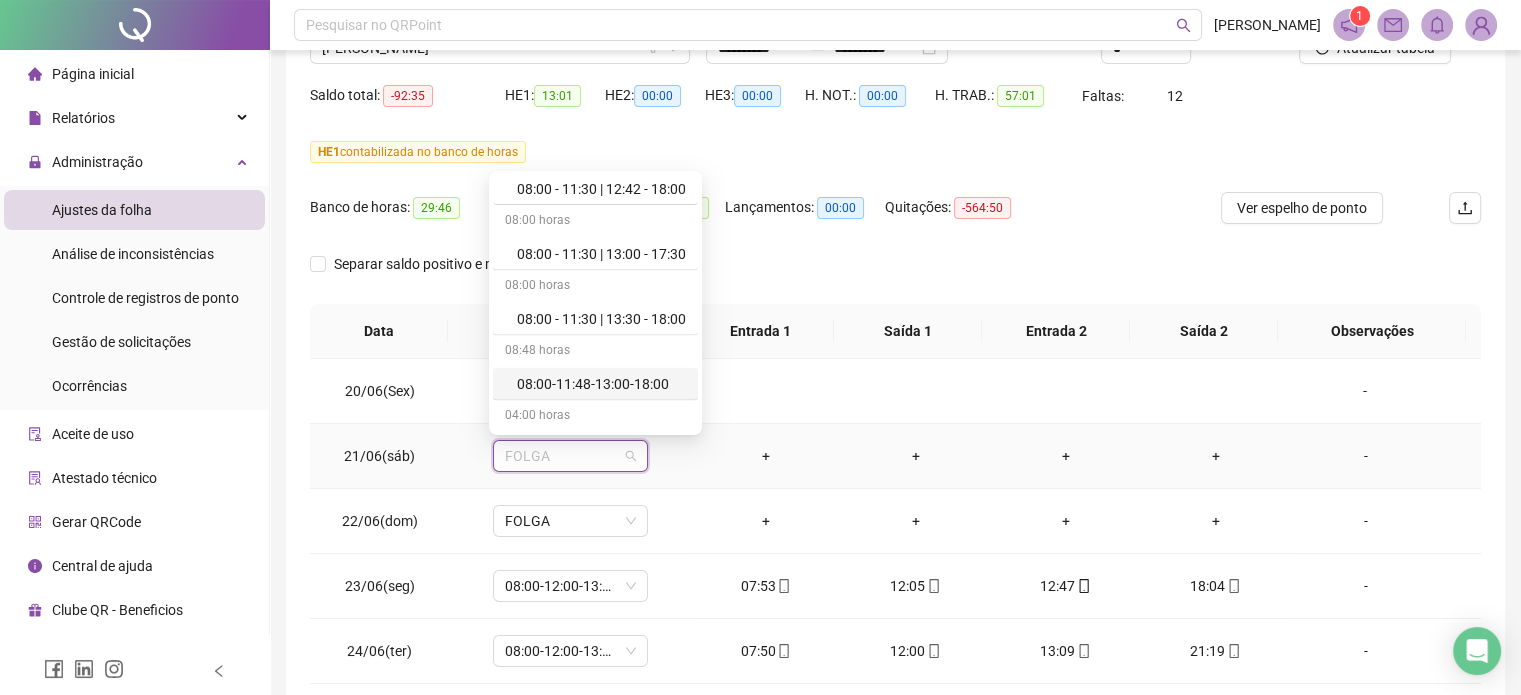 scroll, scrollTop: 4200, scrollLeft: 0, axis: vertical 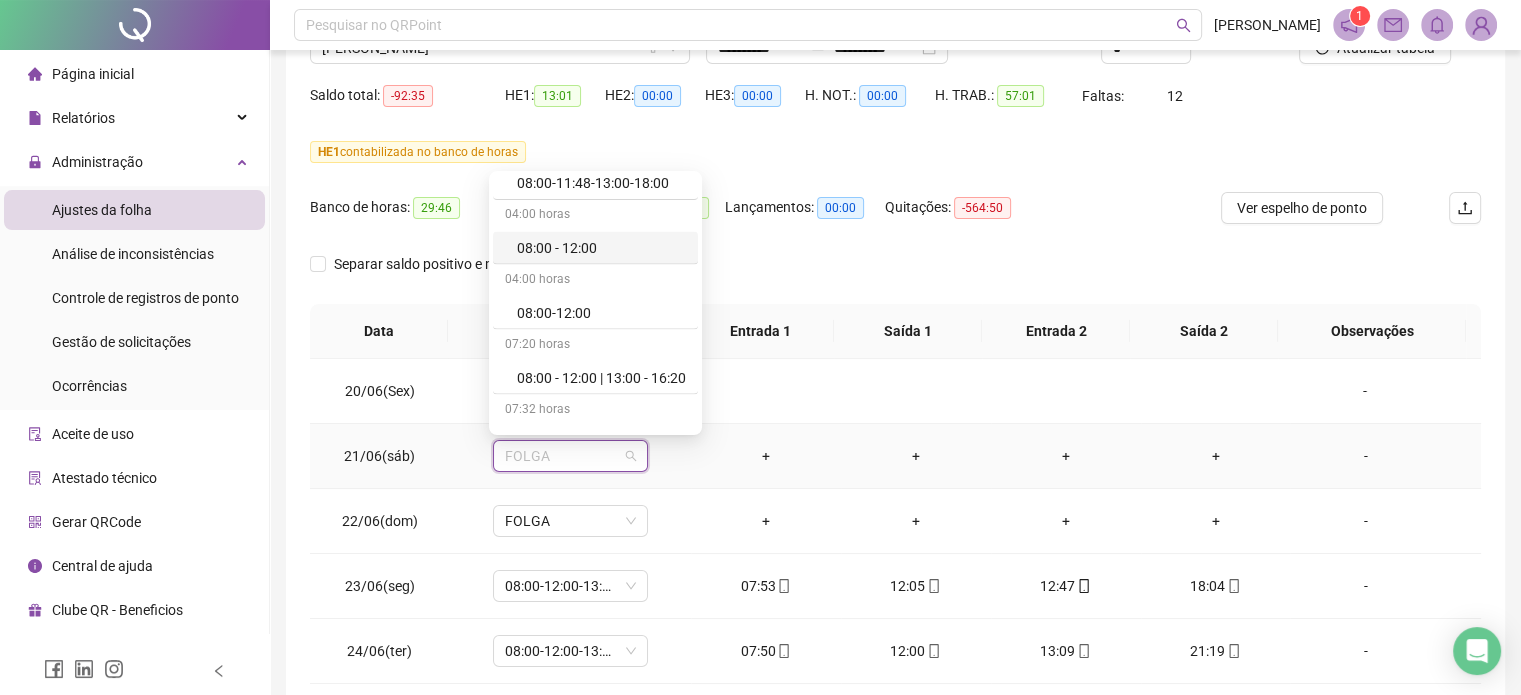 click on "08:00 - 12:00" at bounding box center (601, 248) 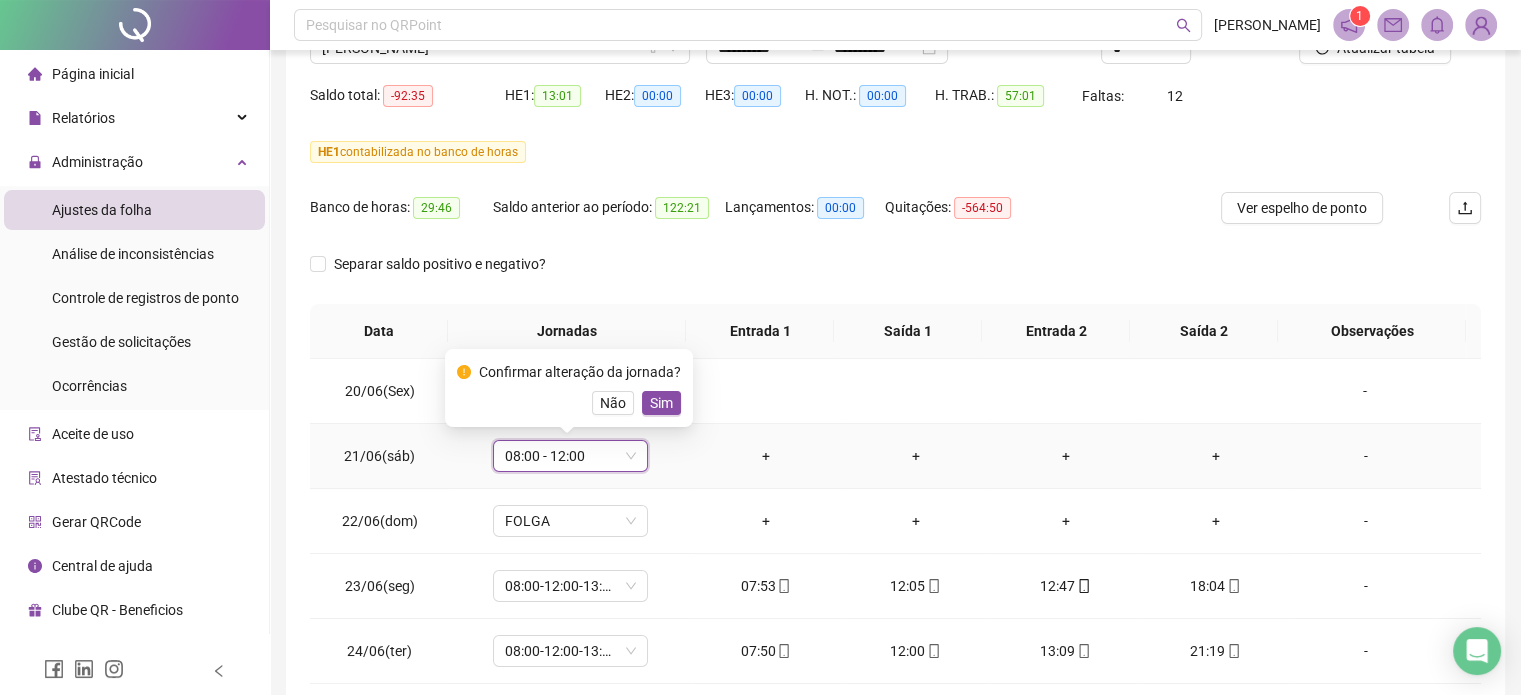 click on "Sim" at bounding box center [661, 403] 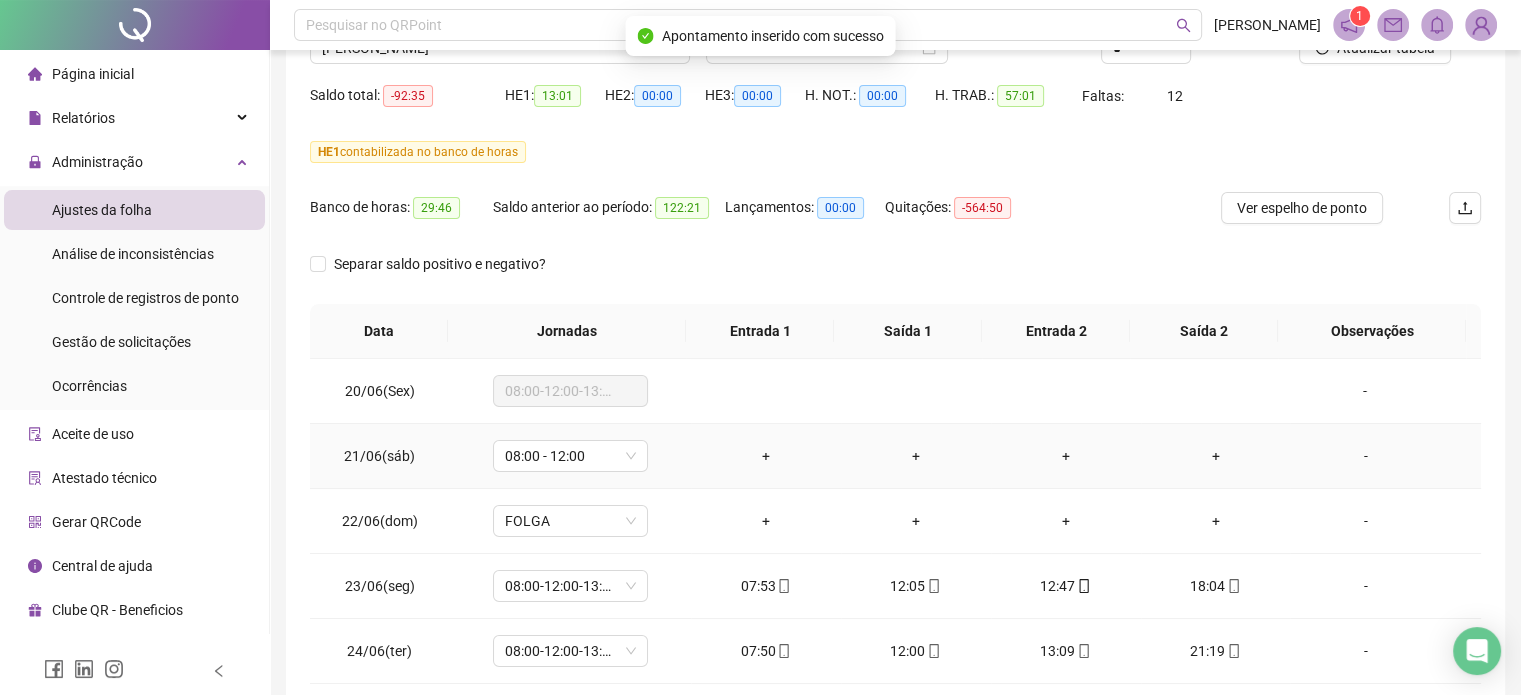 click on "-" at bounding box center (1365, 456) 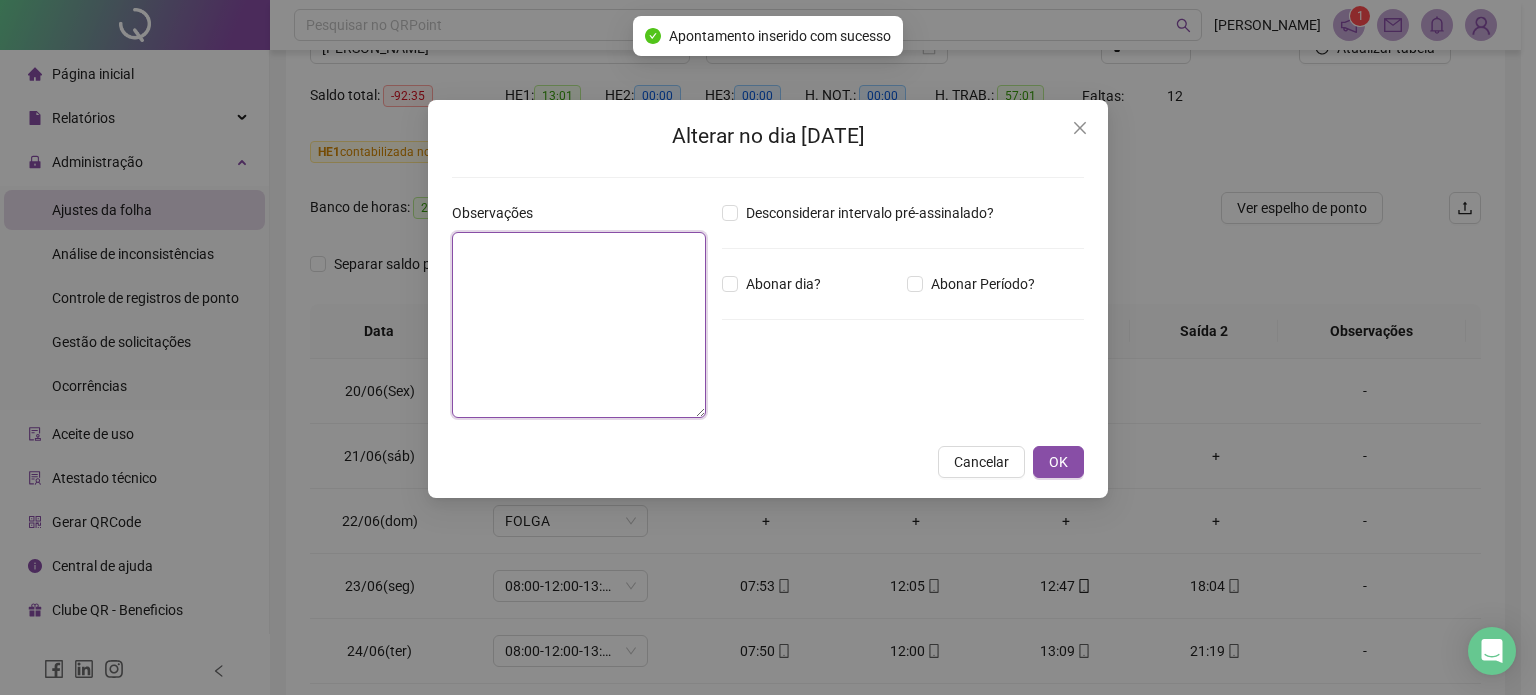 click at bounding box center [579, 325] 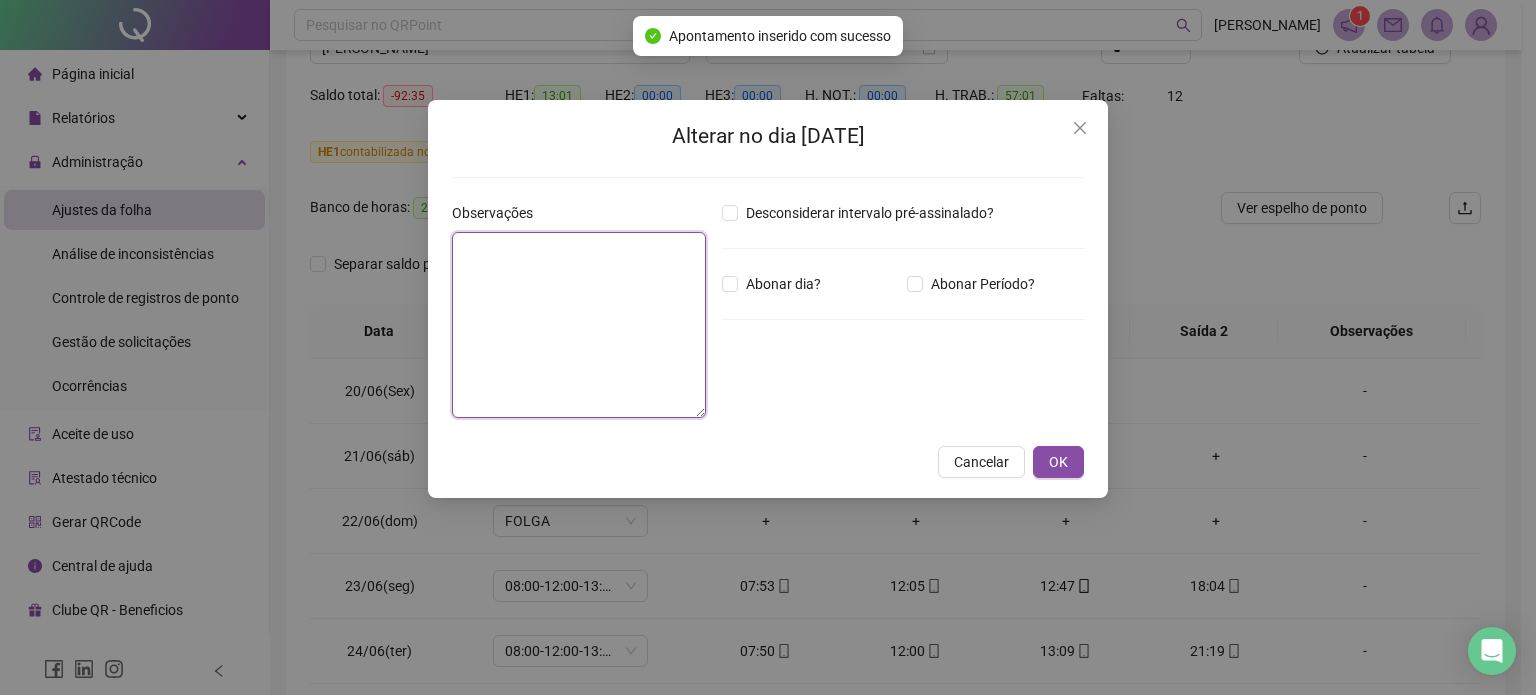 paste on "**********" 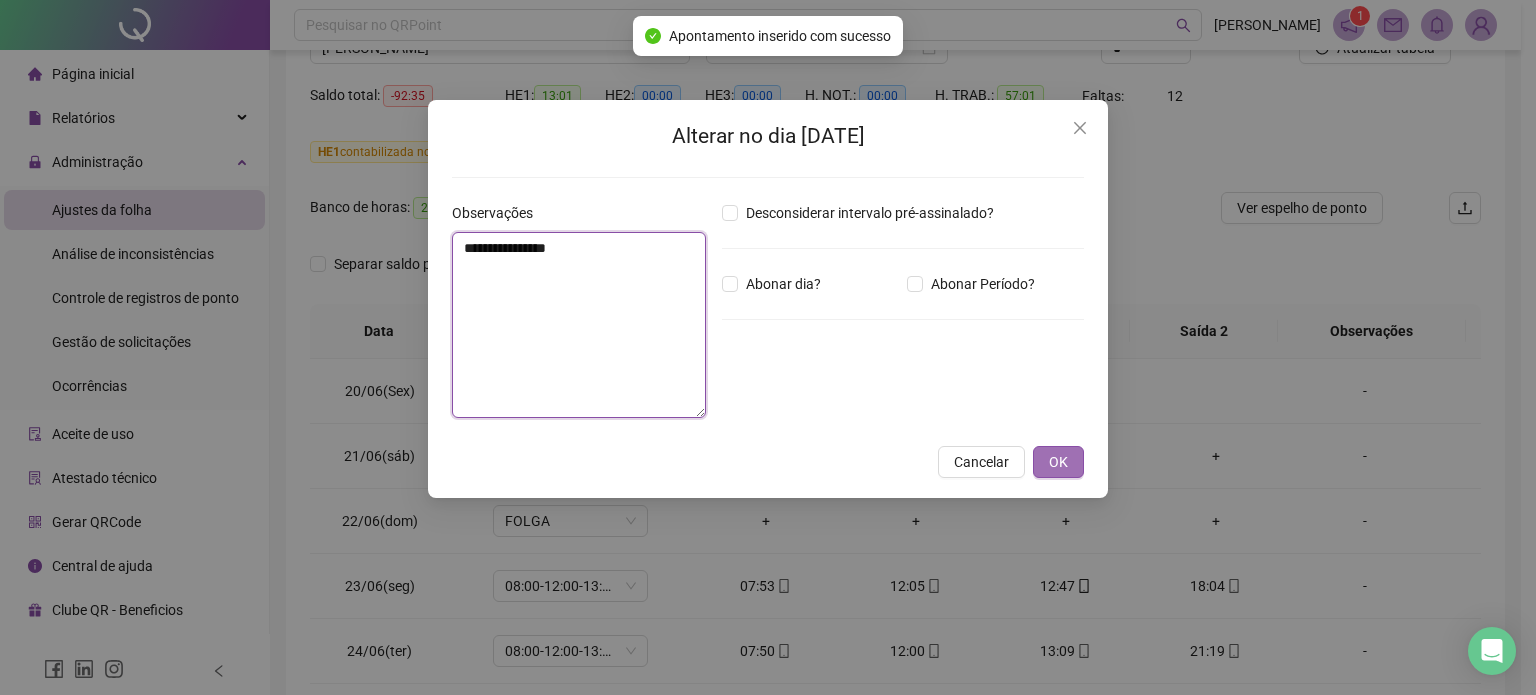 type on "**********" 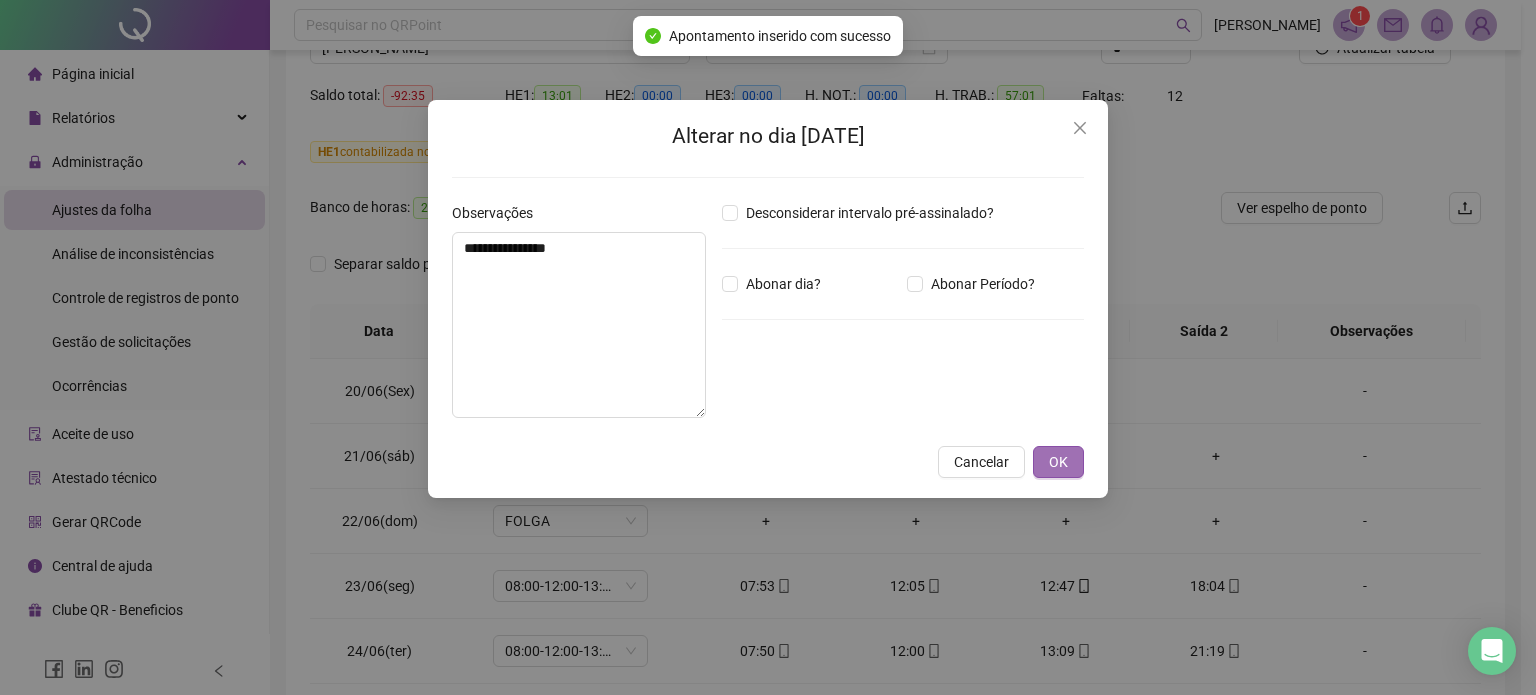 click on "OK" at bounding box center (1058, 462) 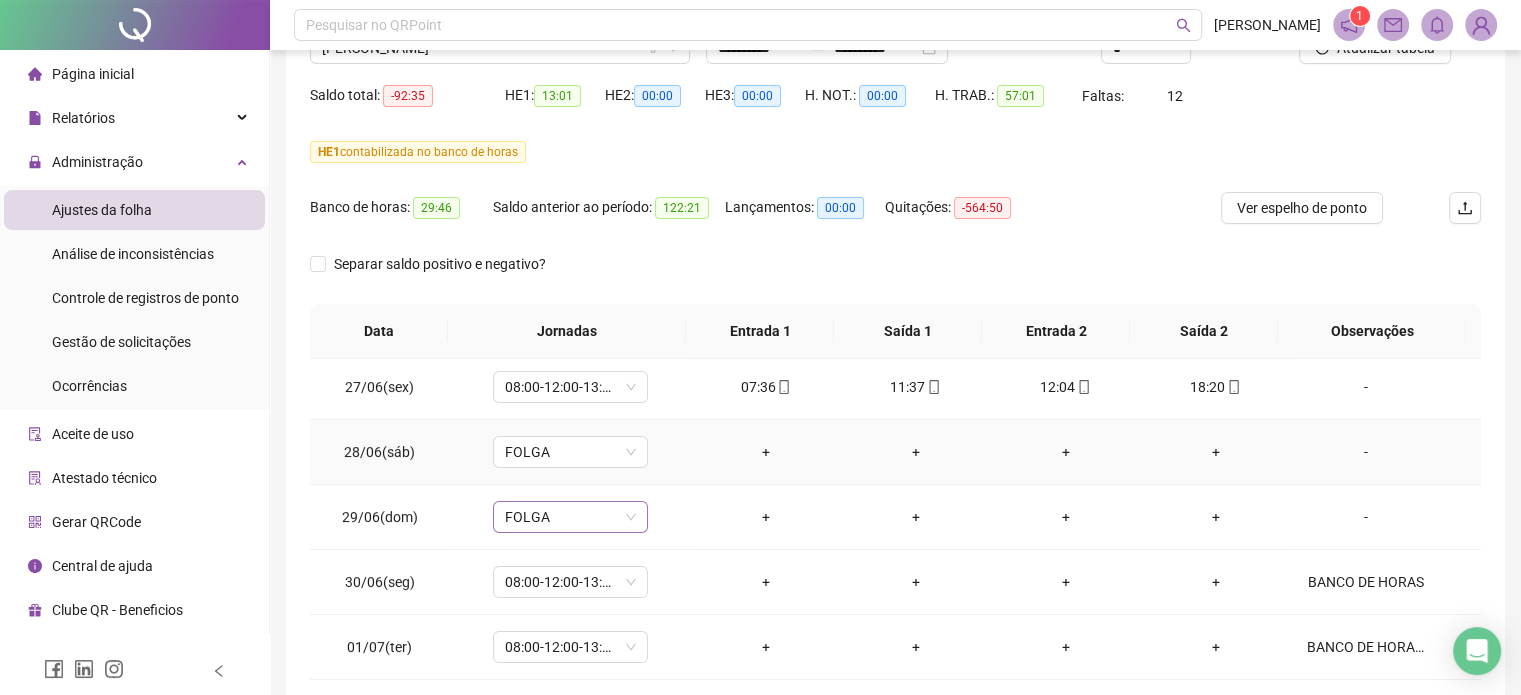 scroll, scrollTop: 500, scrollLeft: 0, axis: vertical 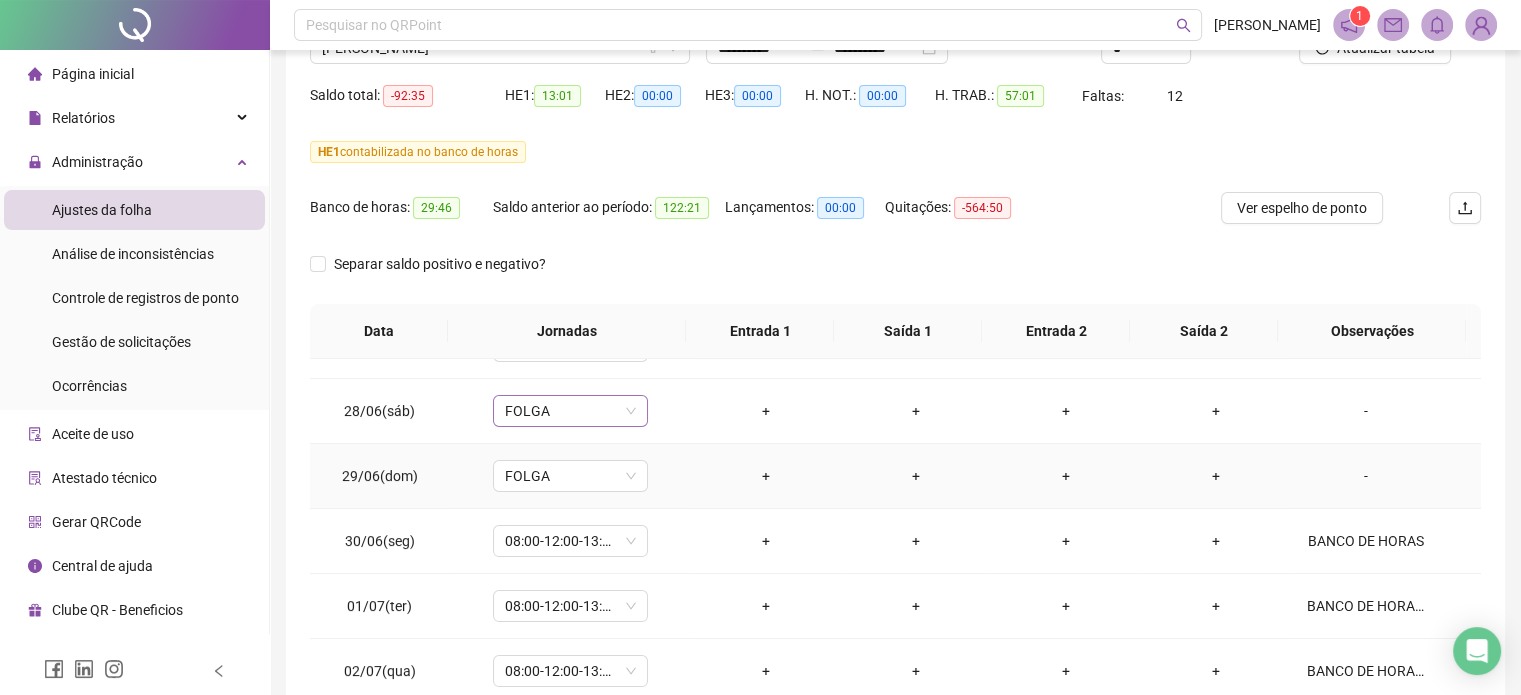 click on "FOLGA" at bounding box center [570, 411] 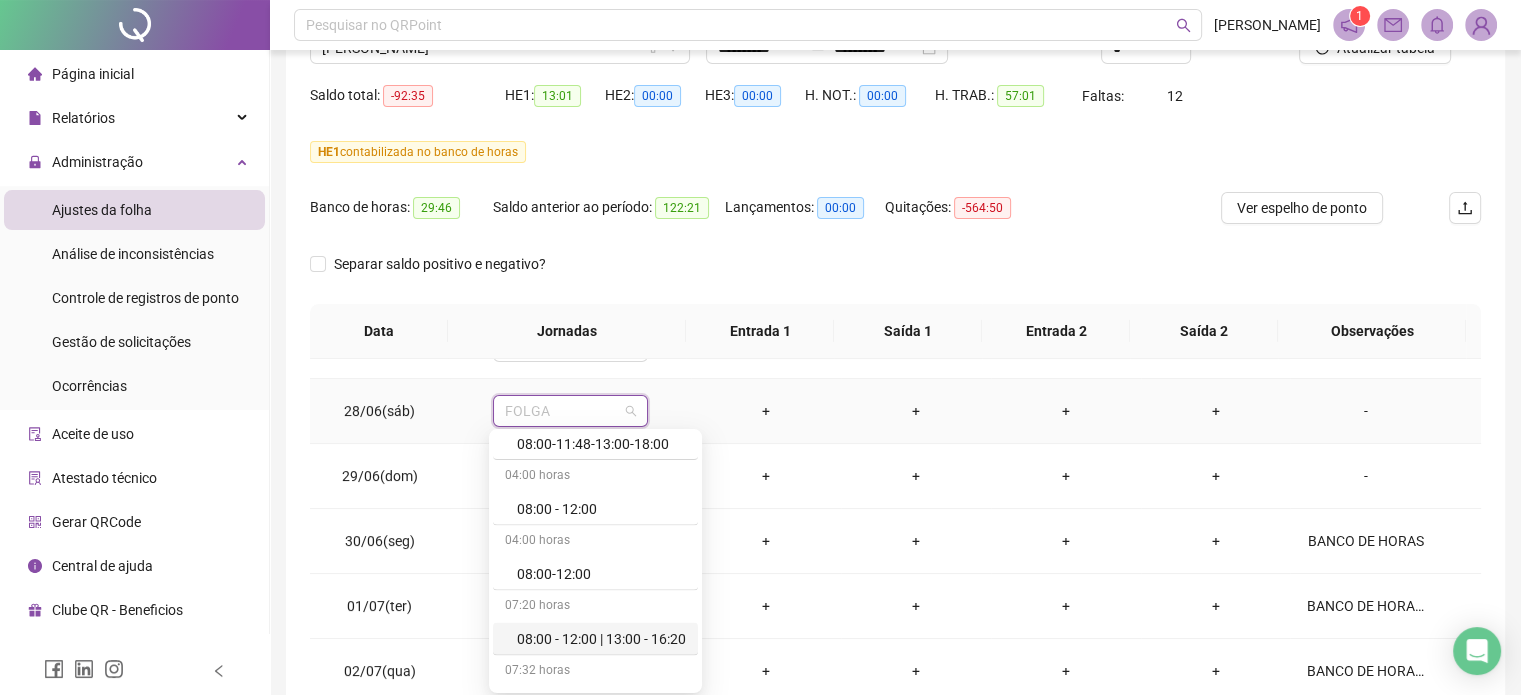 scroll, scrollTop: 4200, scrollLeft: 0, axis: vertical 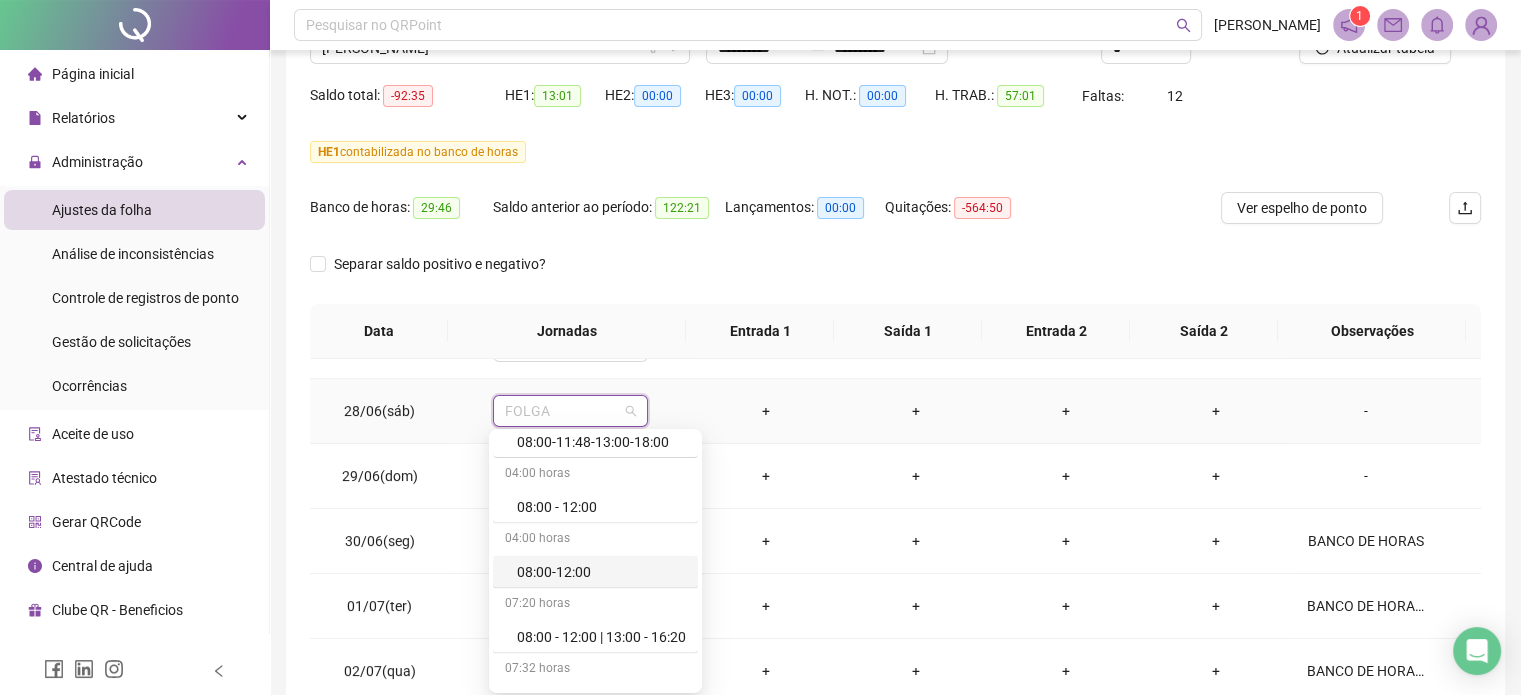 click on "08:00 - 12:00" at bounding box center [601, 506] 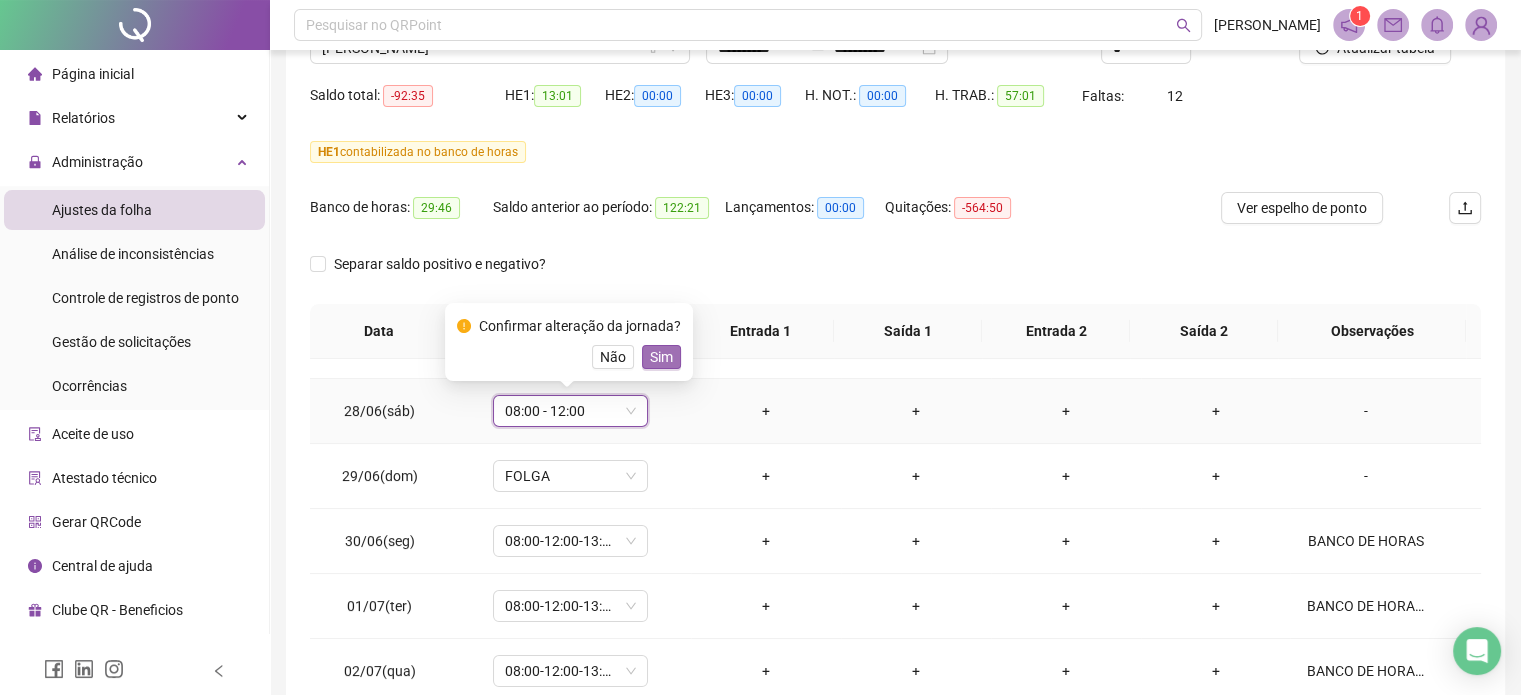 click on "Sim" at bounding box center (661, 357) 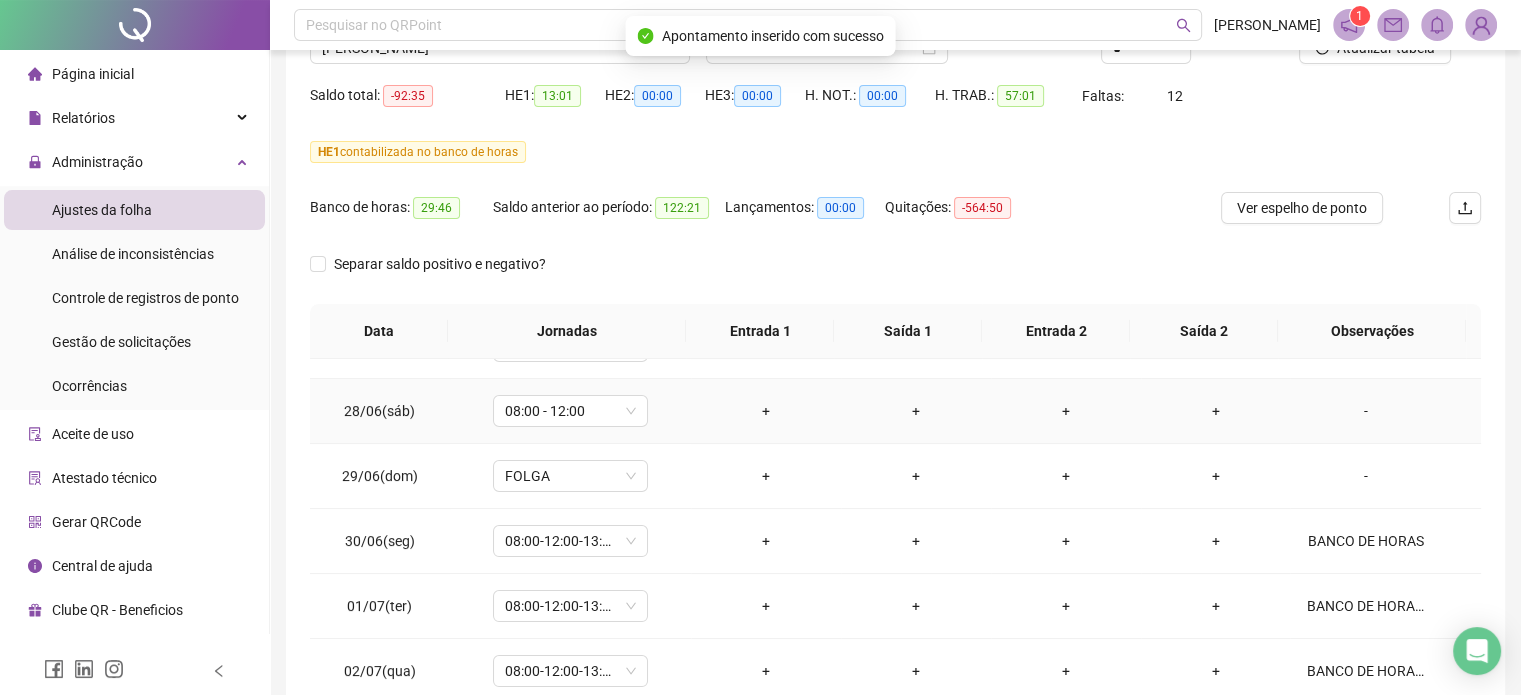 click on "-" at bounding box center [1385, 411] 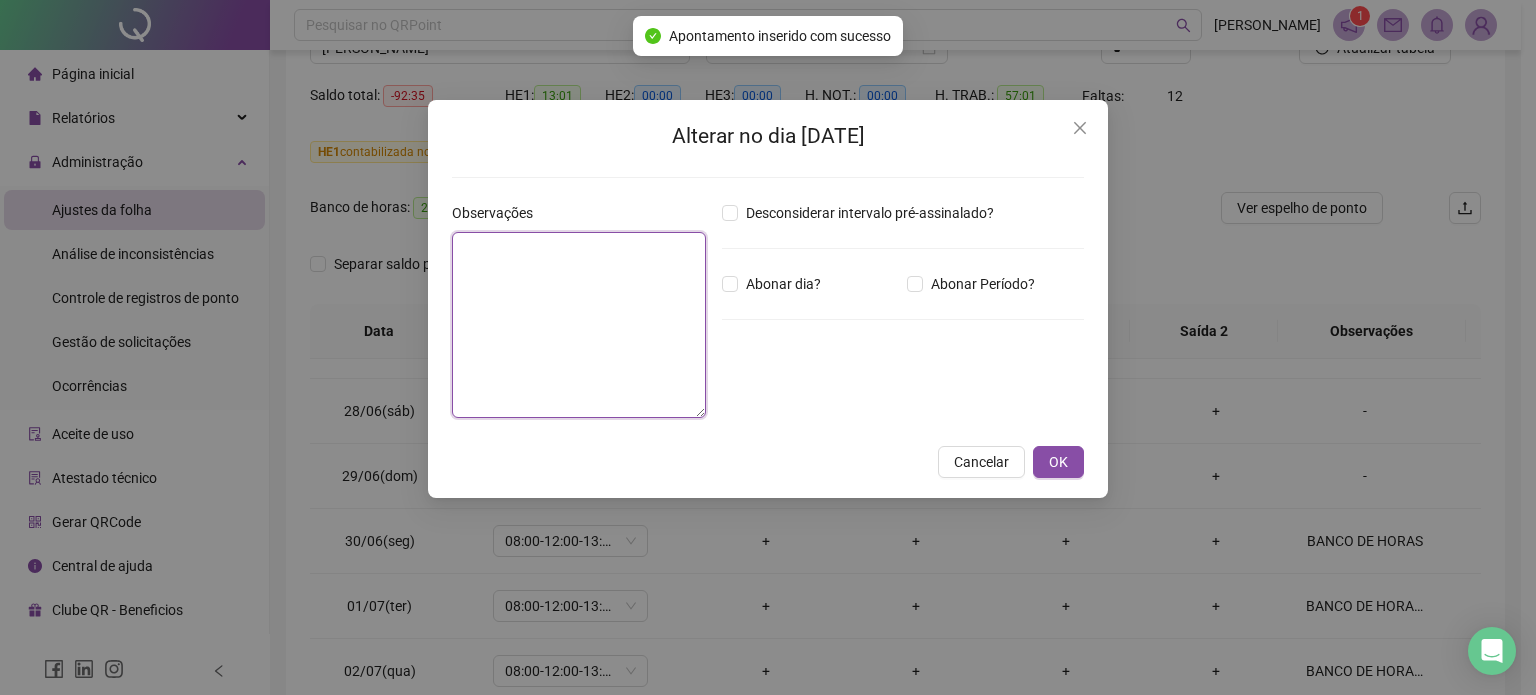 click at bounding box center (579, 325) 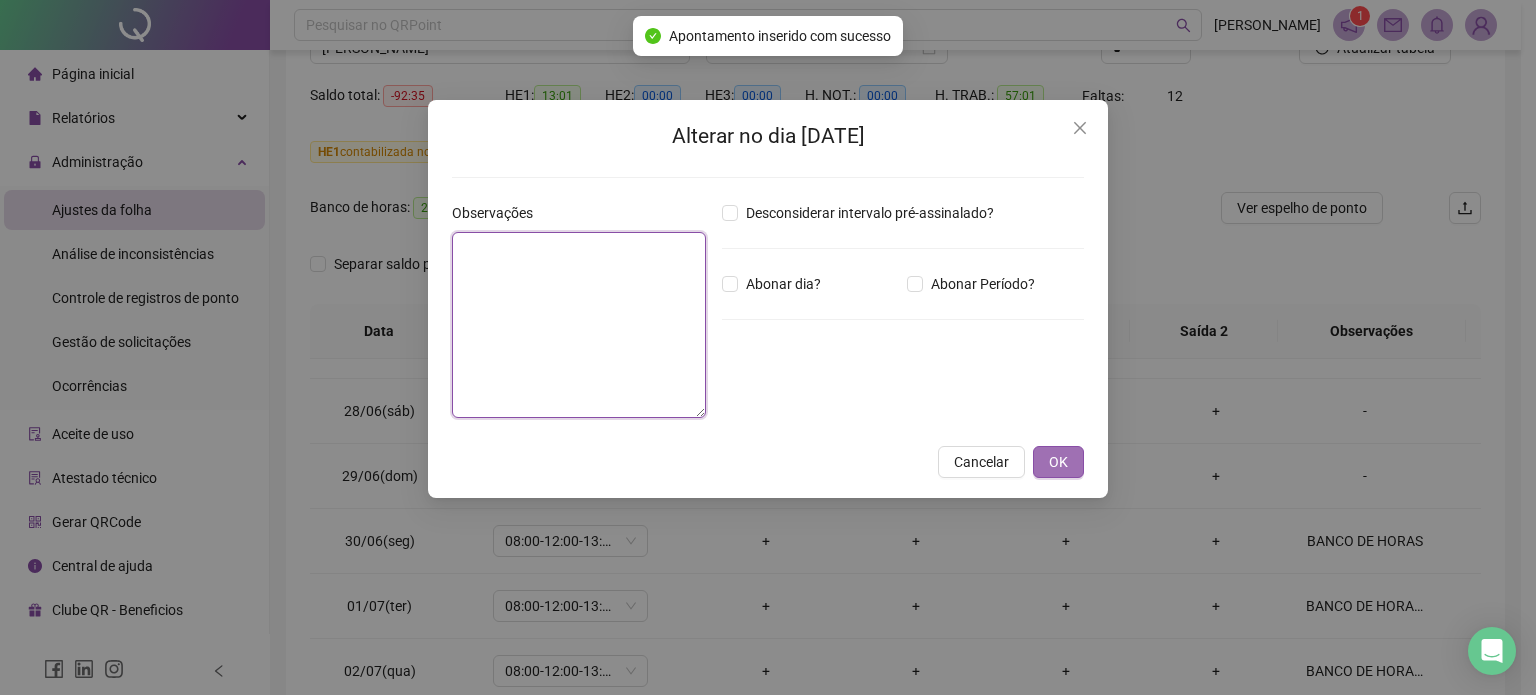 paste on "**********" 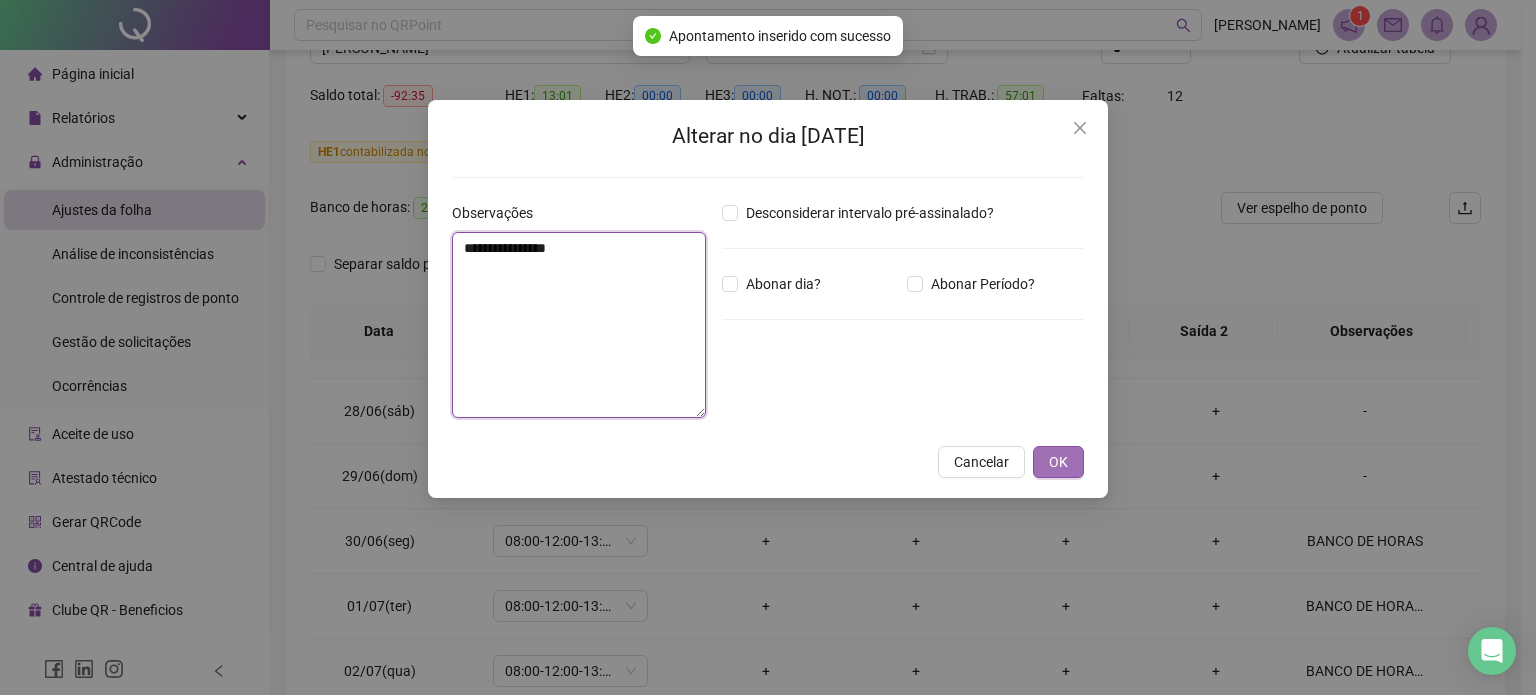 type on "**********" 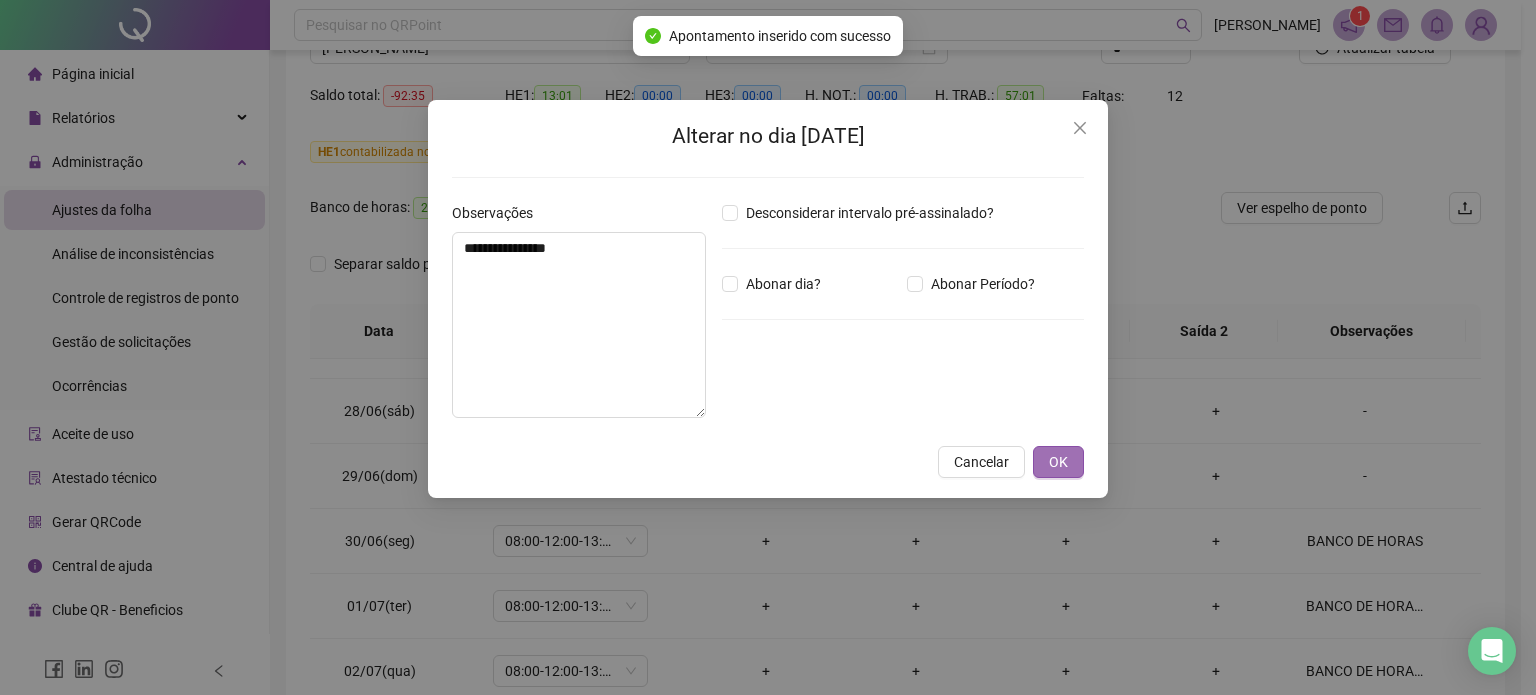 click on "OK" at bounding box center (1058, 462) 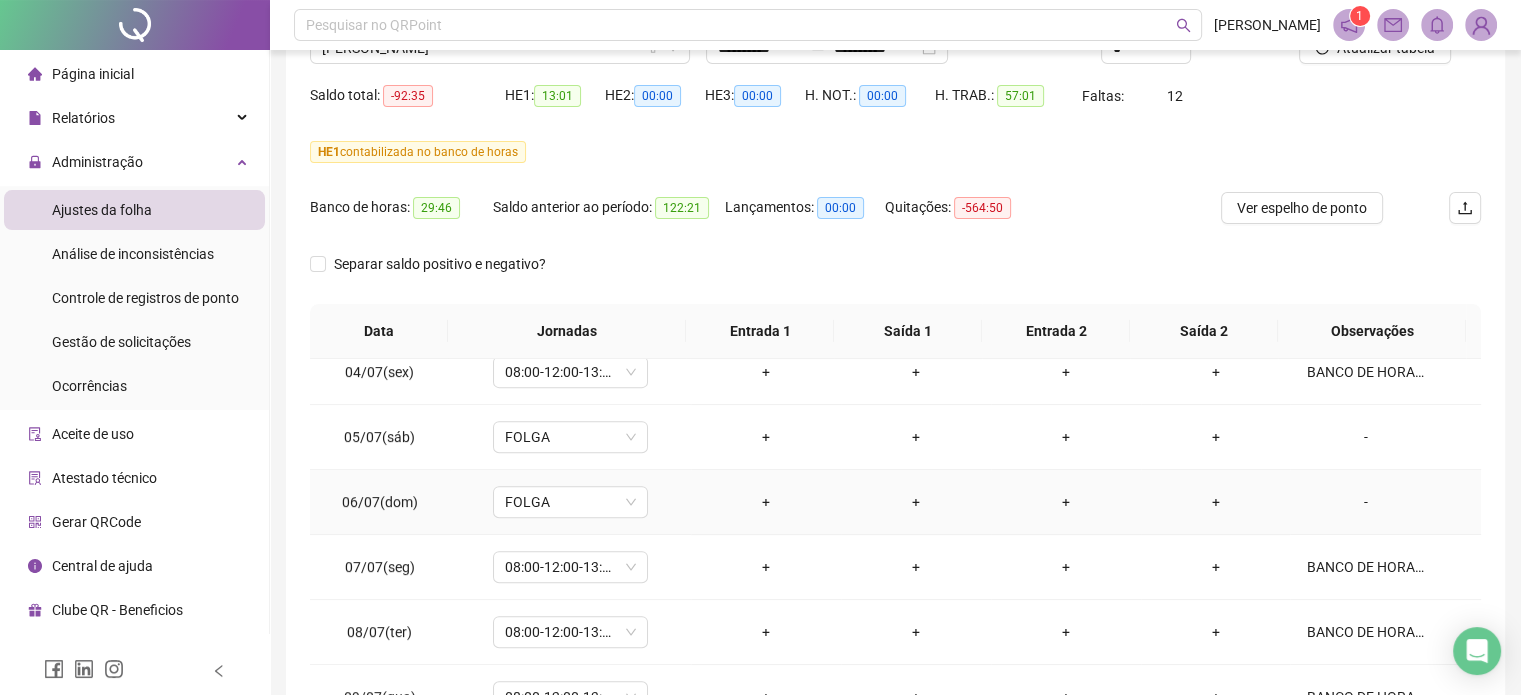 scroll, scrollTop: 900, scrollLeft: 0, axis: vertical 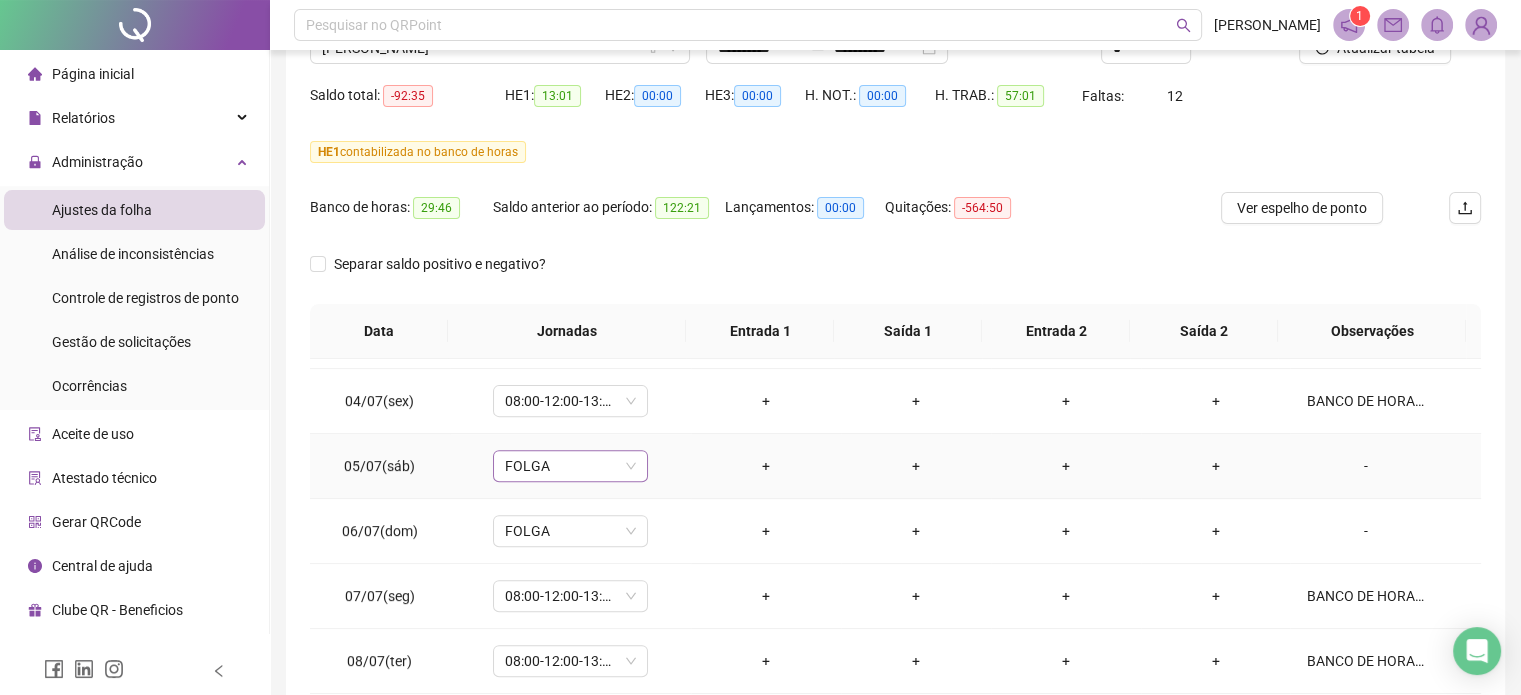 click on "FOLGA" at bounding box center (570, 466) 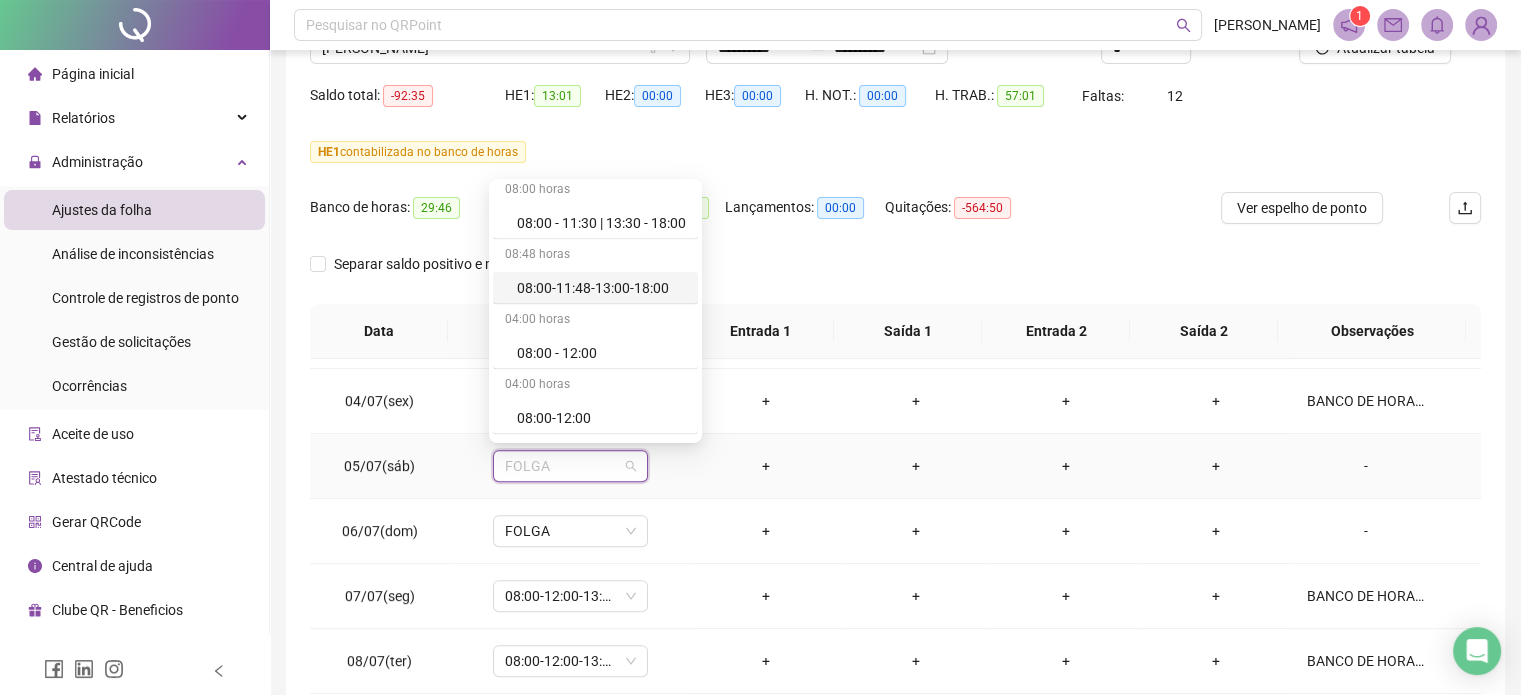 scroll, scrollTop: 4200, scrollLeft: 0, axis: vertical 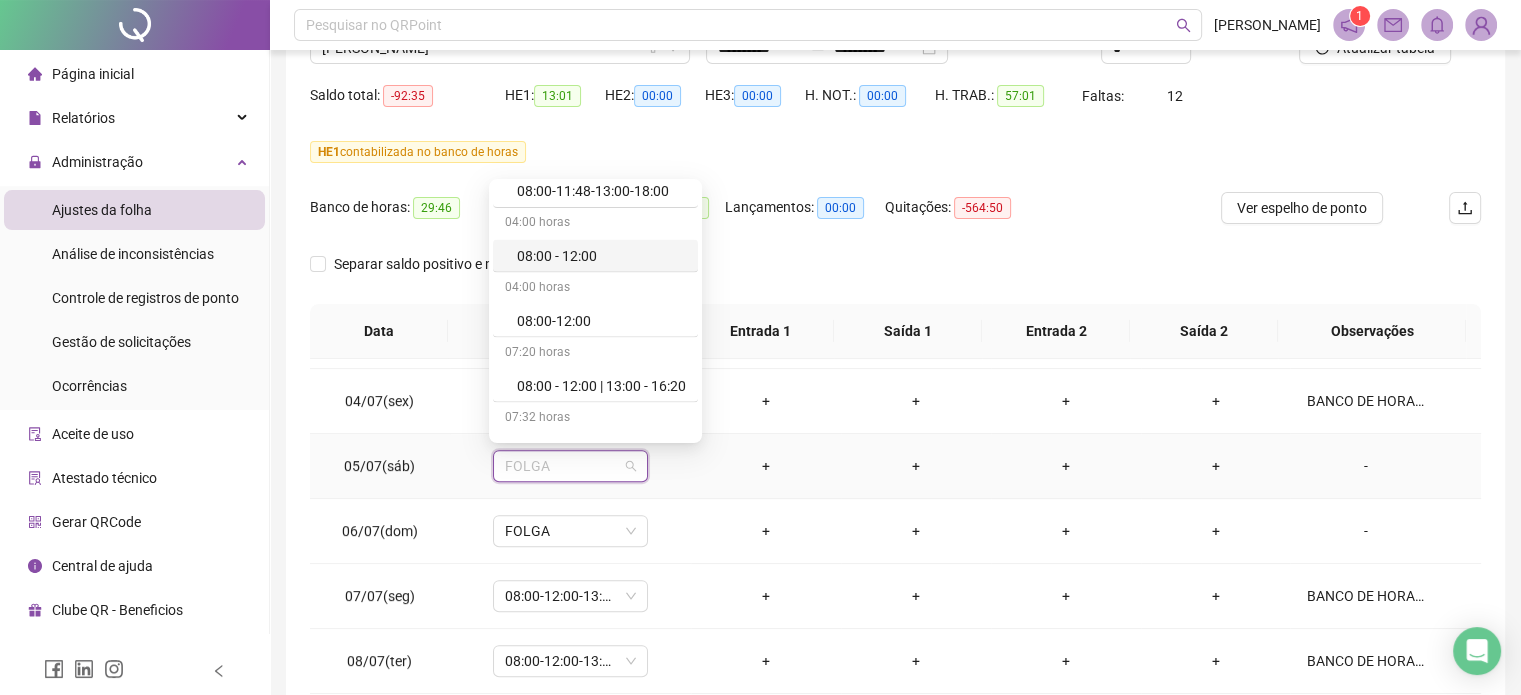 click on "08:00 - 12:00" at bounding box center (601, 256) 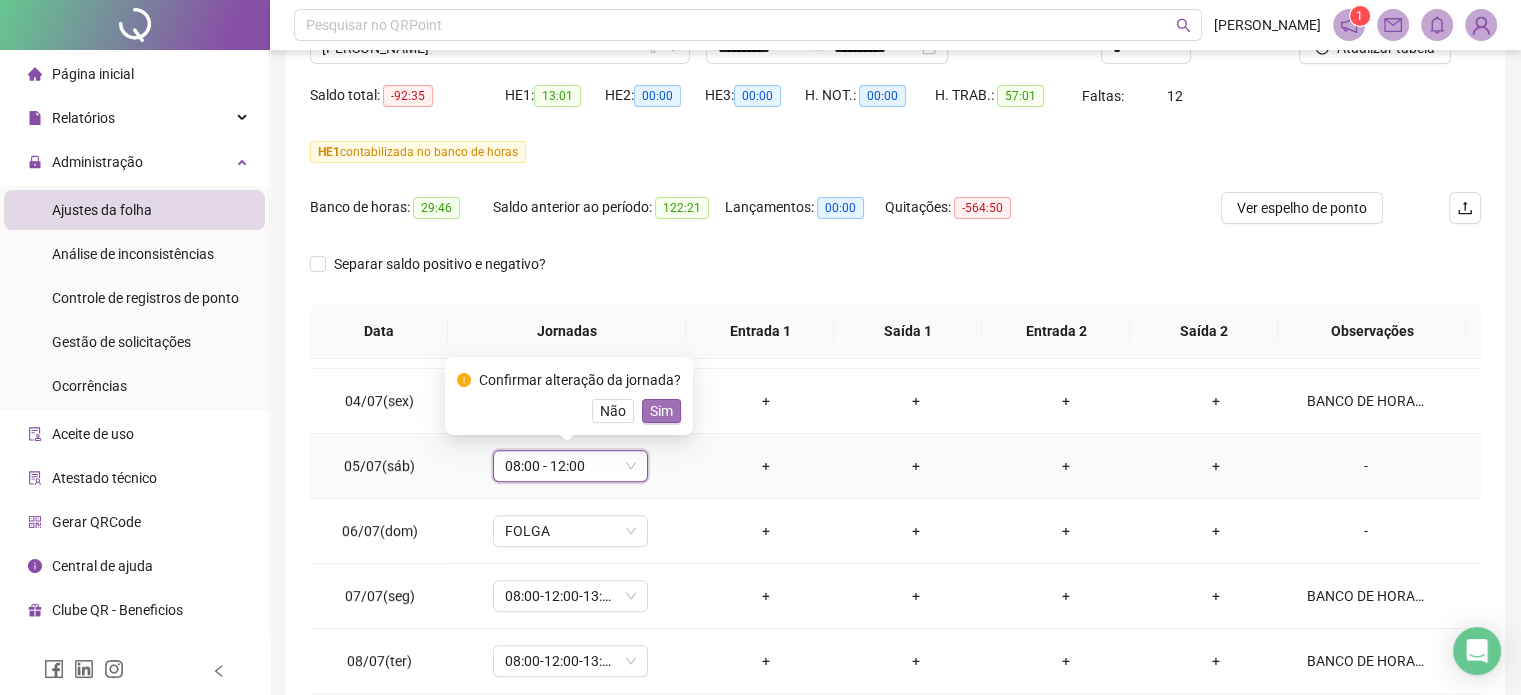 click on "Sim" at bounding box center (661, 411) 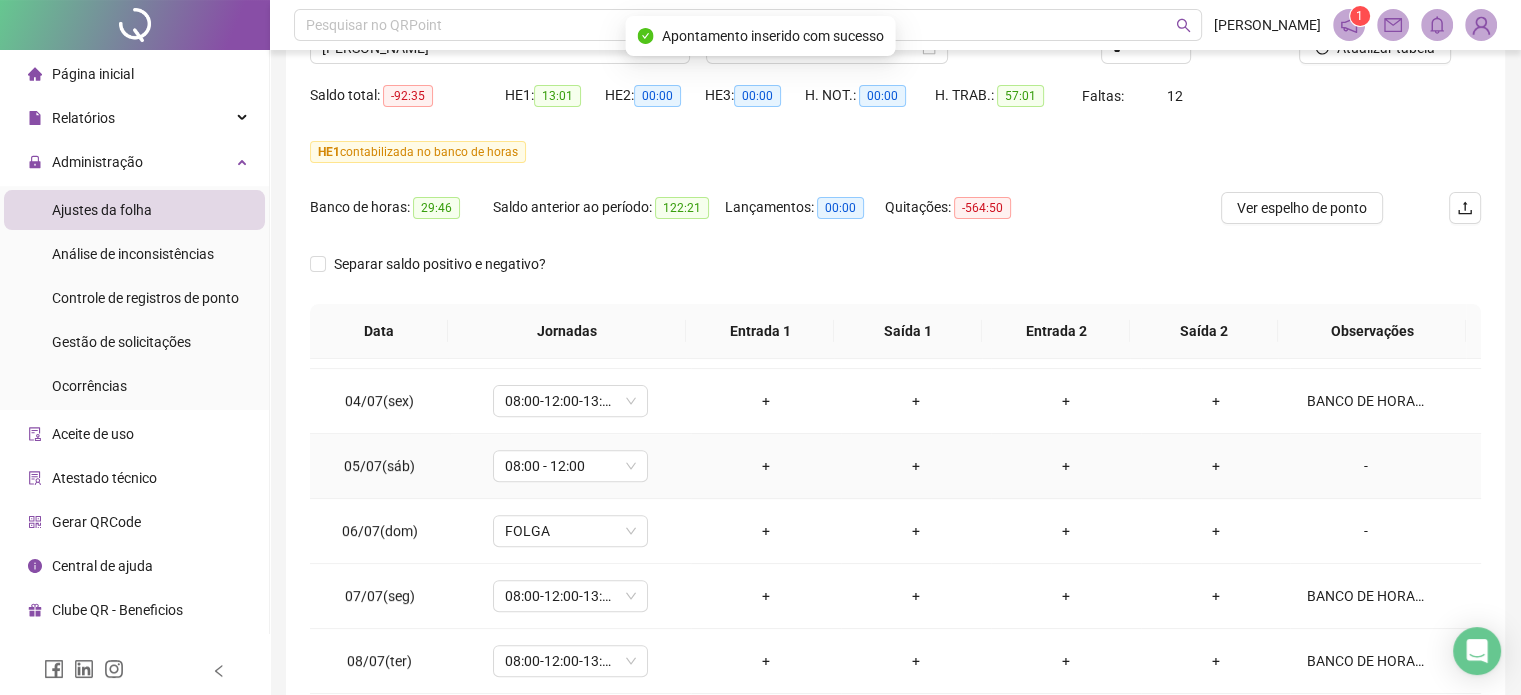 click on "-" at bounding box center (1365, 466) 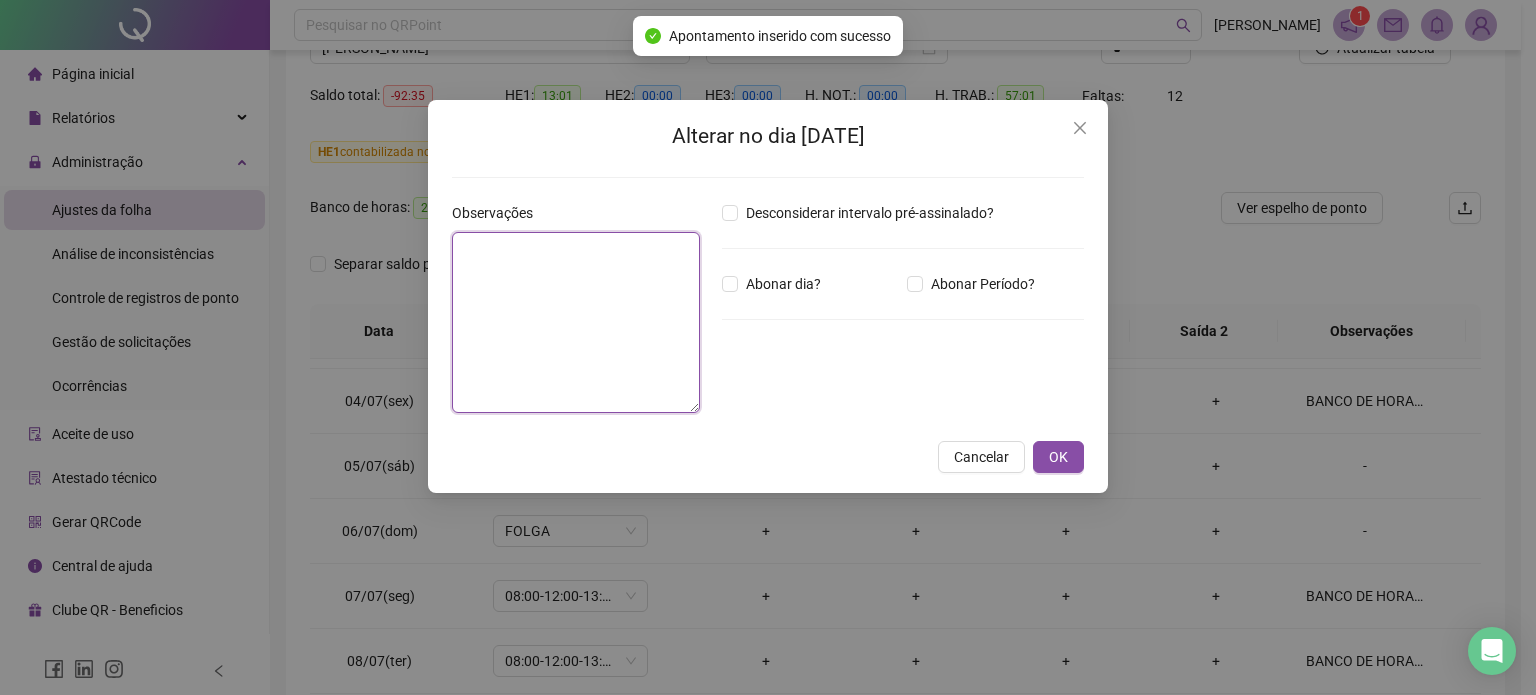 click at bounding box center [576, 322] 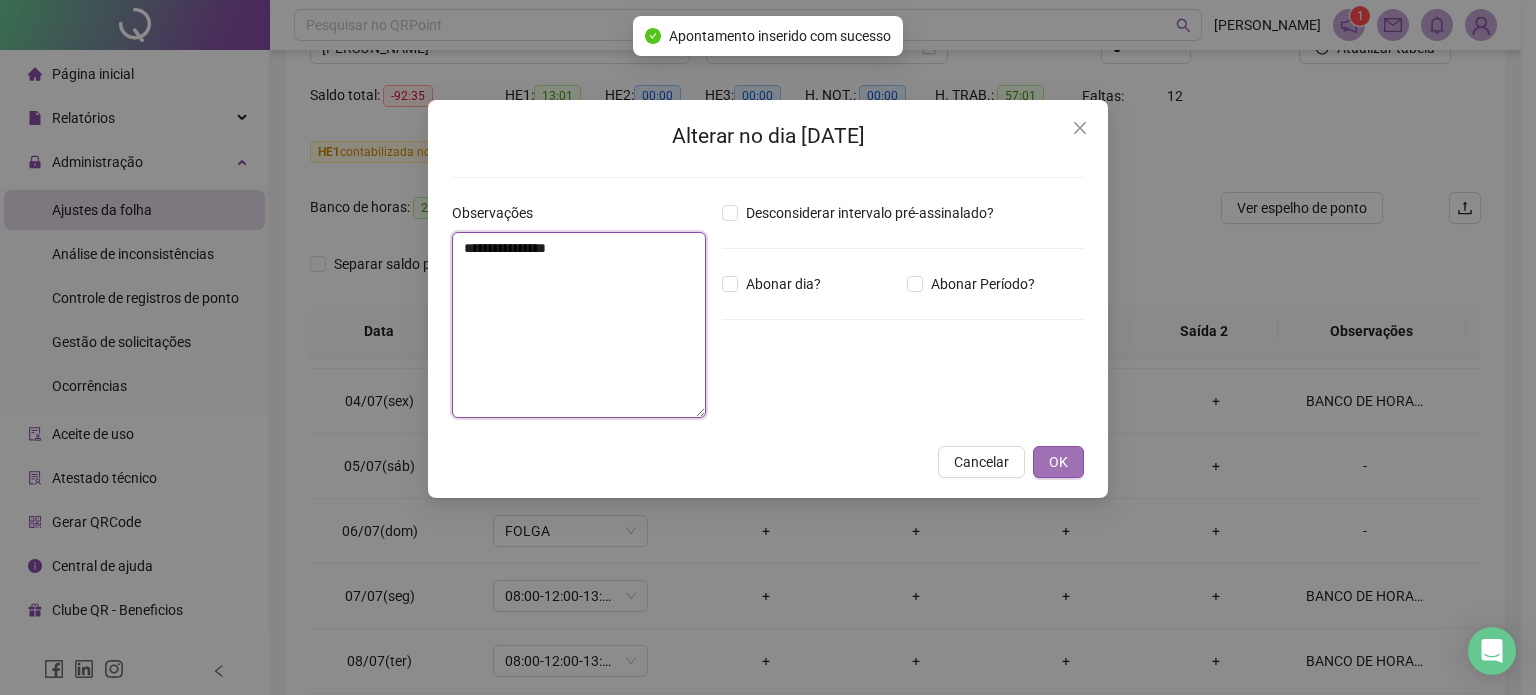 type on "**********" 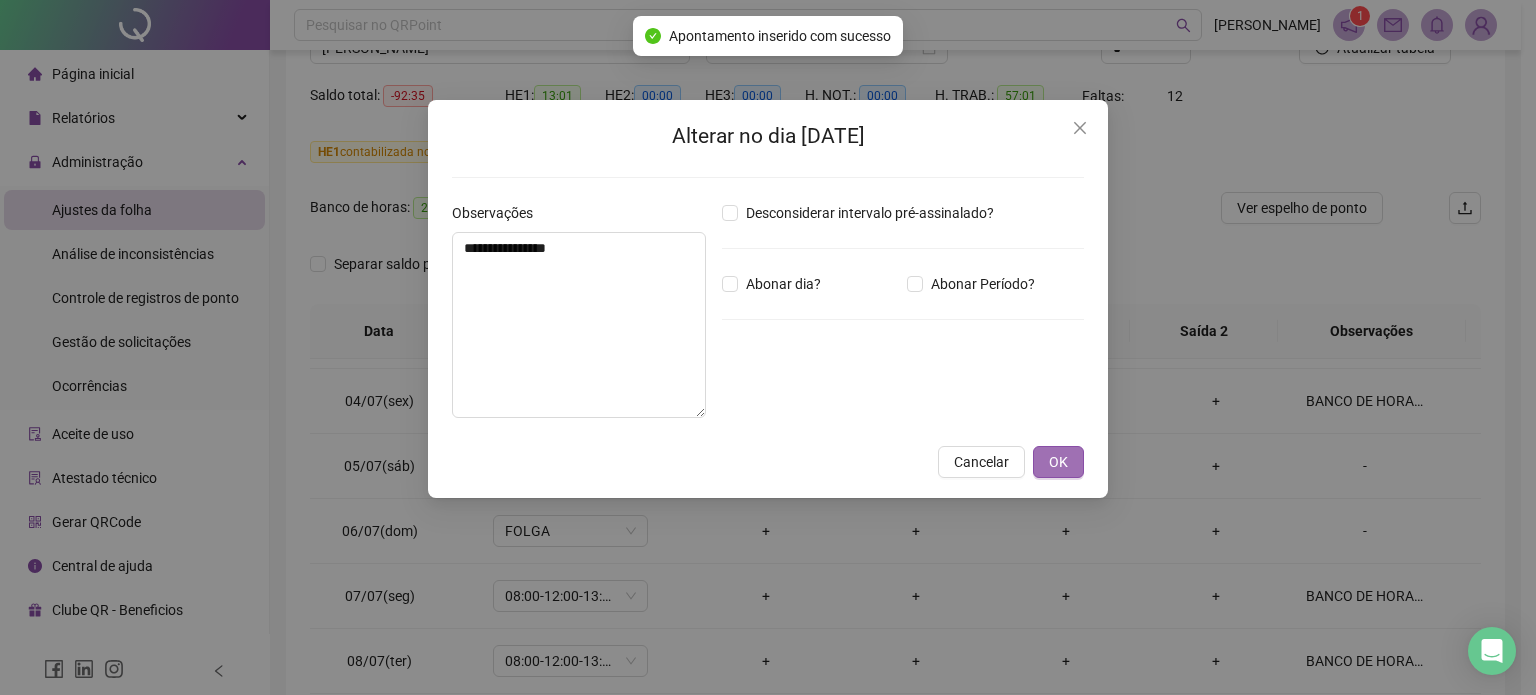 click on "OK" at bounding box center [1058, 462] 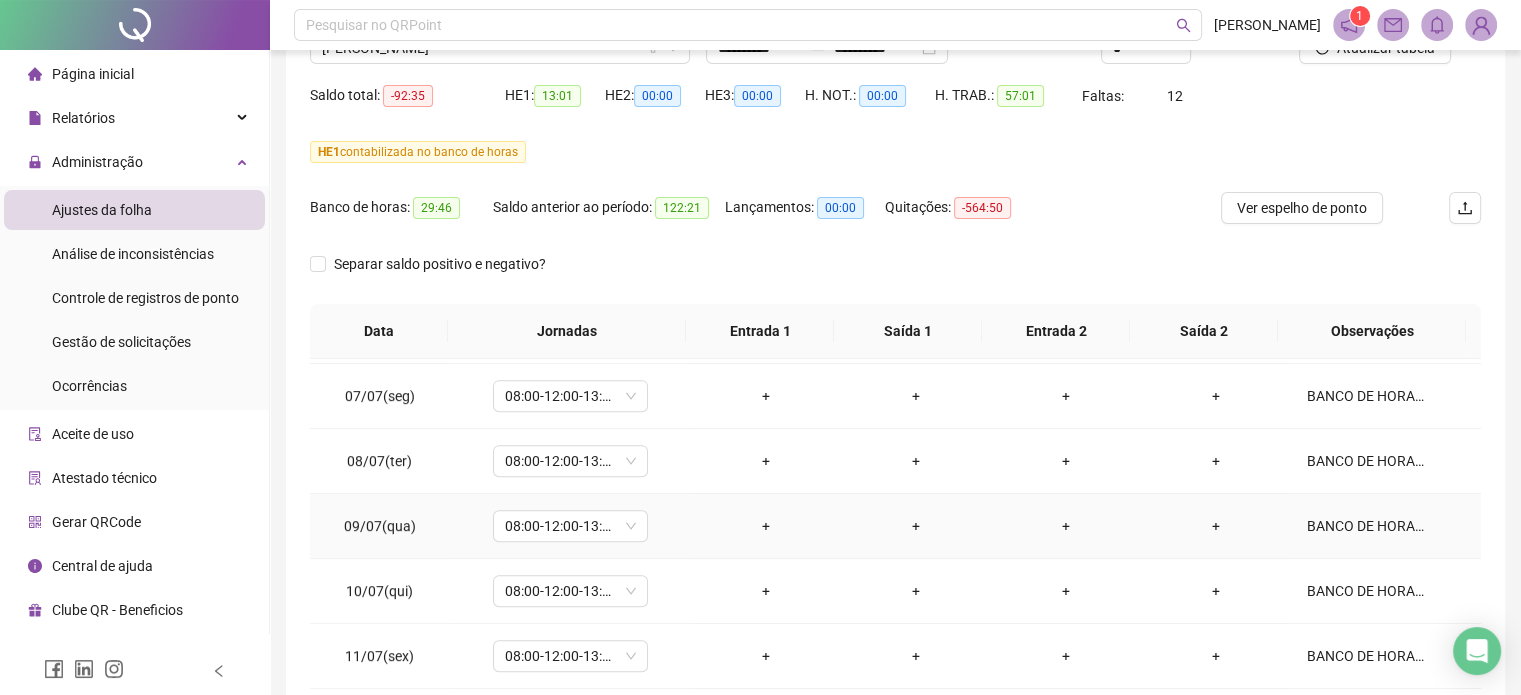 scroll, scrollTop: 1192, scrollLeft: 0, axis: vertical 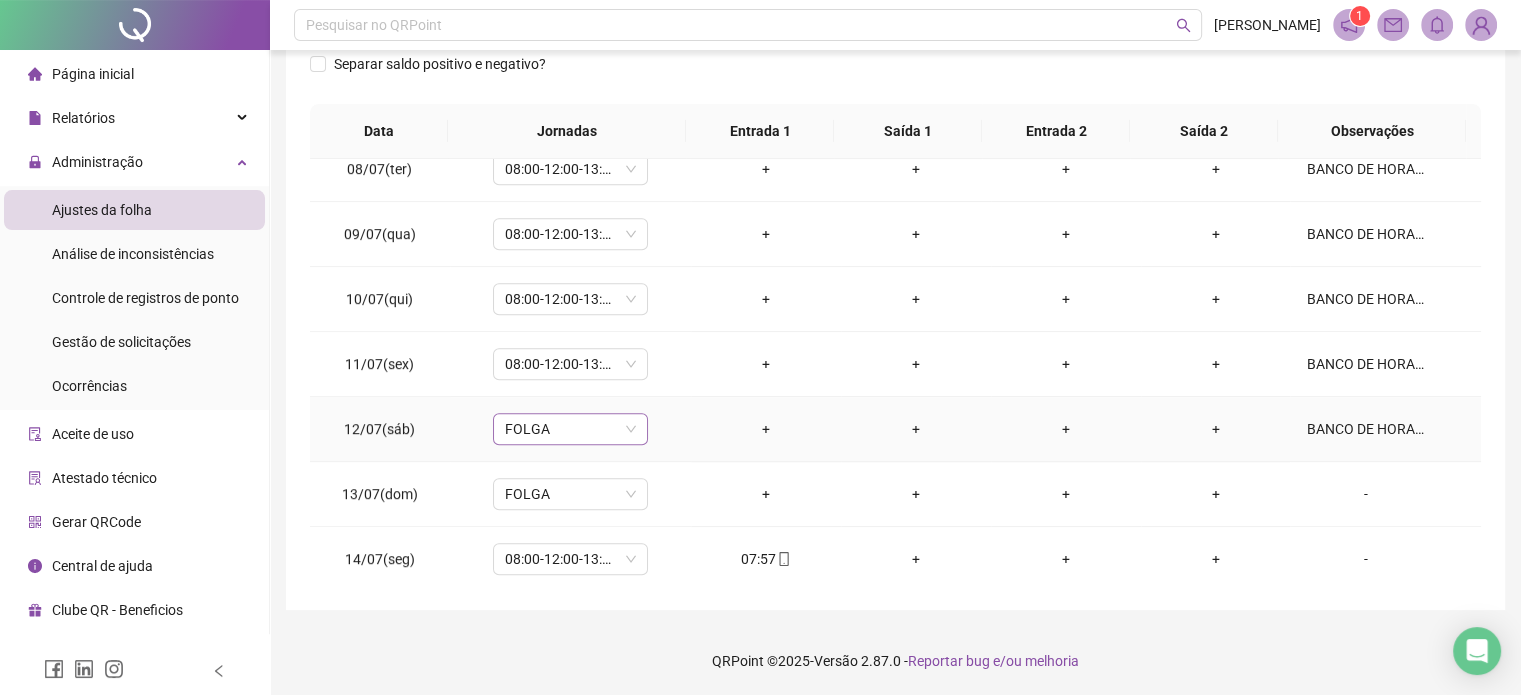 click on "FOLGA" at bounding box center [570, 429] 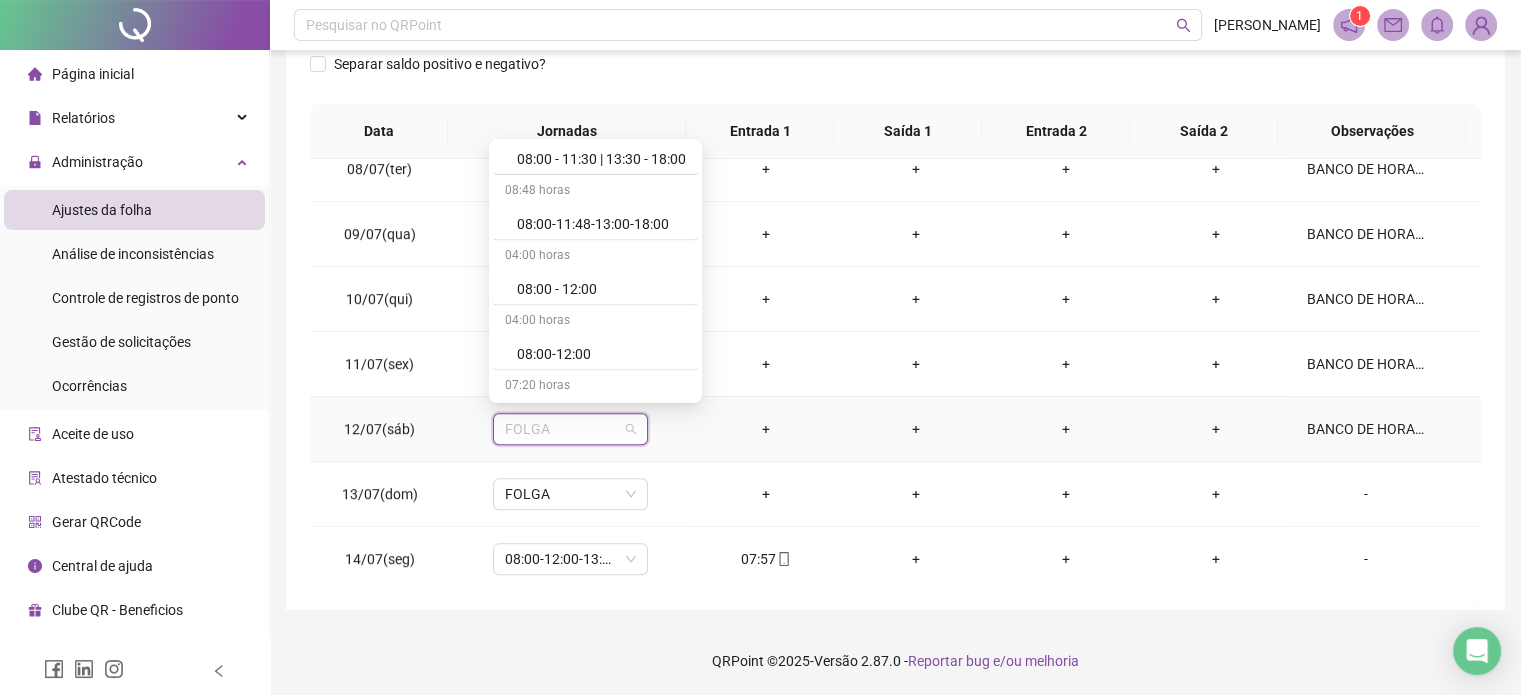 scroll, scrollTop: 4300, scrollLeft: 0, axis: vertical 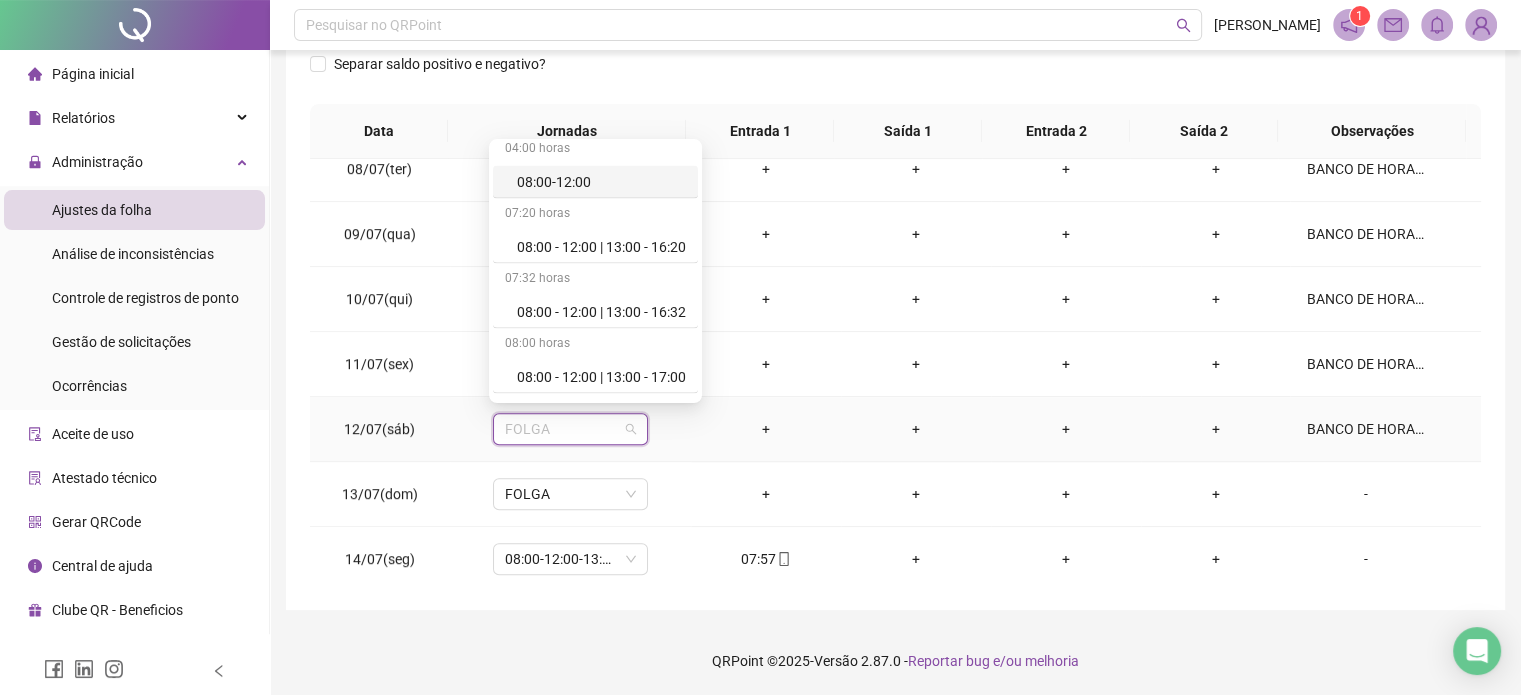 click on "08:00-12:00" at bounding box center [601, 181] 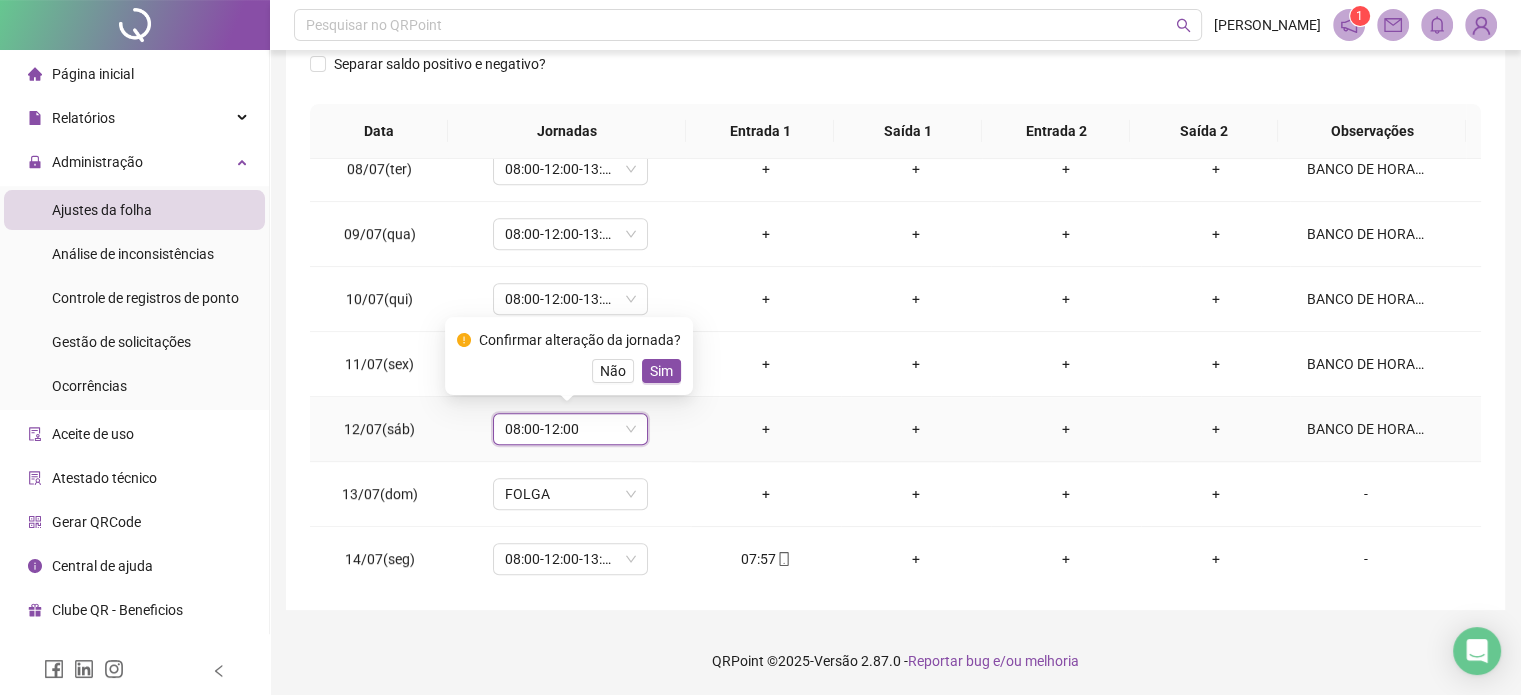 click on "Confirmar alteração da jornada? Não Sim" at bounding box center [569, 356] 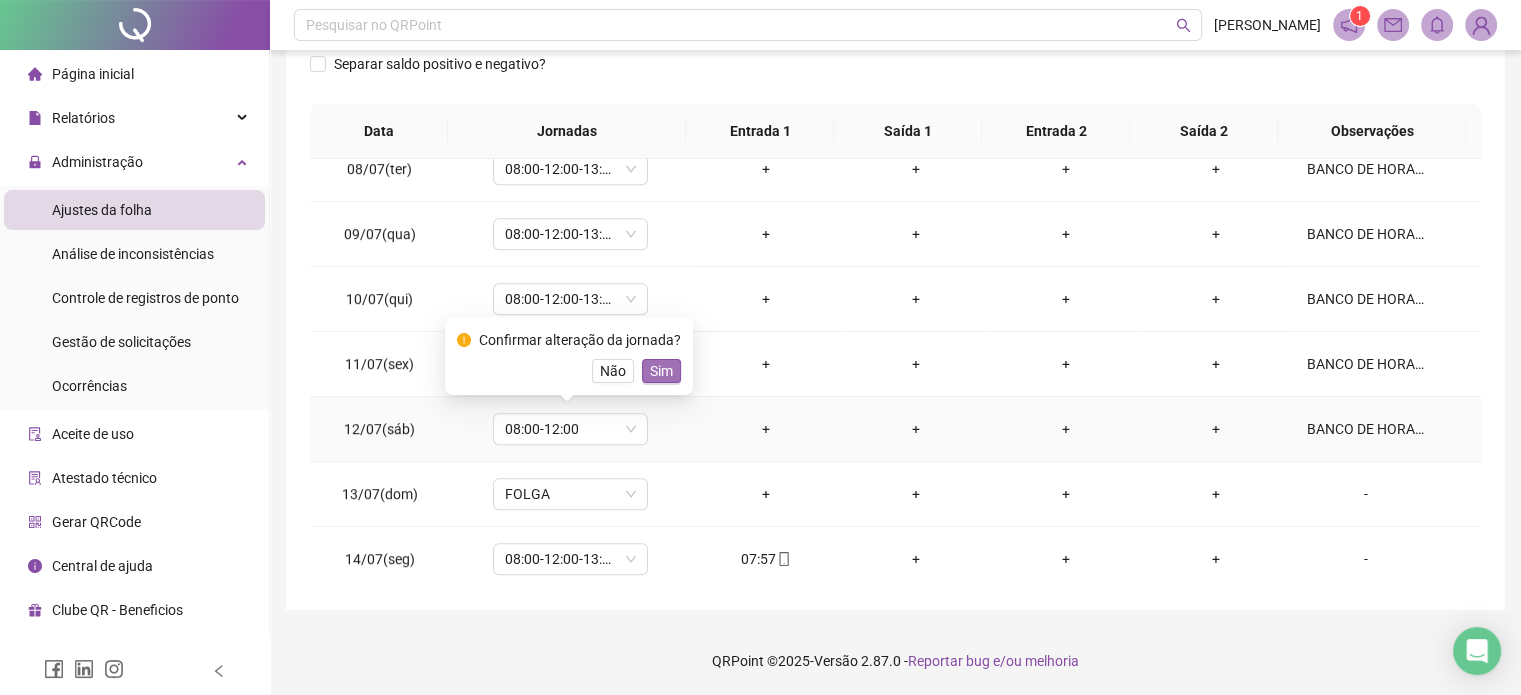 click on "Sim" at bounding box center (661, 371) 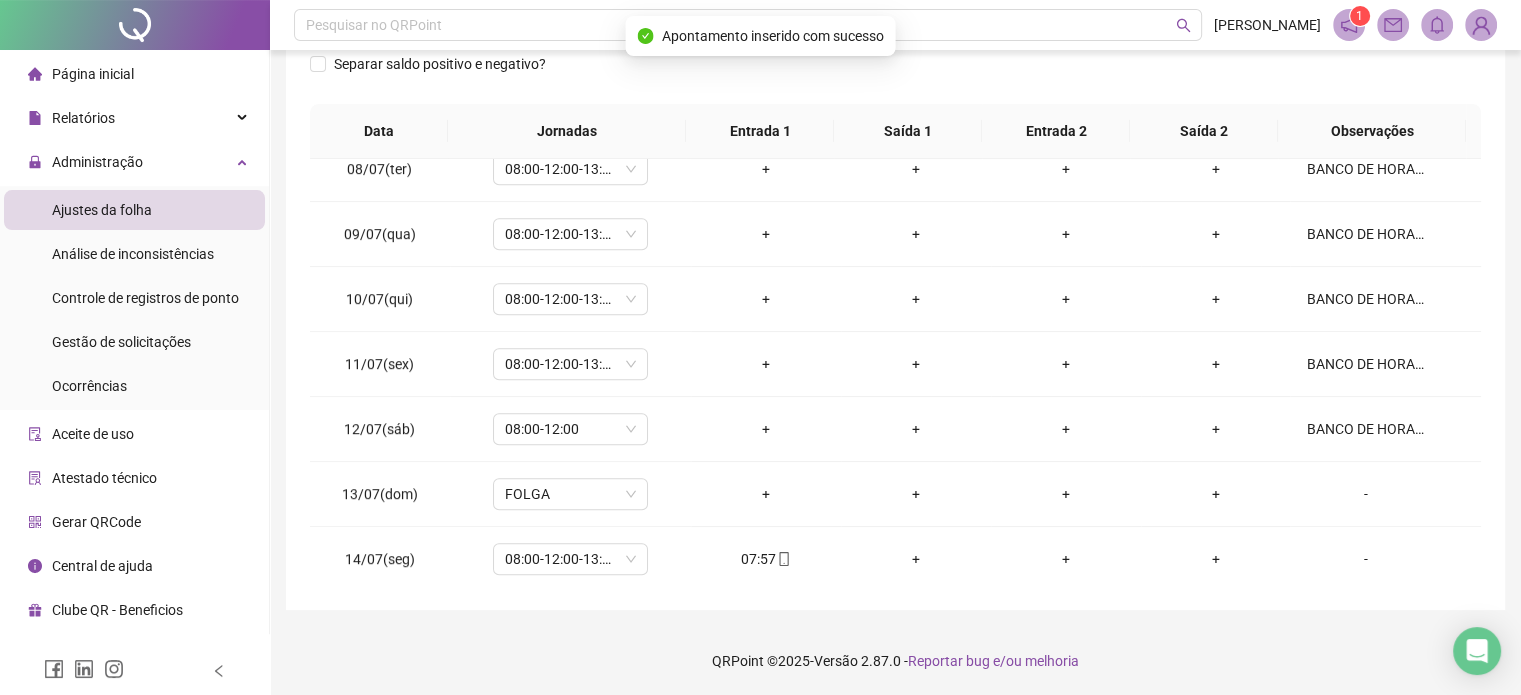 click on "QRPoint © 2025  -  Versão   2.87.0   -  Reportar bug e/ou melhoria" at bounding box center [895, 661] 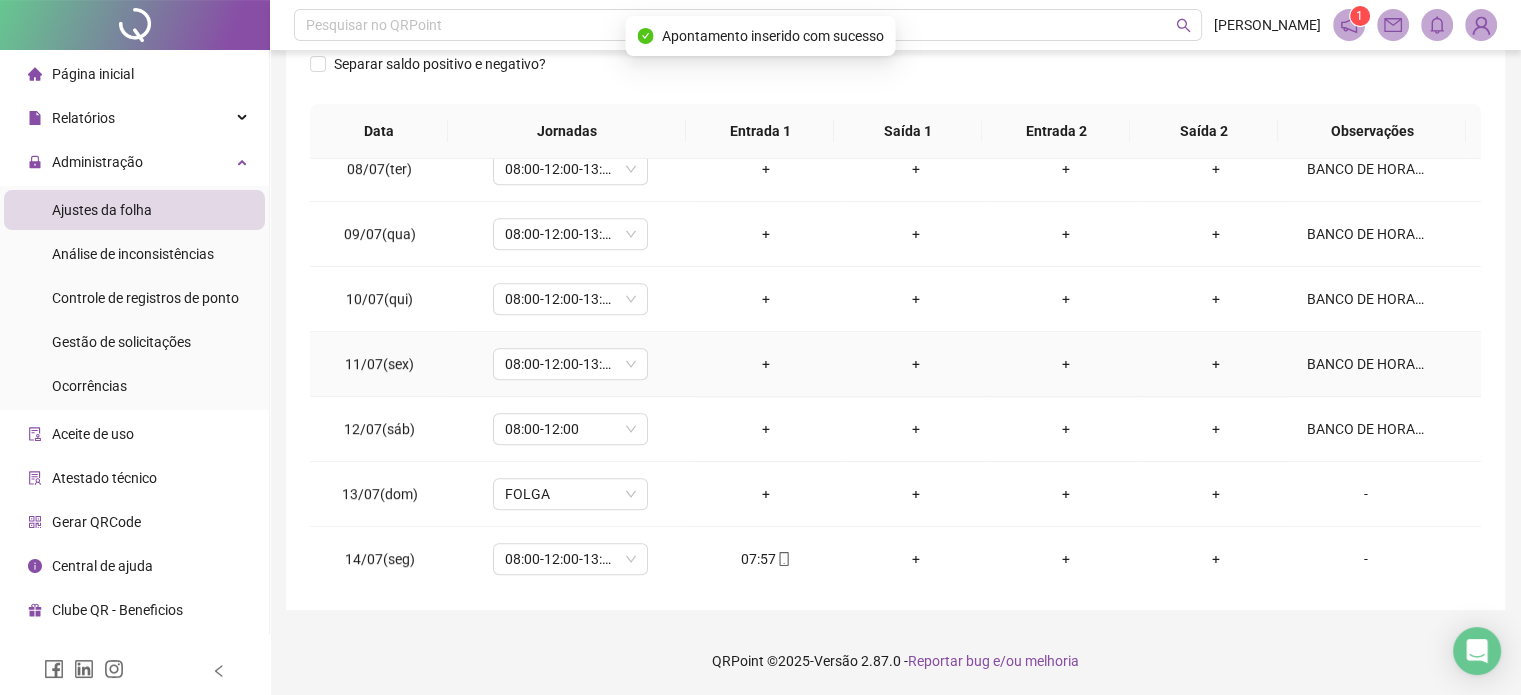 scroll, scrollTop: 0, scrollLeft: 0, axis: both 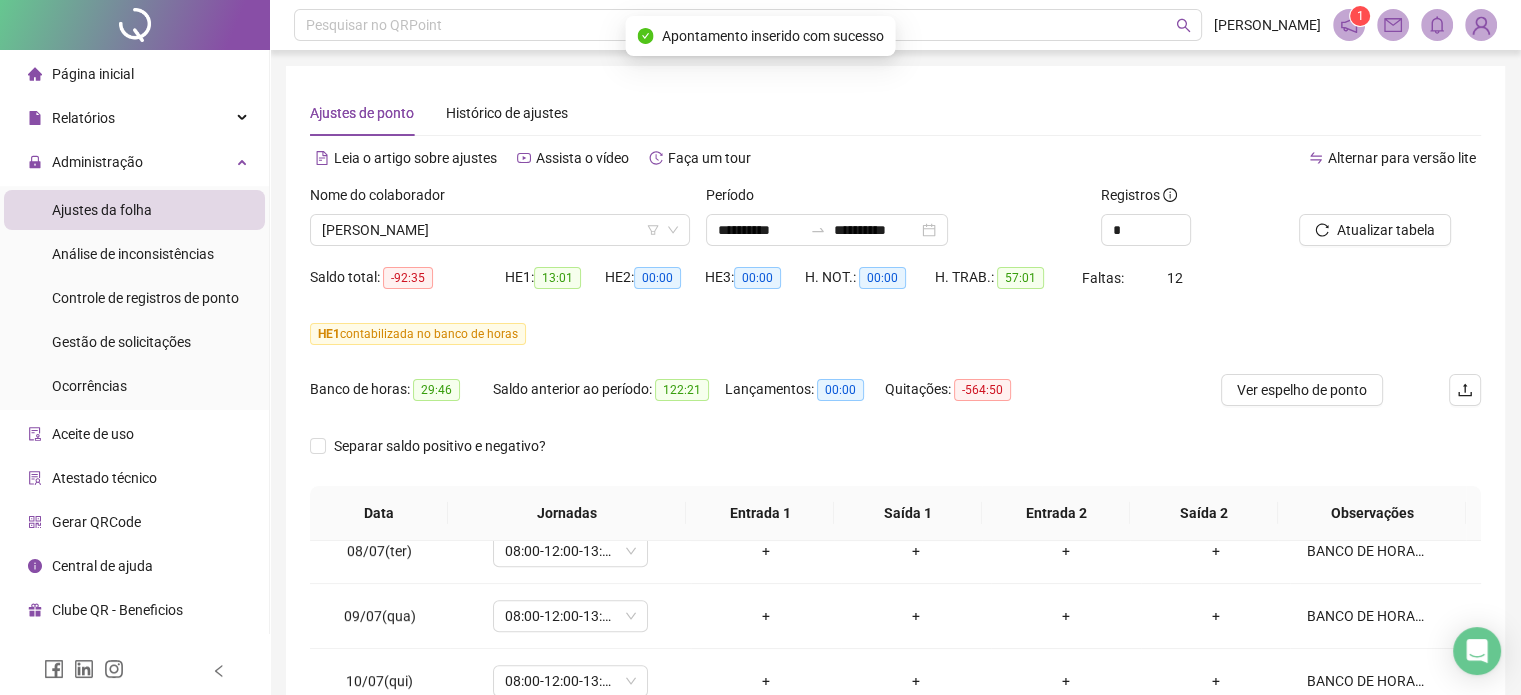 click on "Atualizar tabela" at bounding box center [1390, 223] 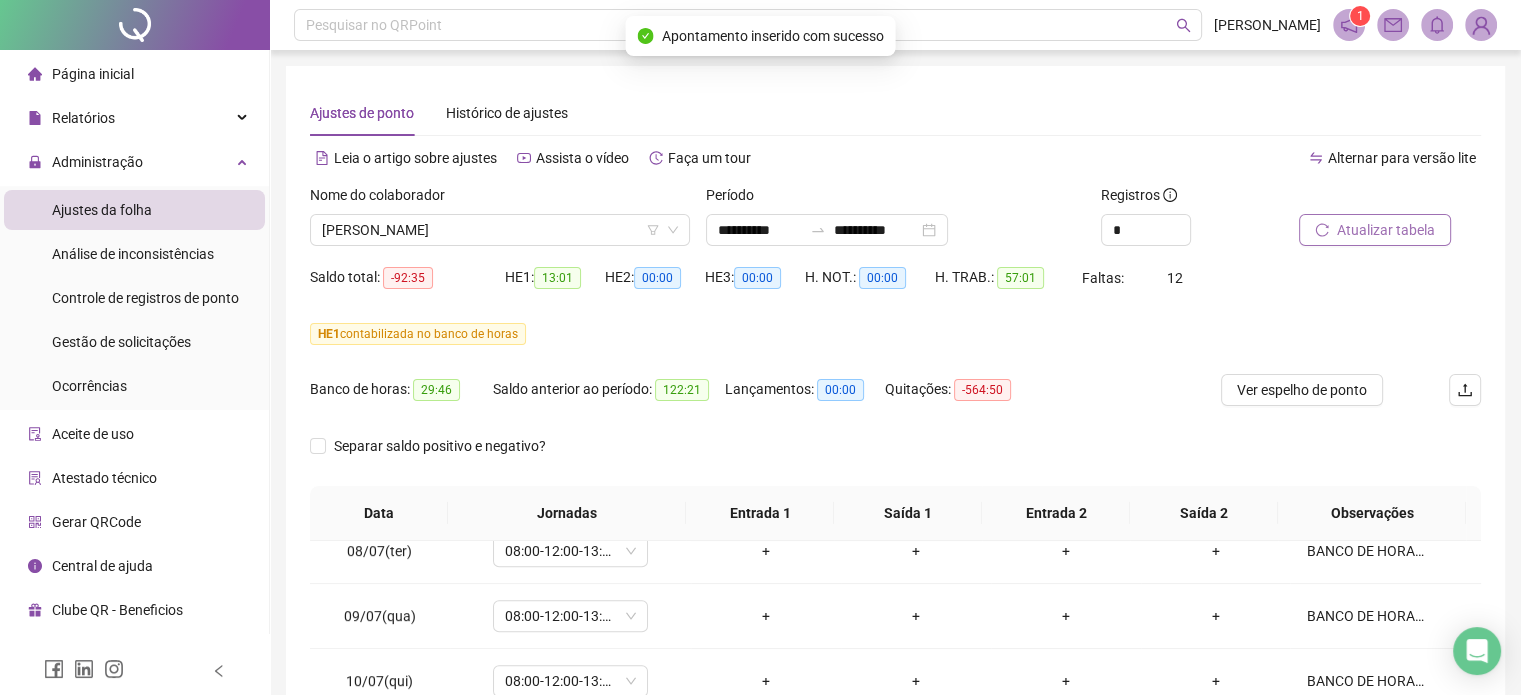 click on "Atualizar tabela" at bounding box center [1386, 230] 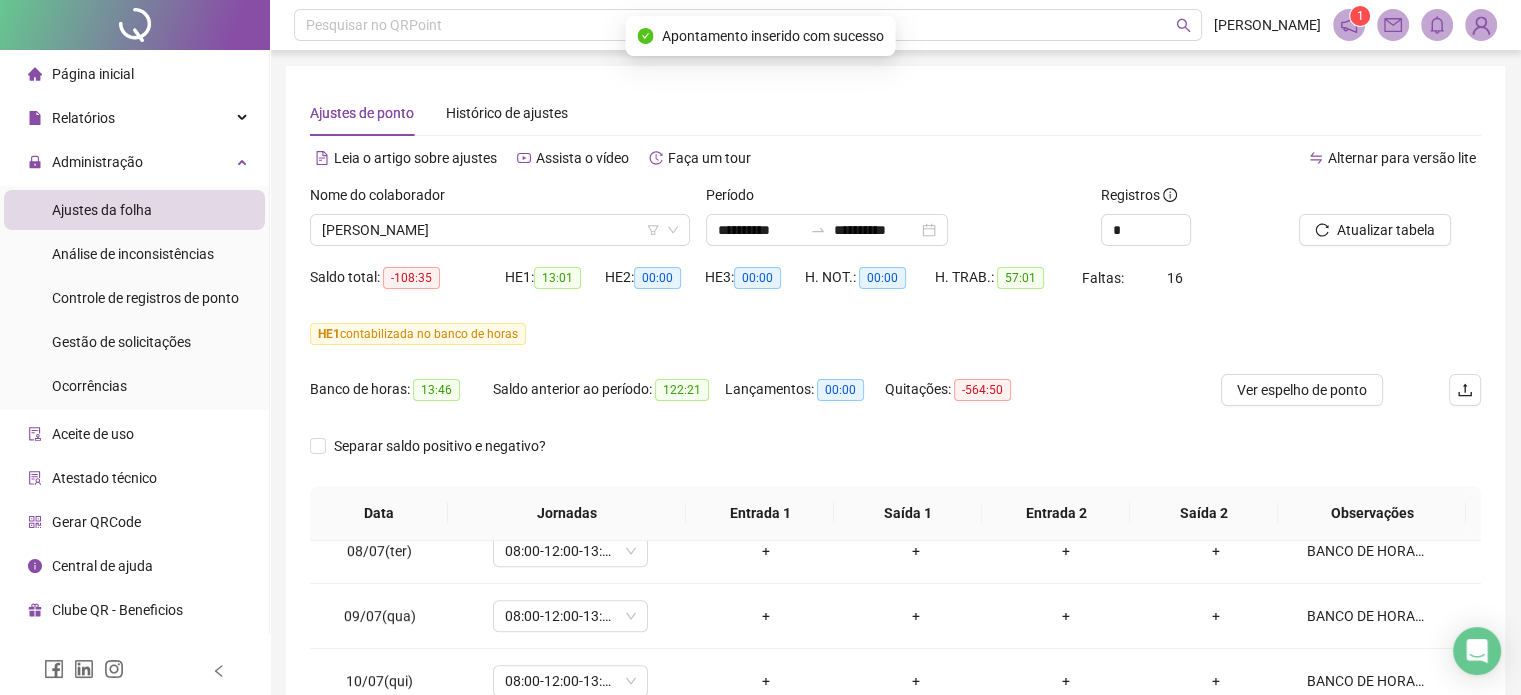 click on "HE 1  contabilizada no banco de horas" at bounding box center [895, 334] 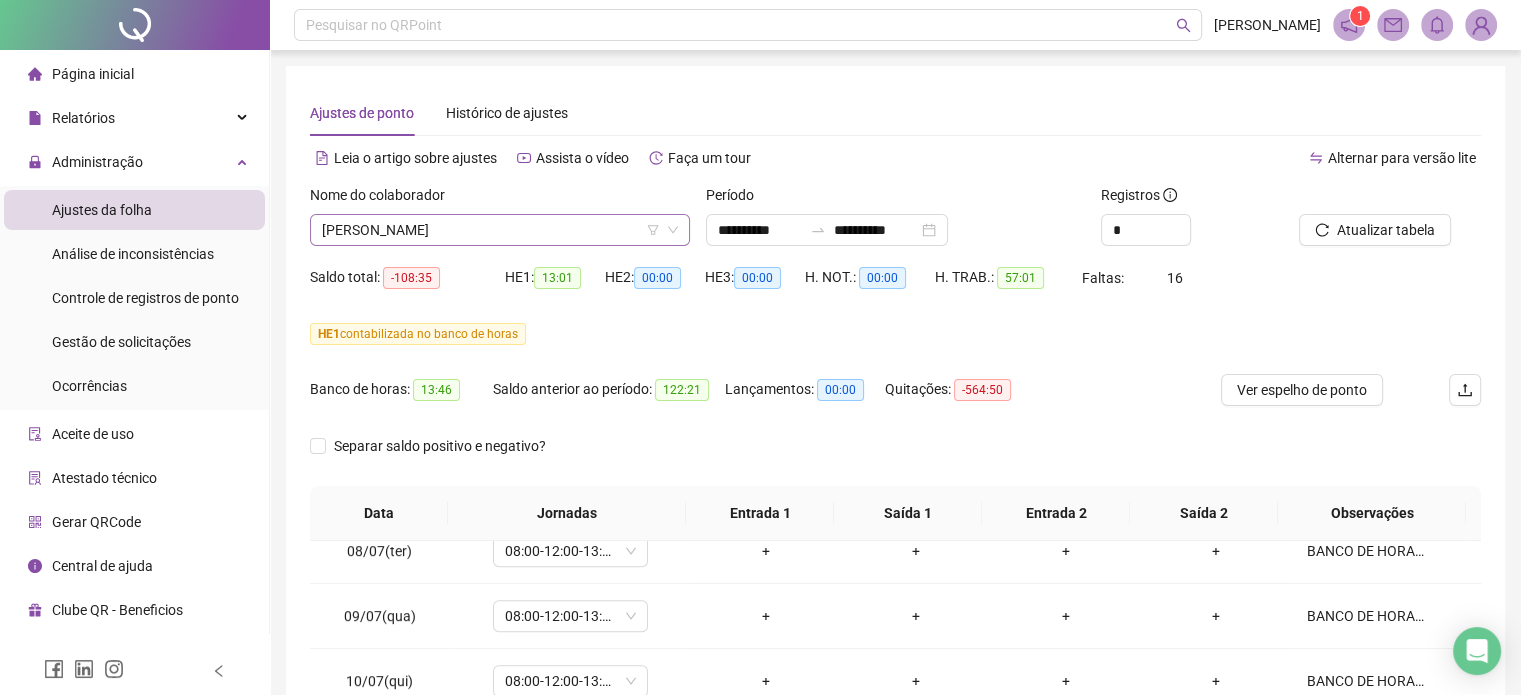 click on "[PERSON_NAME]" at bounding box center (500, 230) 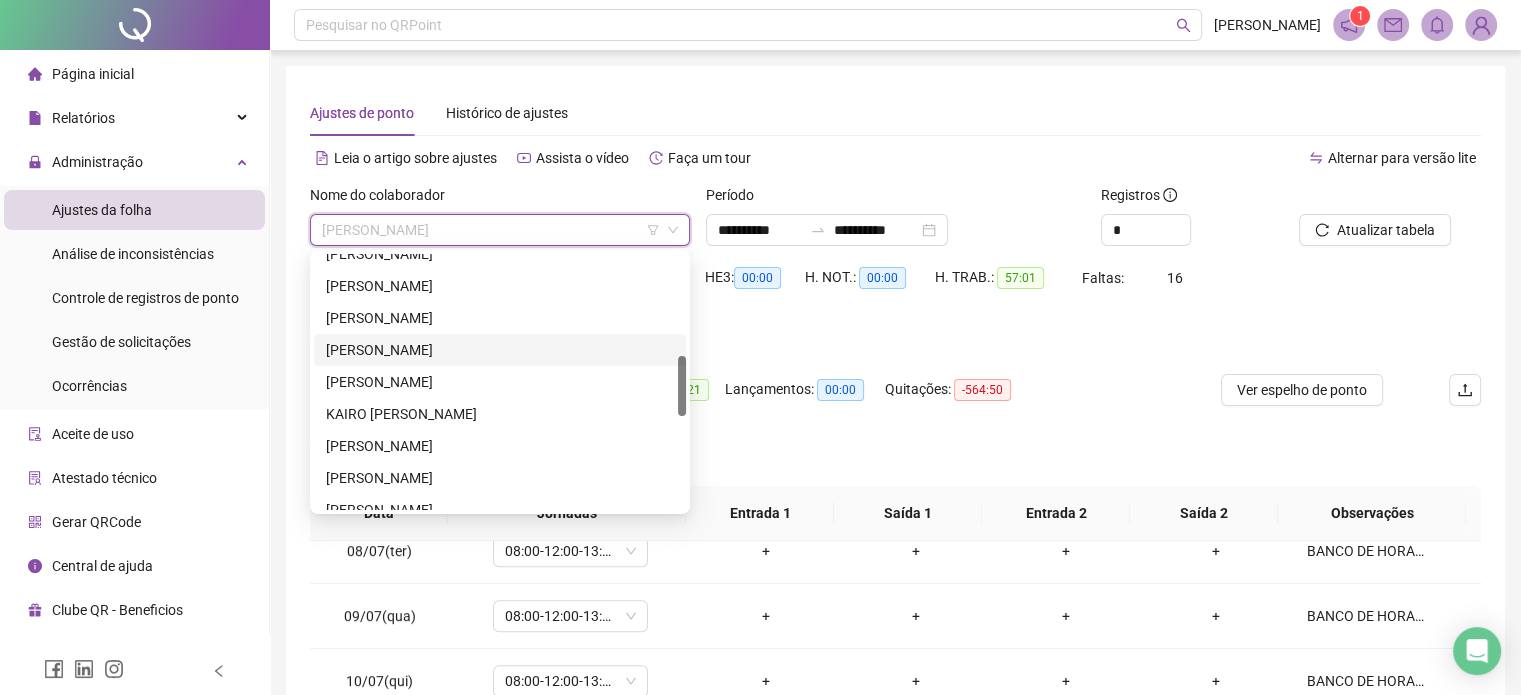 scroll, scrollTop: 332, scrollLeft: 0, axis: vertical 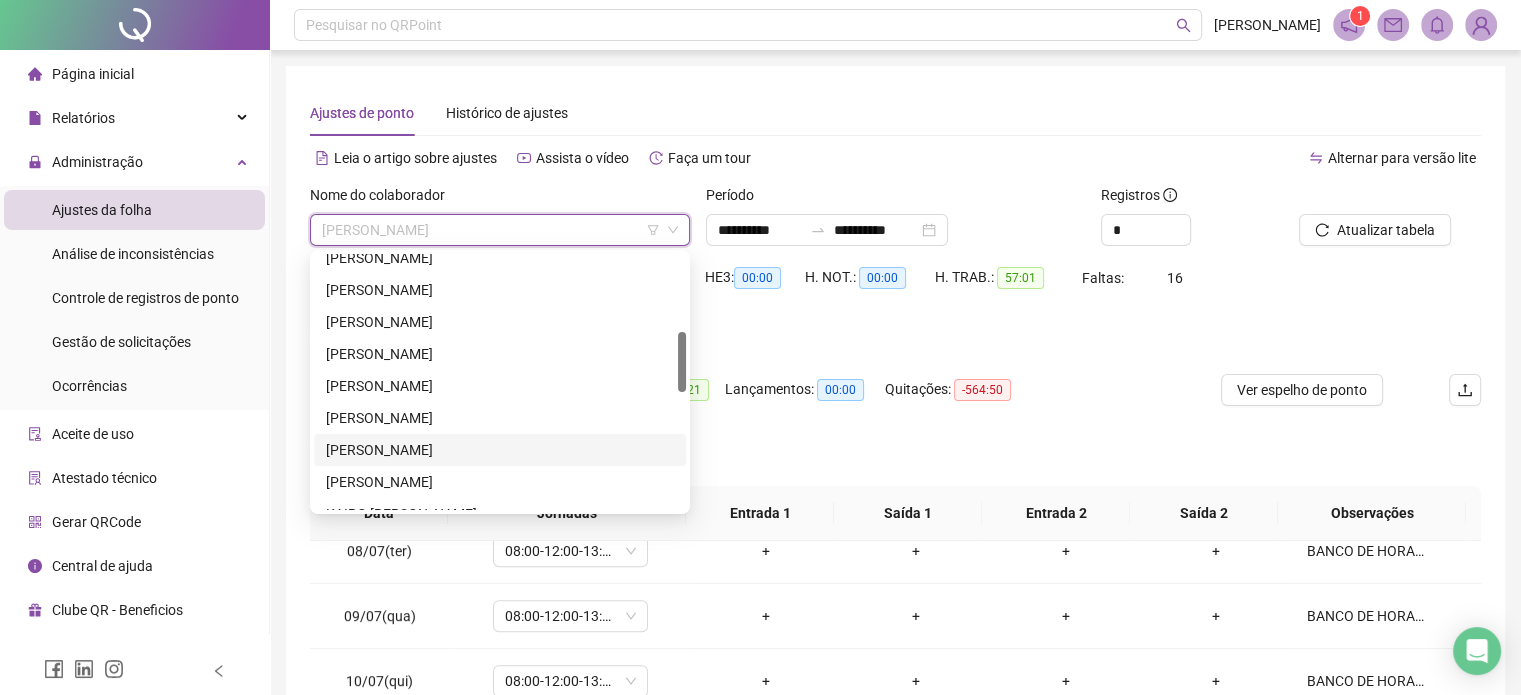 click on "[PERSON_NAME]" at bounding box center (500, 354) 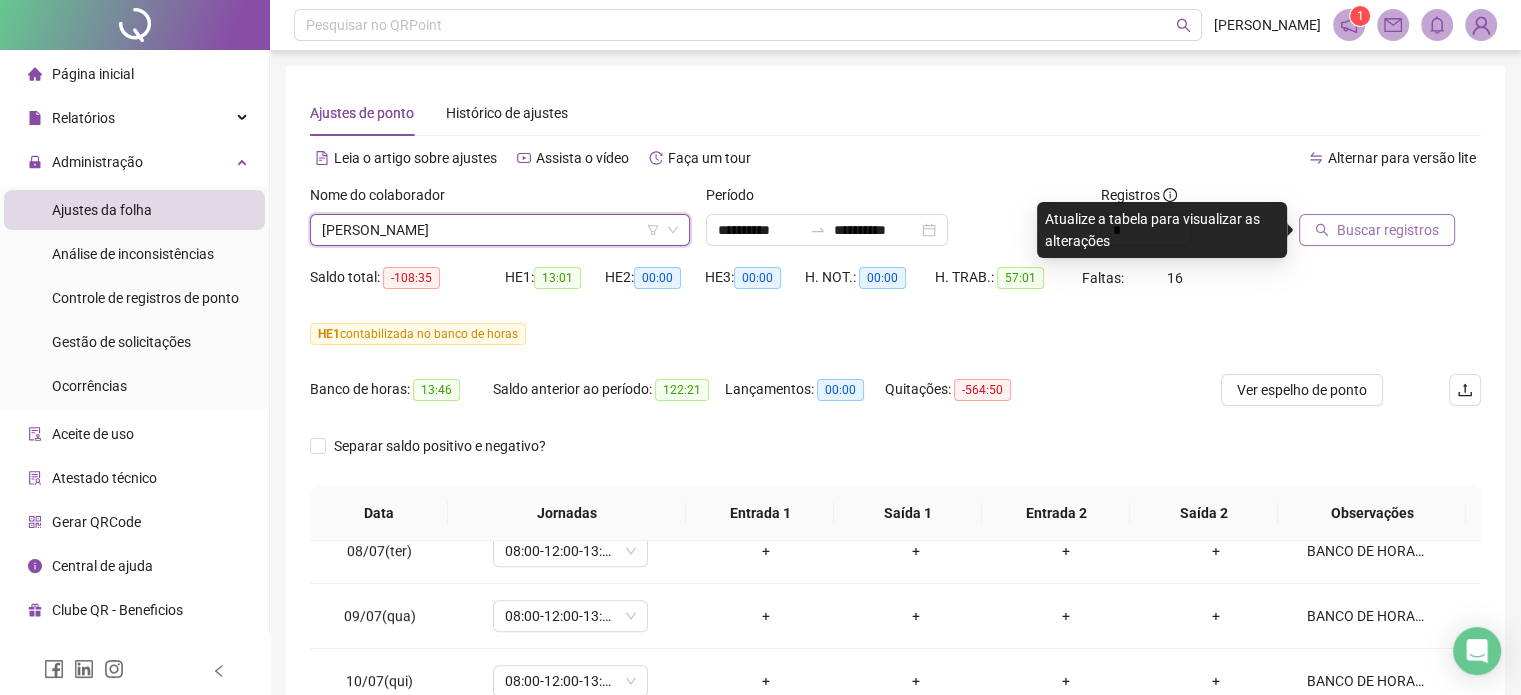 click on "Buscar registros" at bounding box center [1377, 230] 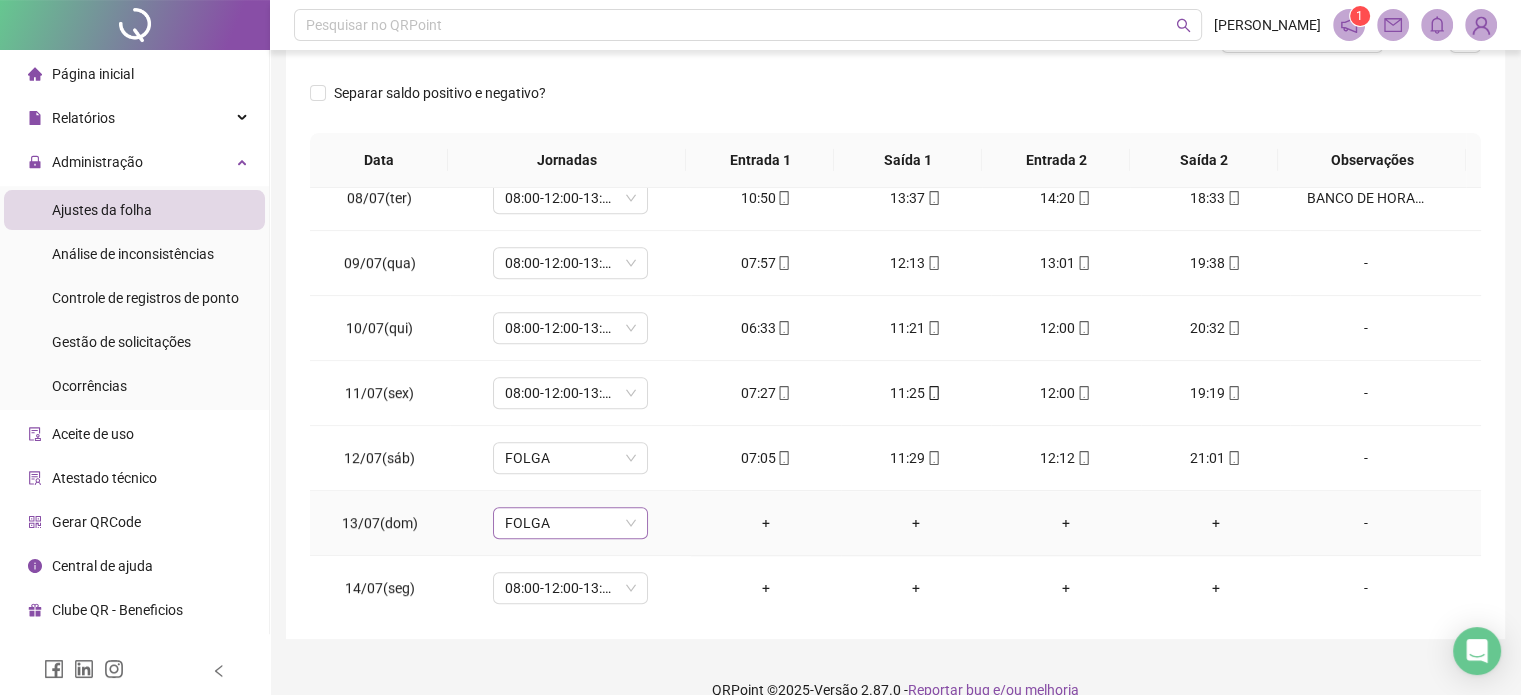 scroll, scrollTop: 382, scrollLeft: 0, axis: vertical 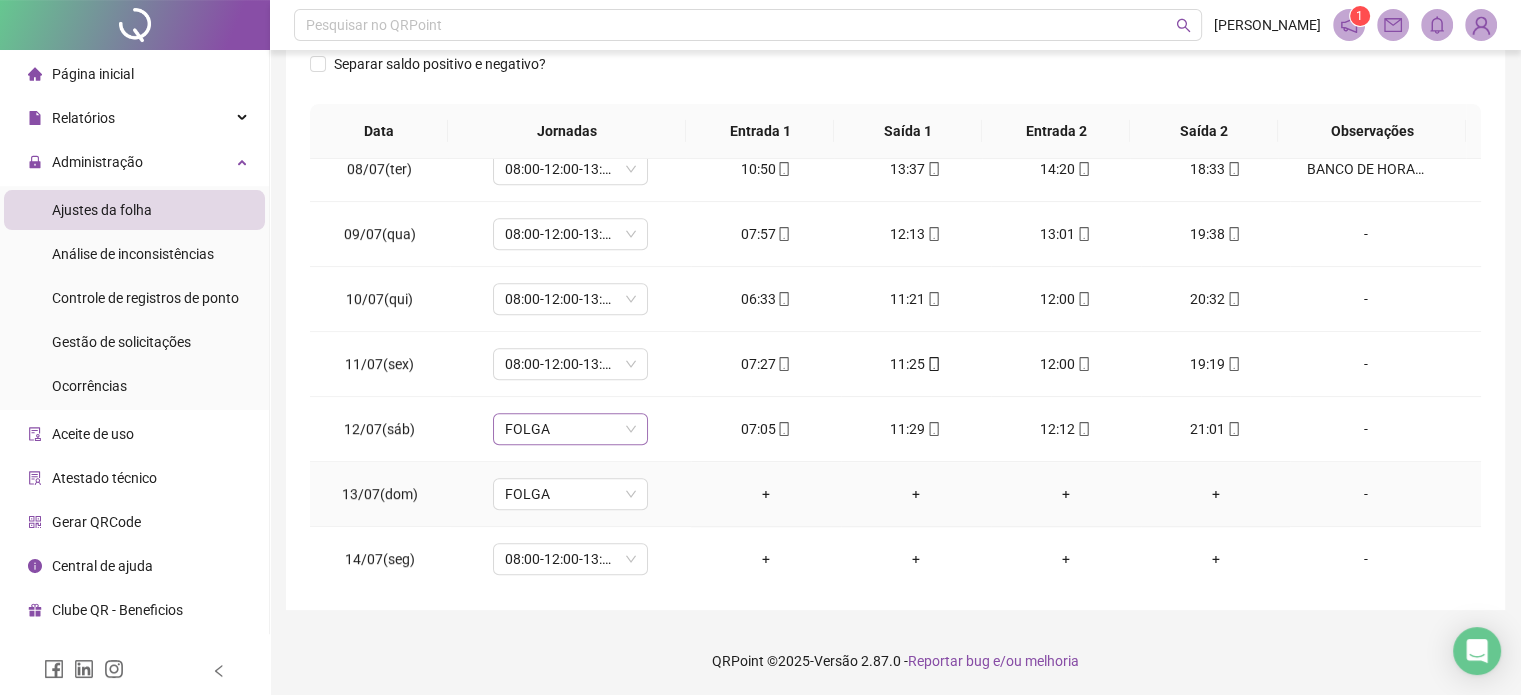 click on "FOLGA" at bounding box center [570, 429] 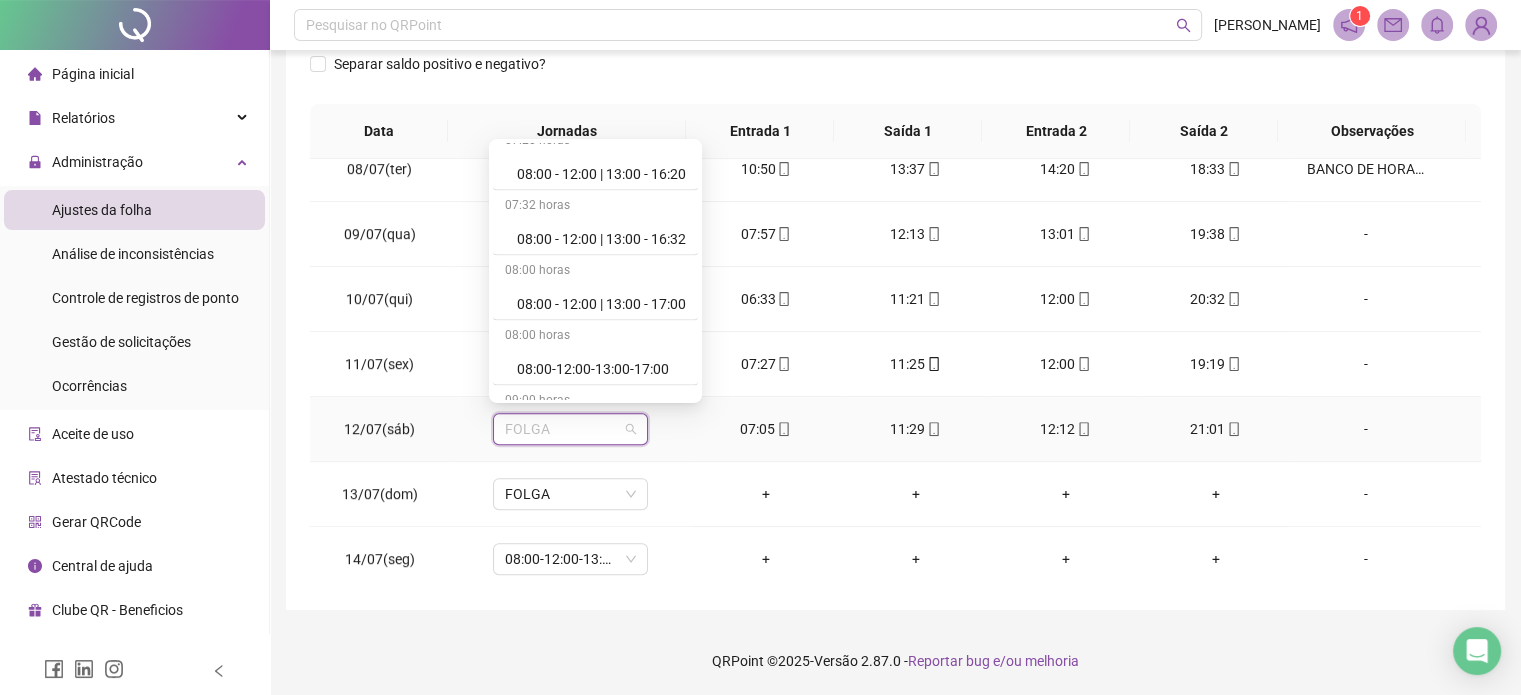scroll, scrollTop: 4200, scrollLeft: 0, axis: vertical 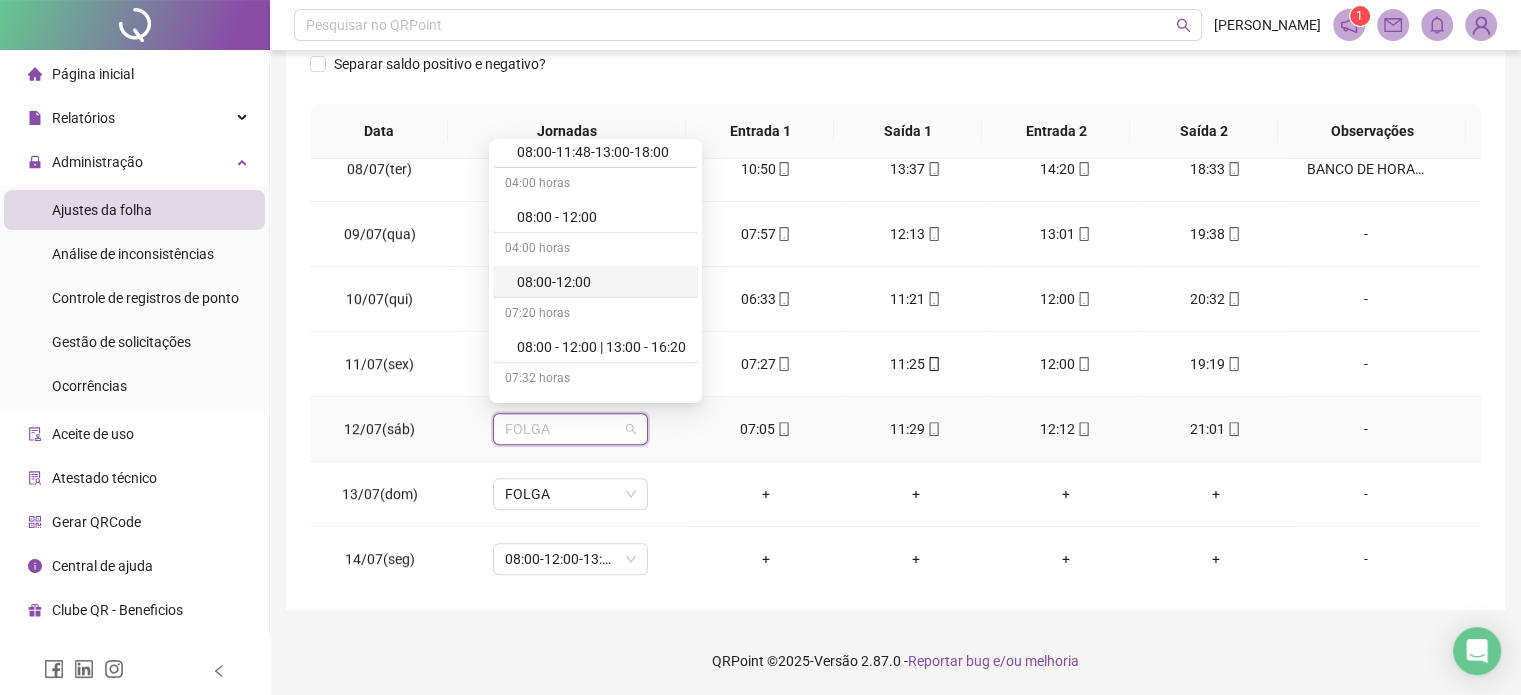 click on "08:00 - 12:00" at bounding box center (601, 216) 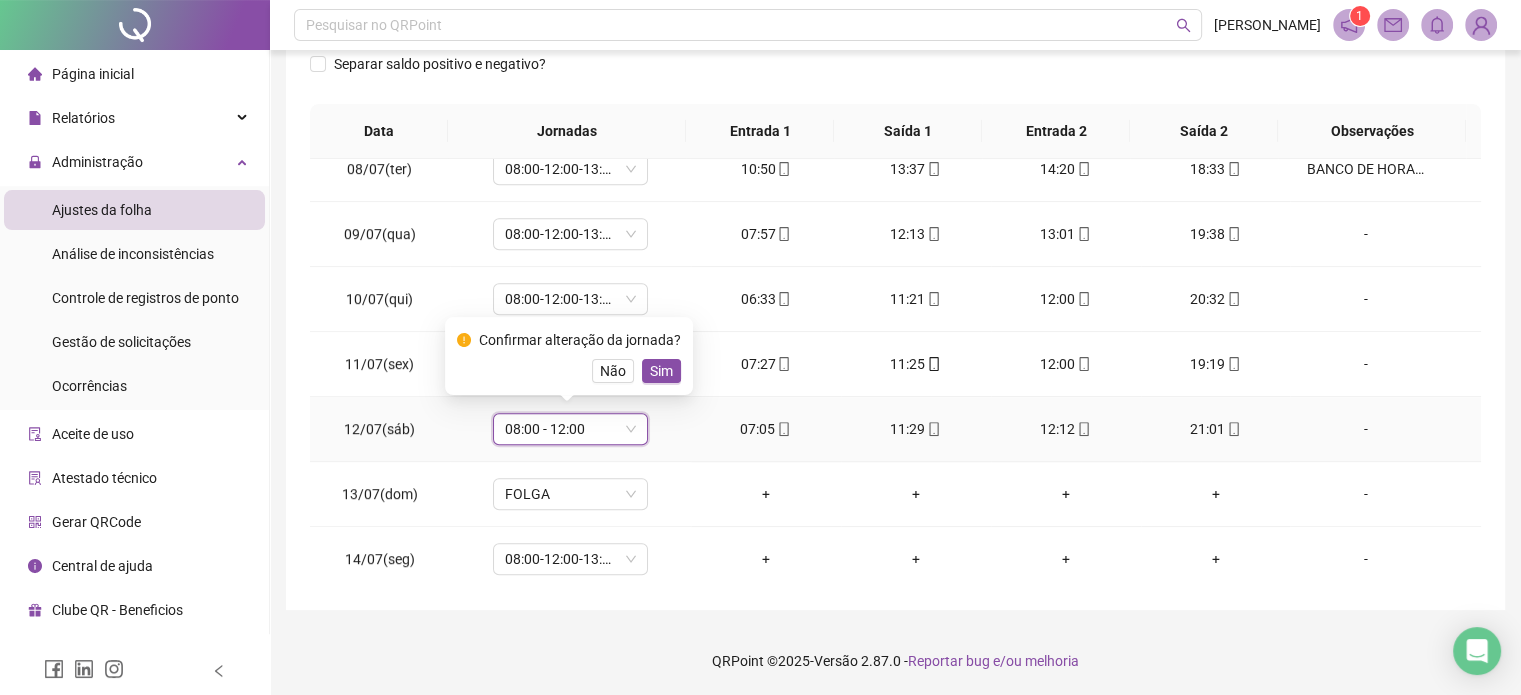 click on "Sim" at bounding box center (661, 371) 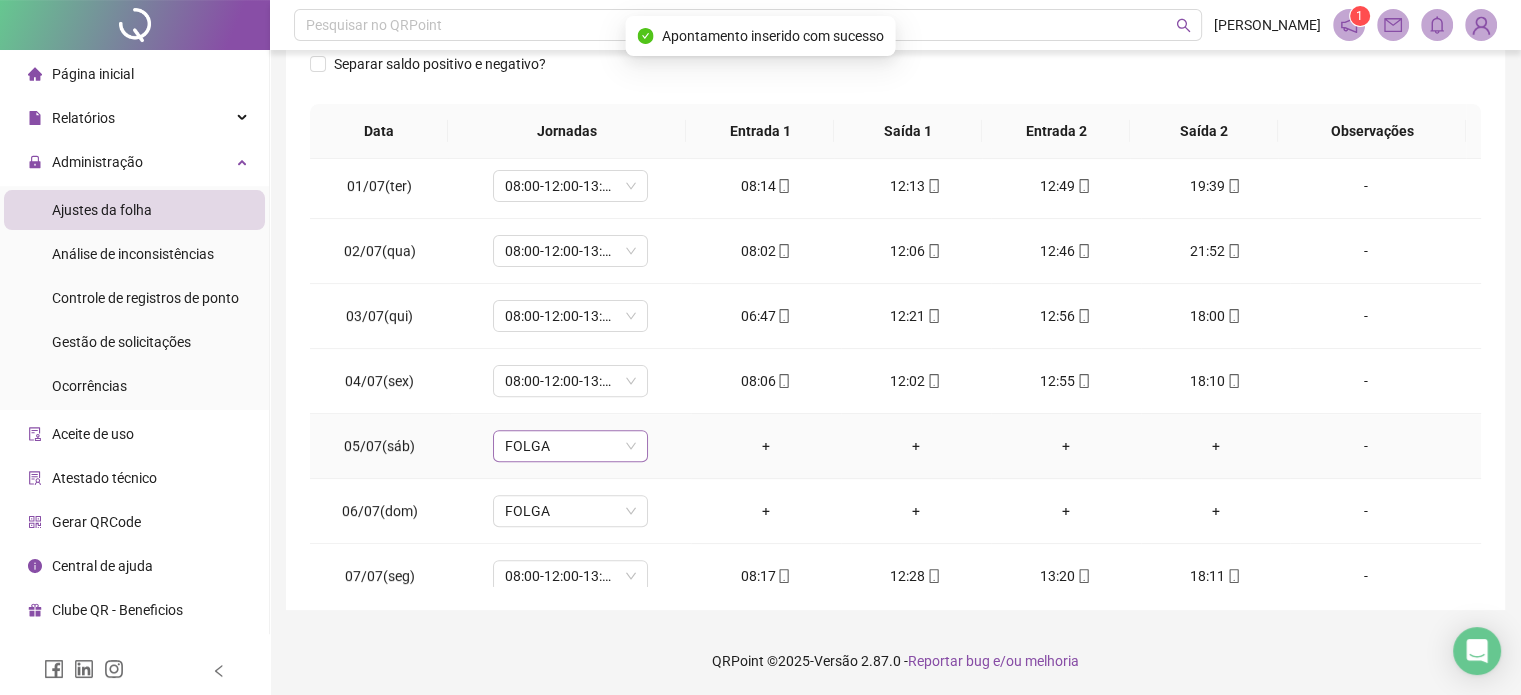 scroll, scrollTop: 692, scrollLeft: 0, axis: vertical 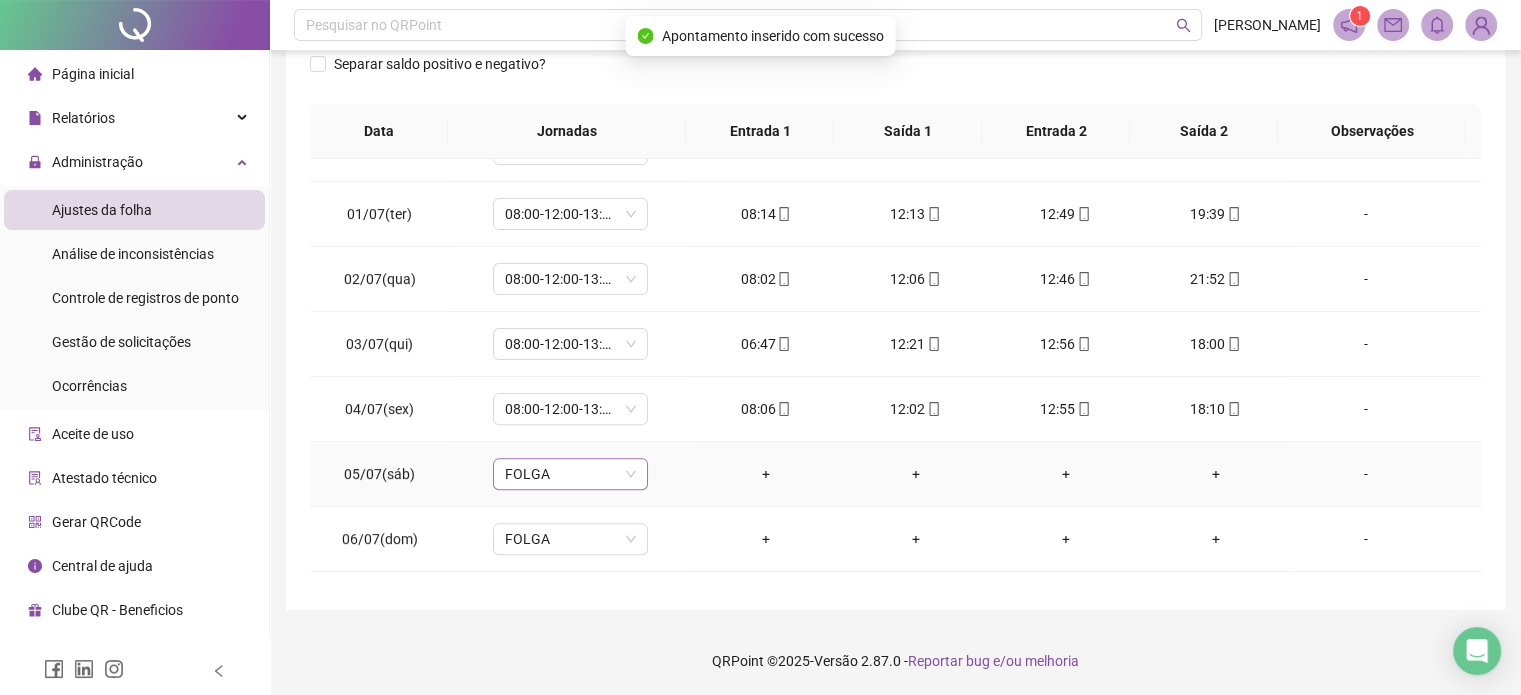 click on "FOLGA" at bounding box center [570, 474] 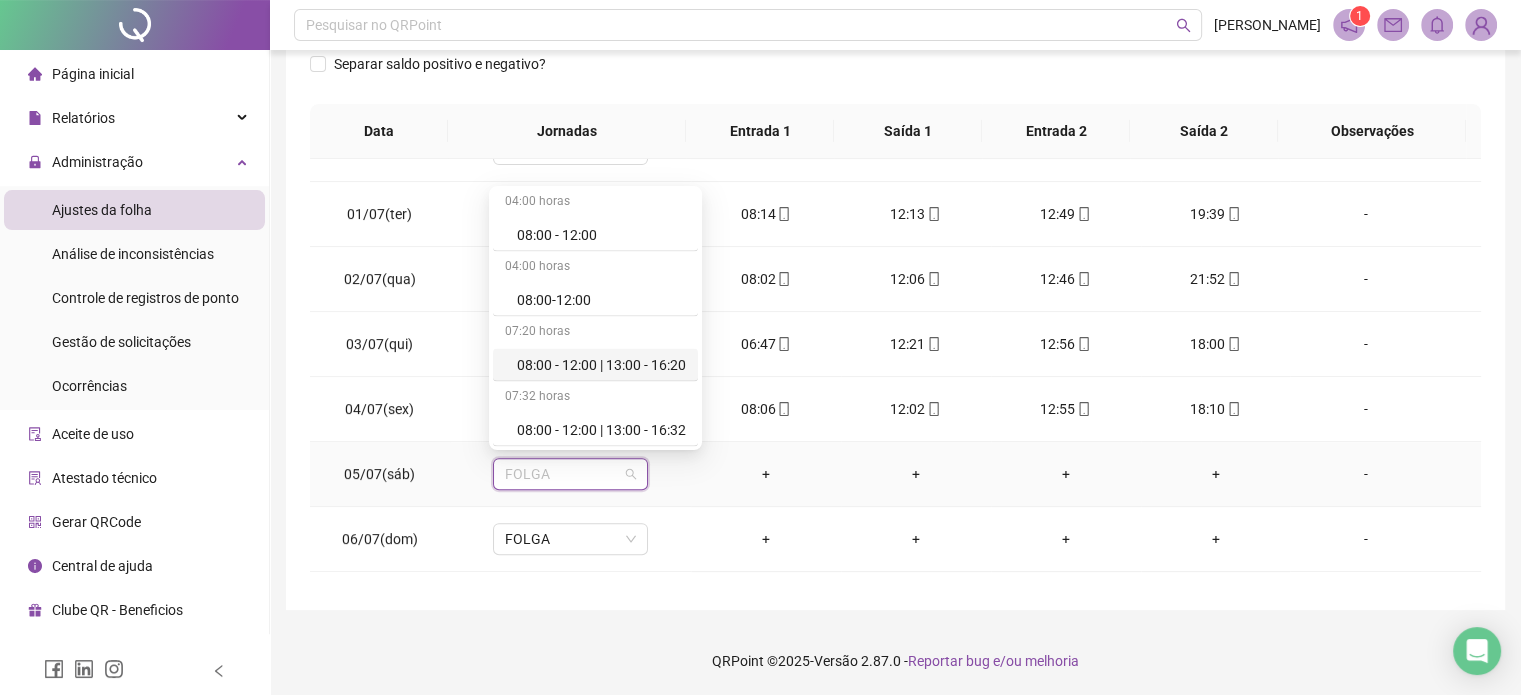 scroll, scrollTop: 4200, scrollLeft: 0, axis: vertical 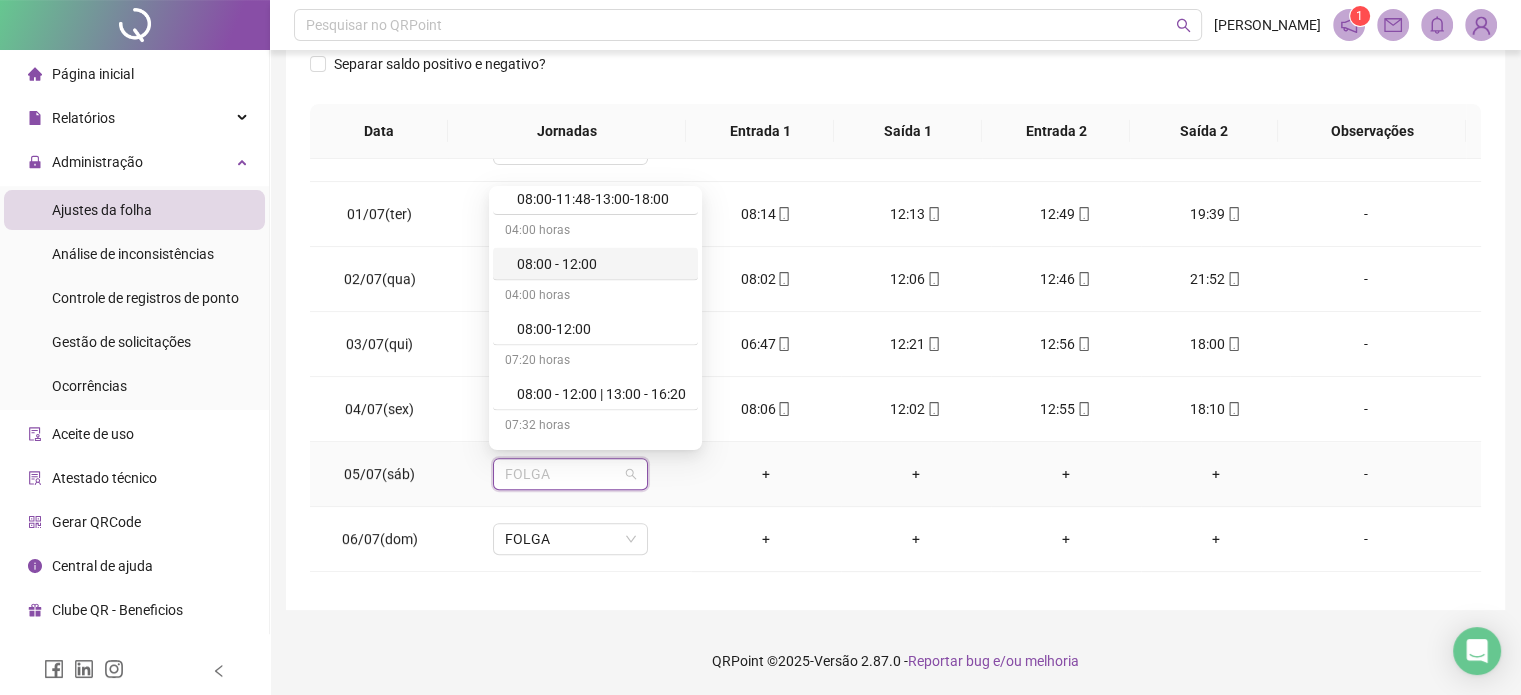 click on "08:00 - 12:00" at bounding box center (601, 263) 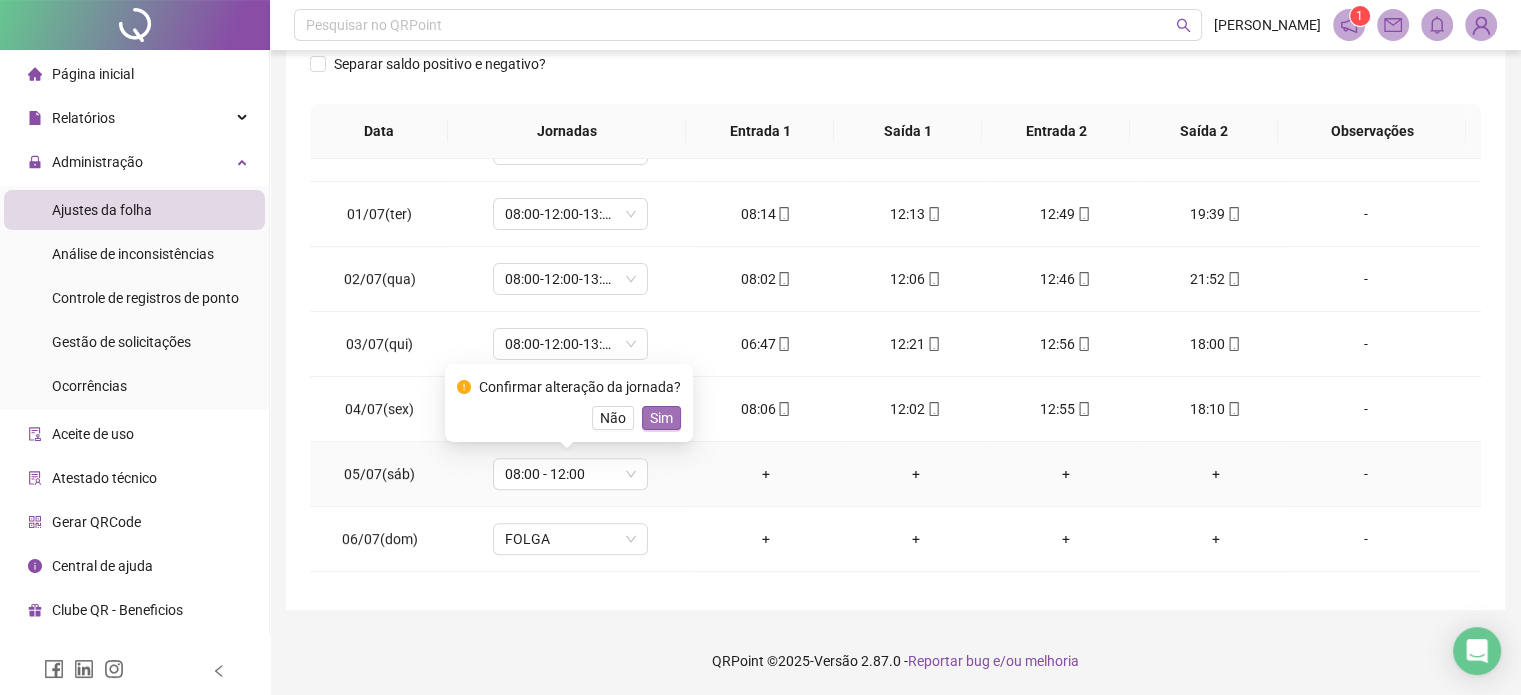 click on "Sim" at bounding box center [661, 418] 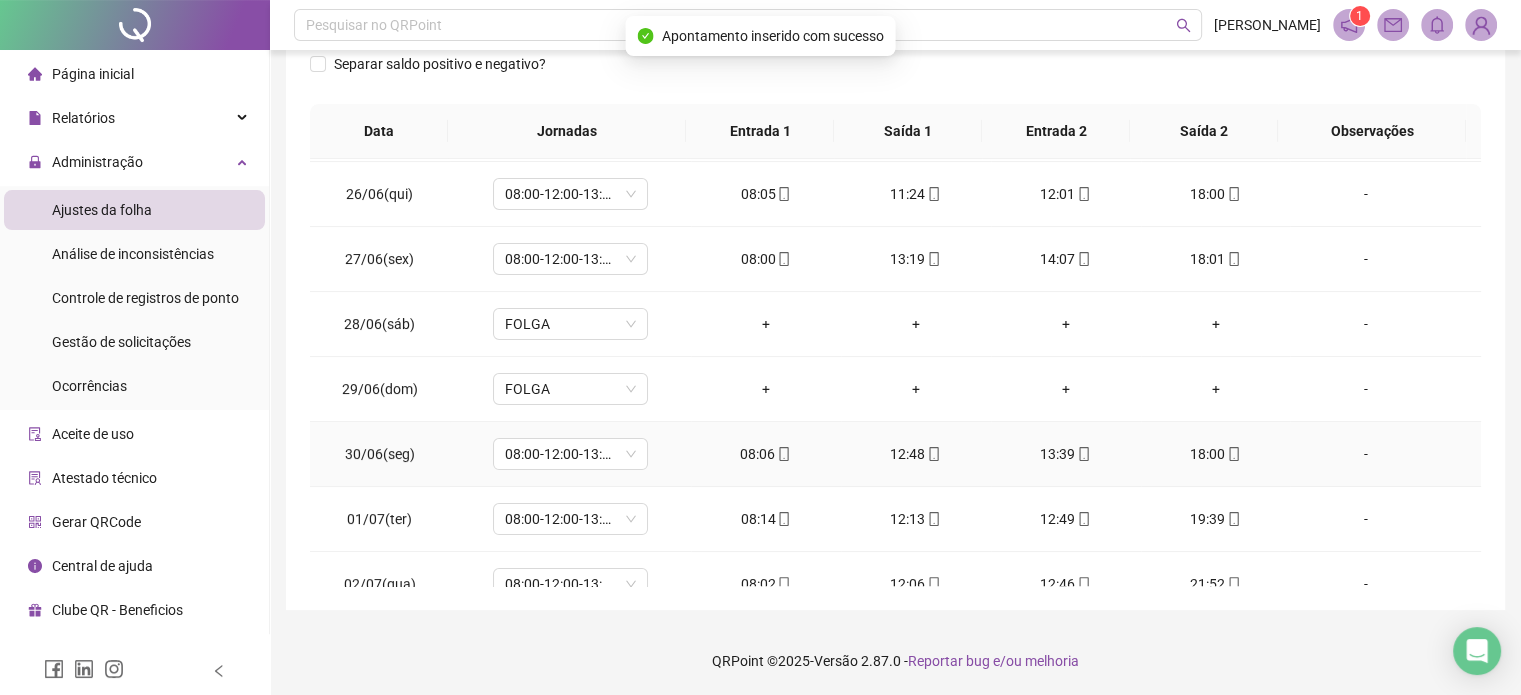 scroll, scrollTop: 192, scrollLeft: 0, axis: vertical 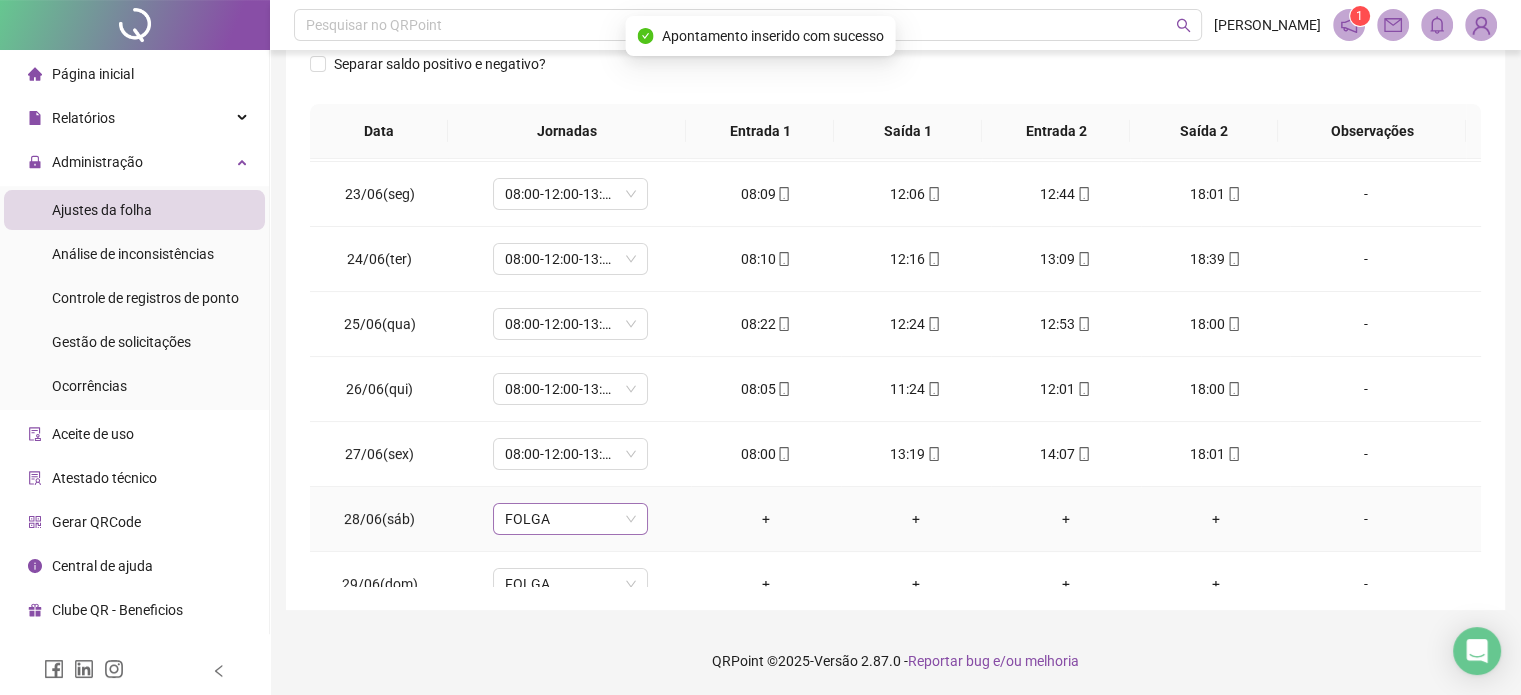 click on "FOLGA" at bounding box center (570, 519) 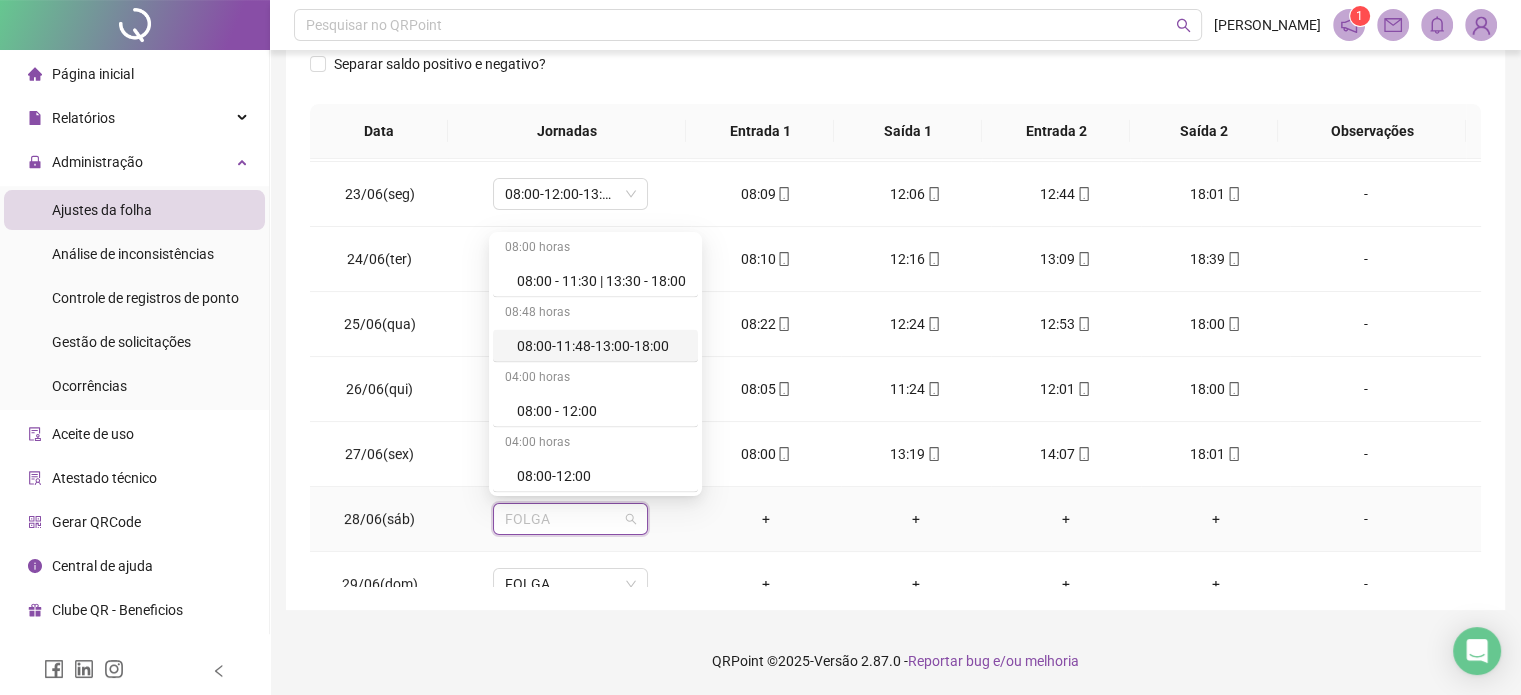 scroll, scrollTop: 4200, scrollLeft: 0, axis: vertical 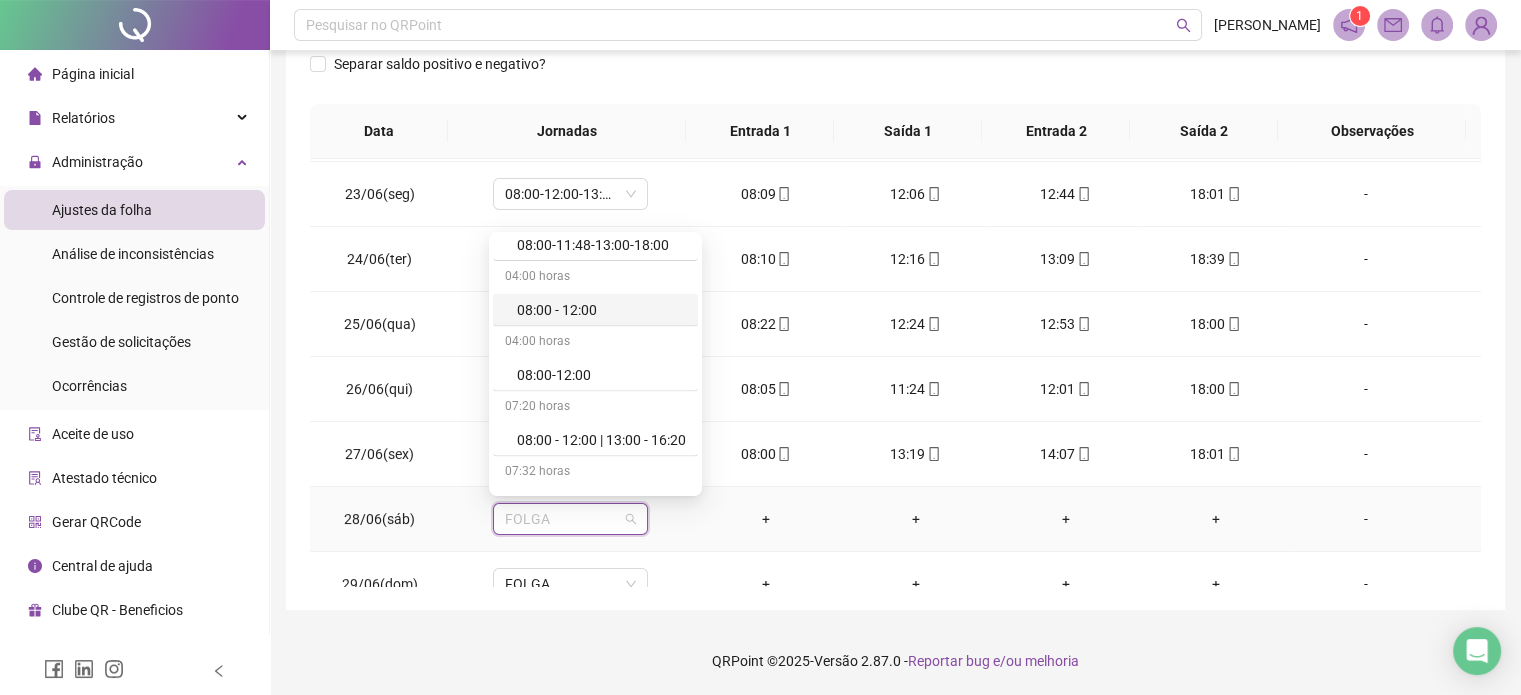 click on "08:00 - 12:00" at bounding box center [601, 309] 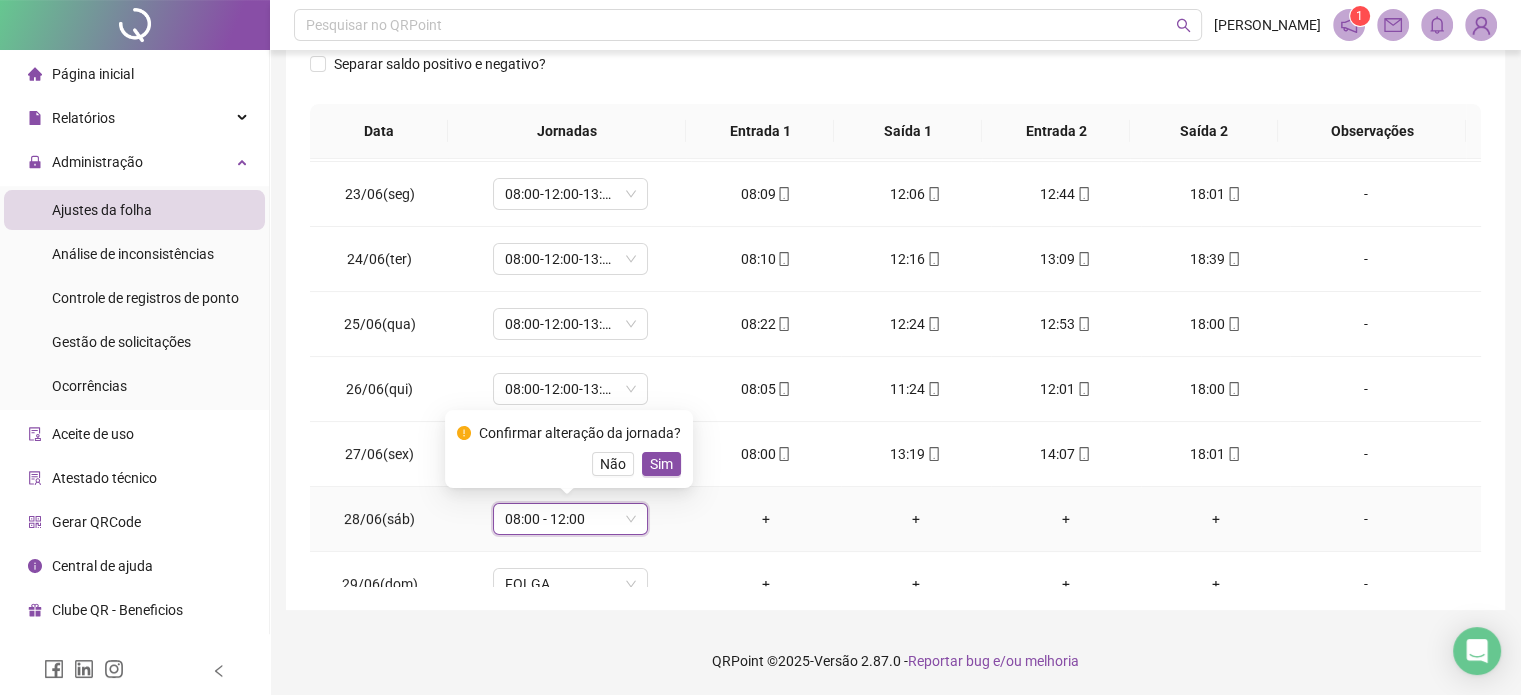 click on "Sim" at bounding box center [661, 464] 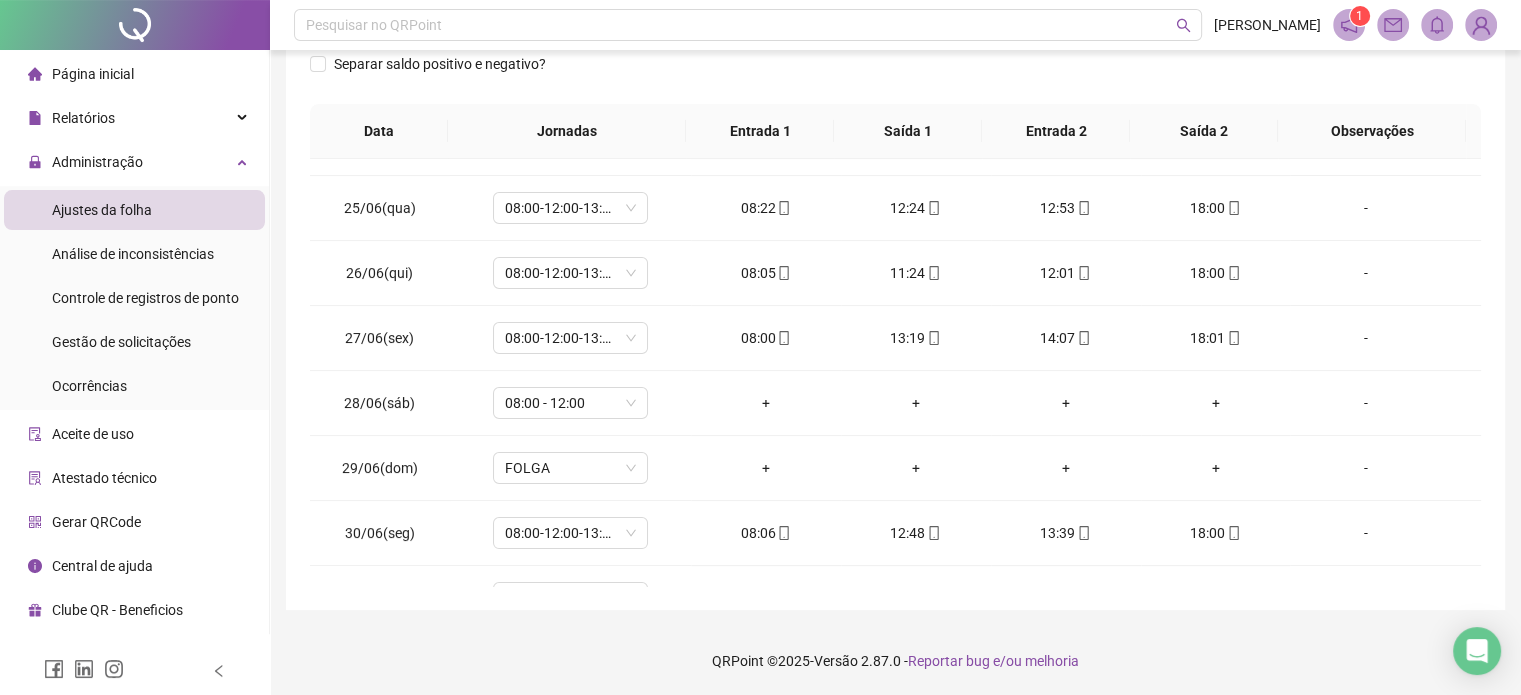 scroll, scrollTop: 0, scrollLeft: 0, axis: both 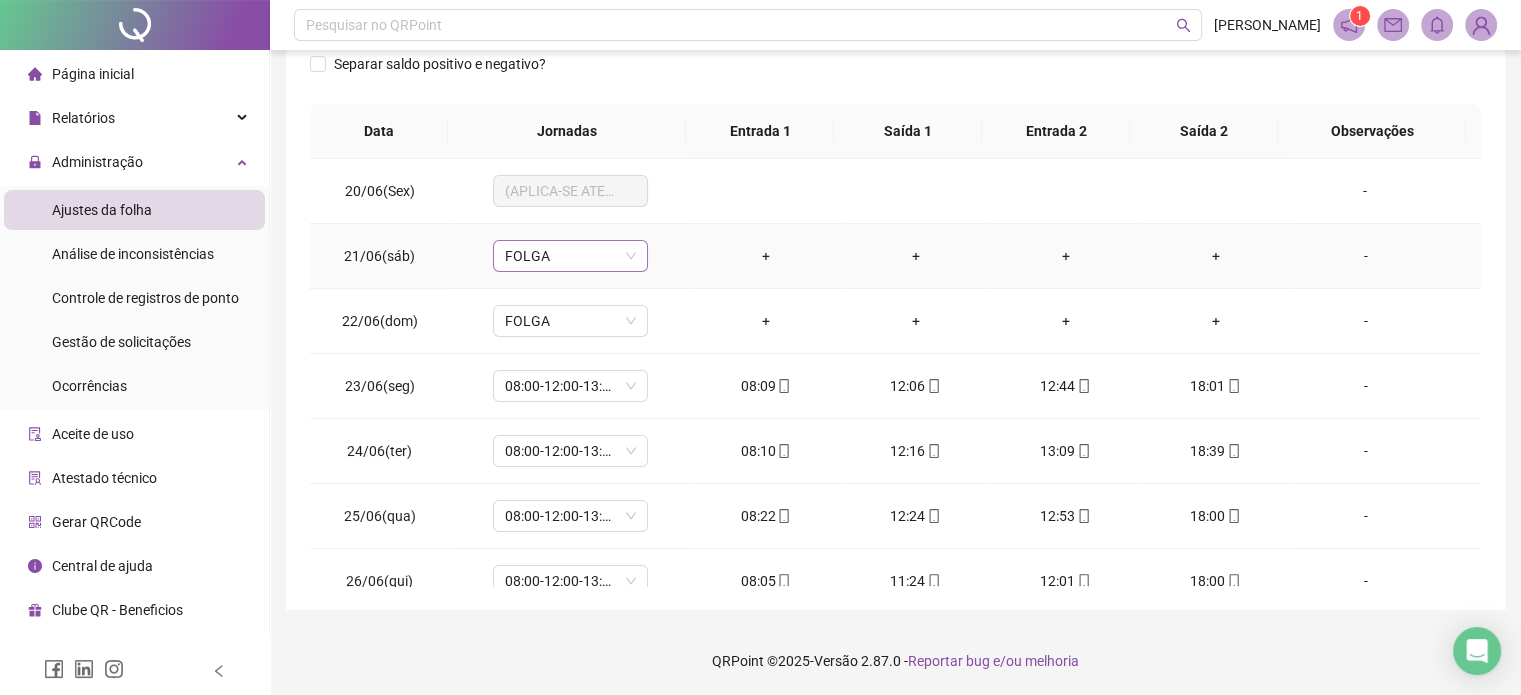 click on "FOLGA" at bounding box center (570, 256) 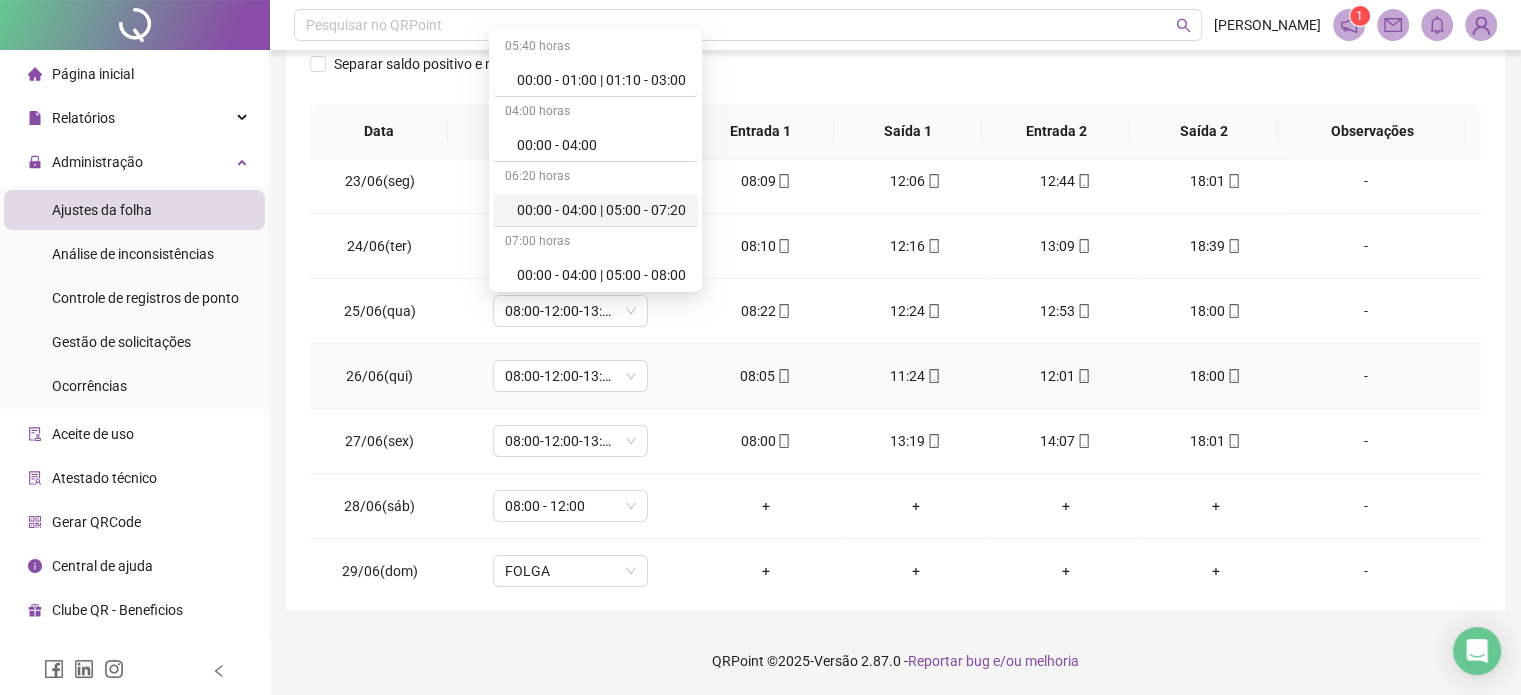 scroll, scrollTop: 192, scrollLeft: 0, axis: vertical 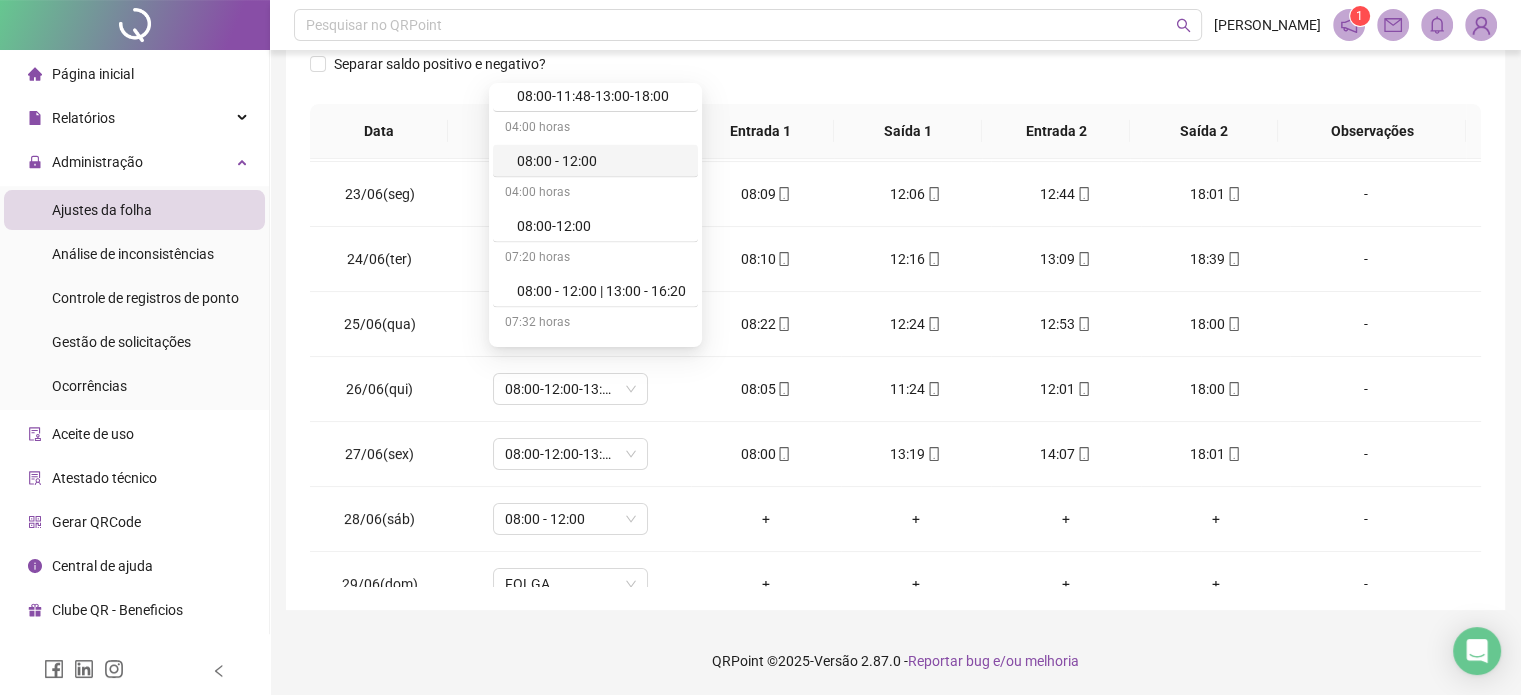click on "08:00 - 12:00" at bounding box center (595, 160) 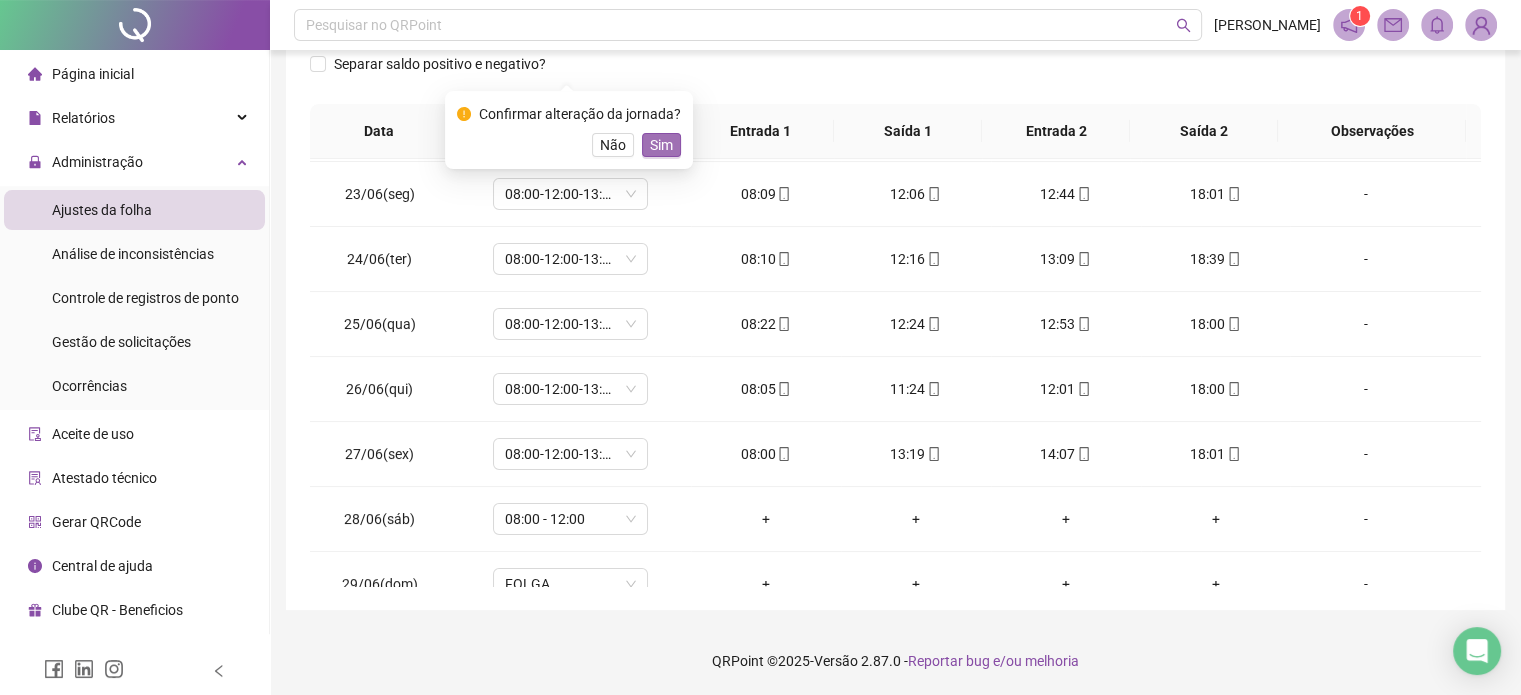 click on "Sim" at bounding box center [661, 145] 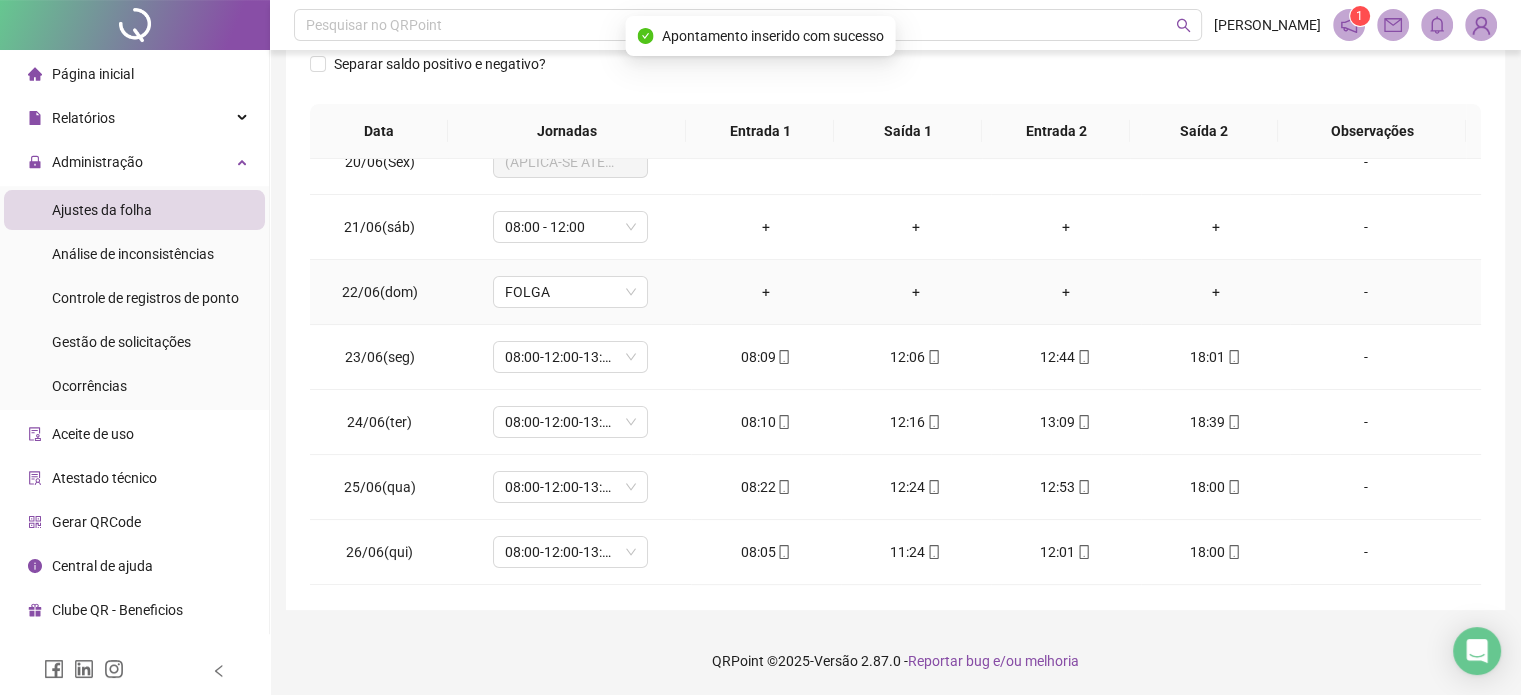 scroll, scrollTop: 0, scrollLeft: 0, axis: both 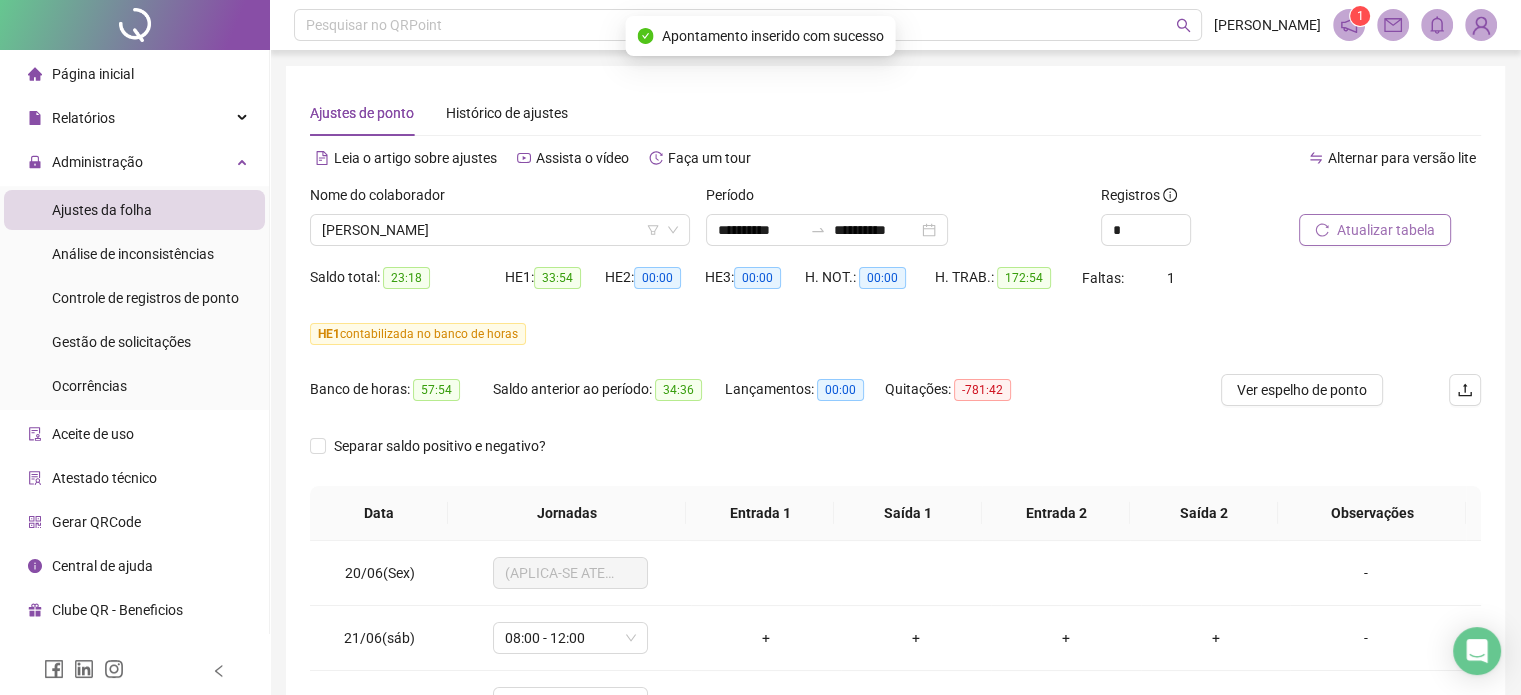 click on "Atualizar tabela" at bounding box center [1375, 230] 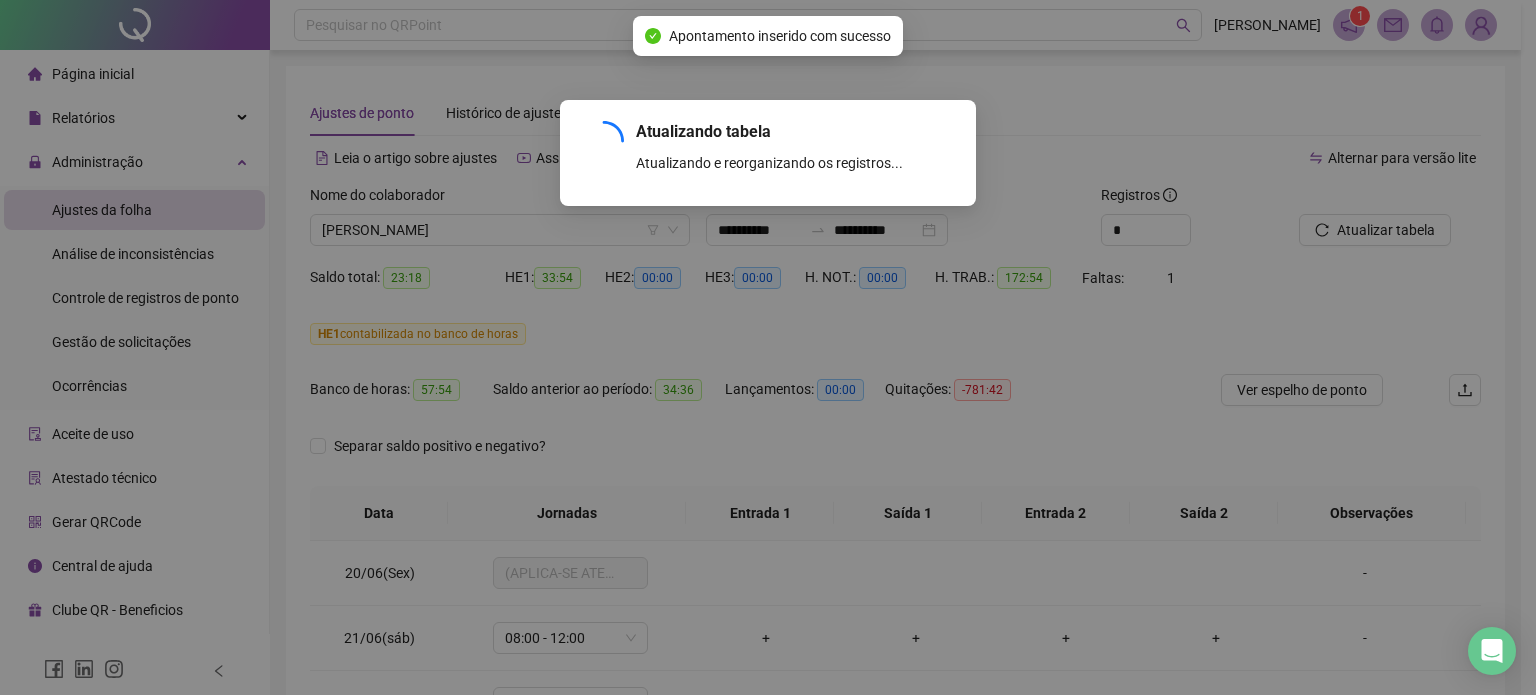 click on "Atualizando tabela Atualizando e reorganizando os registros... OK" at bounding box center [768, 347] 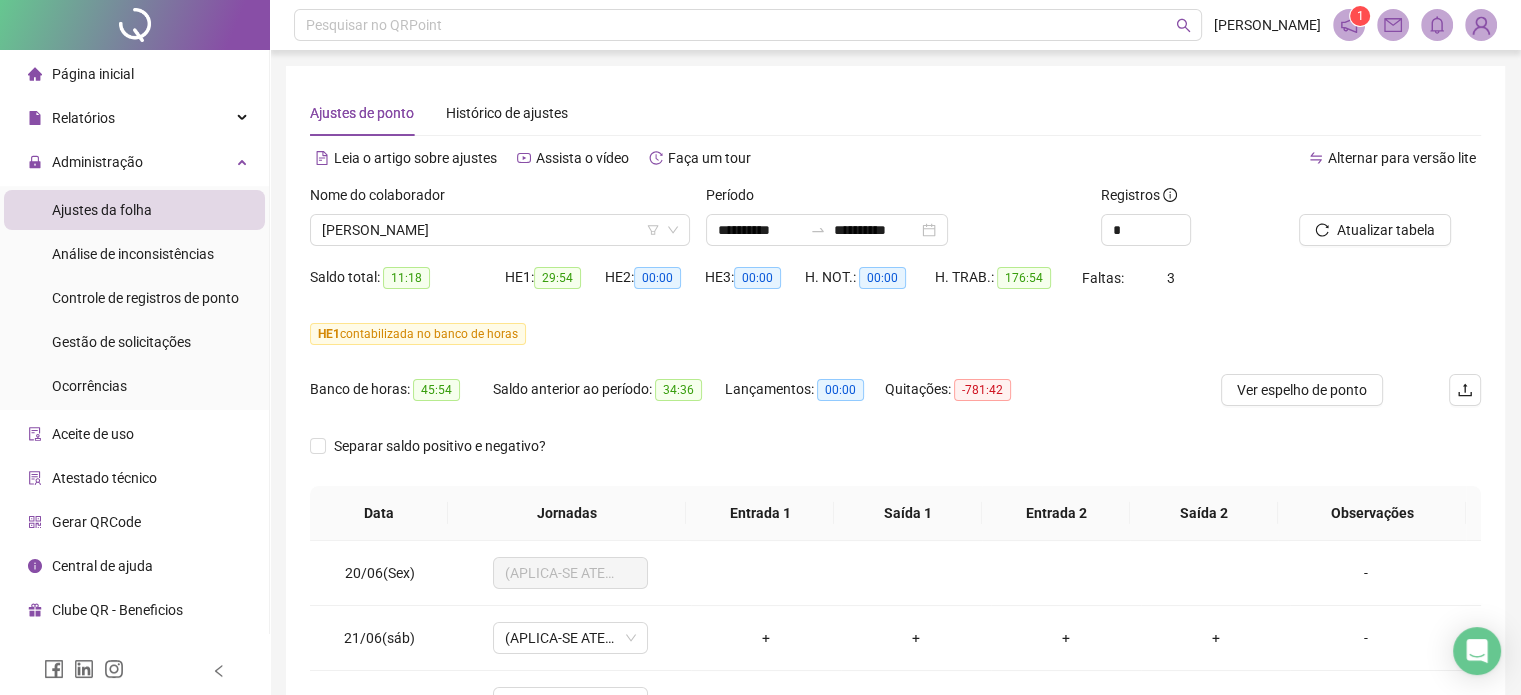 drag, startPoint x: 447, startPoint y: 239, endPoint x: 457, endPoint y: 272, distance: 34.48188 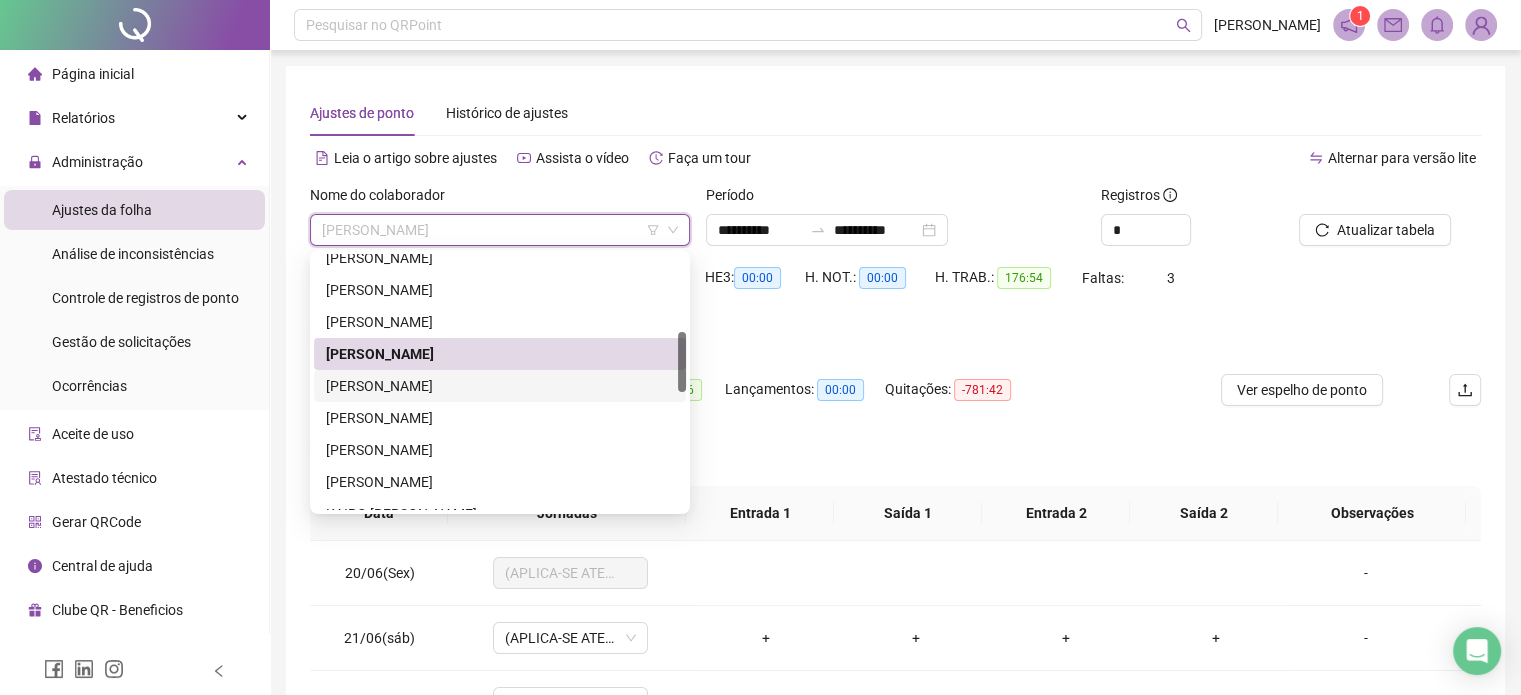 scroll, scrollTop: 432, scrollLeft: 0, axis: vertical 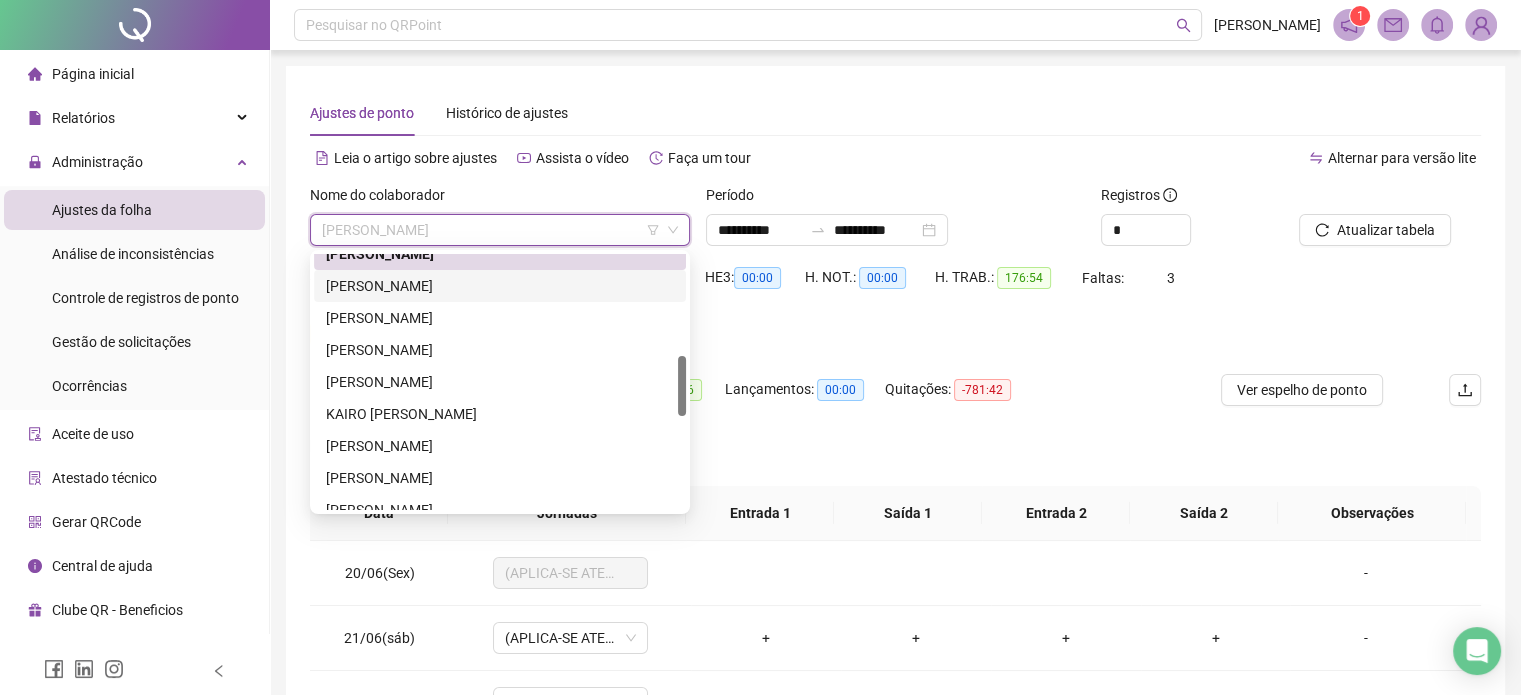click on "[PERSON_NAME]" at bounding box center [500, 286] 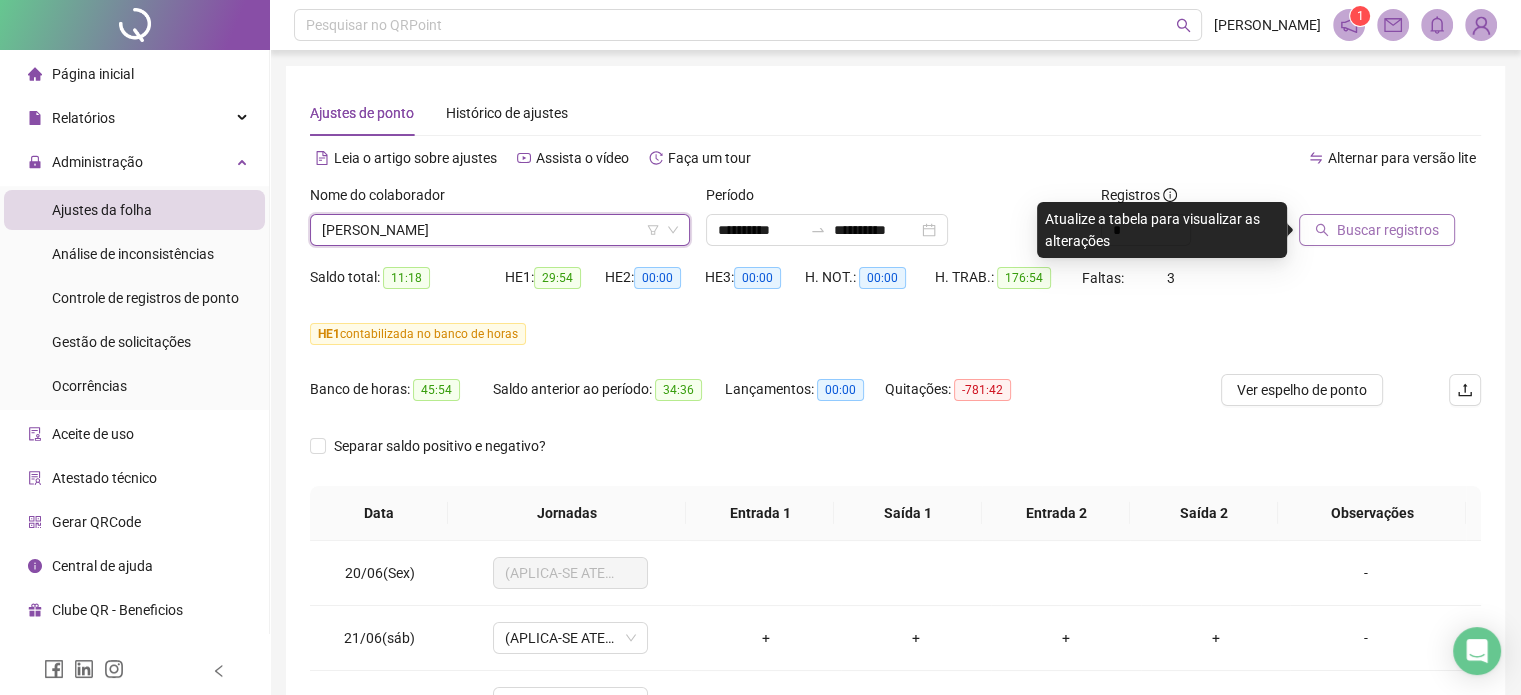 click on "Buscar registros" at bounding box center [1377, 230] 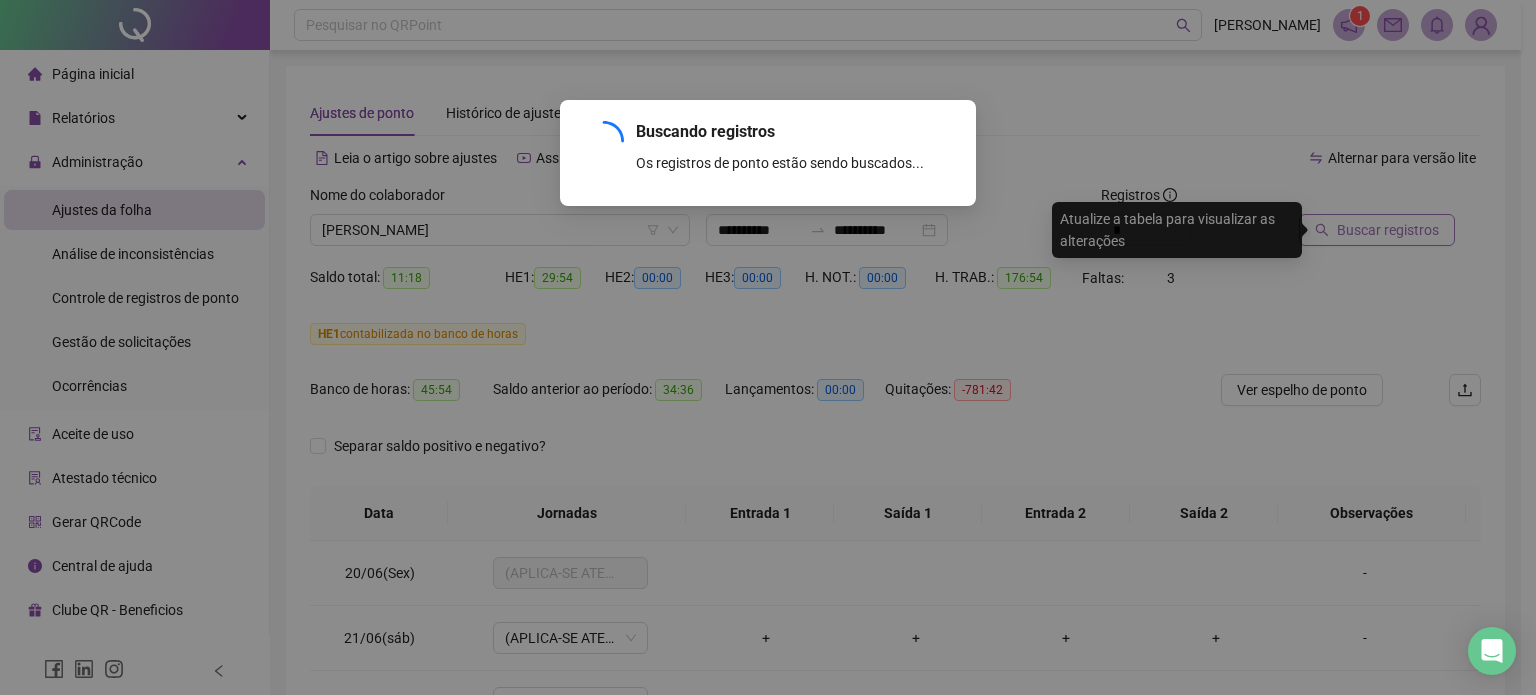 click on "Buscando registros Os registros de ponto estão sendo buscados... OK" at bounding box center (768, 347) 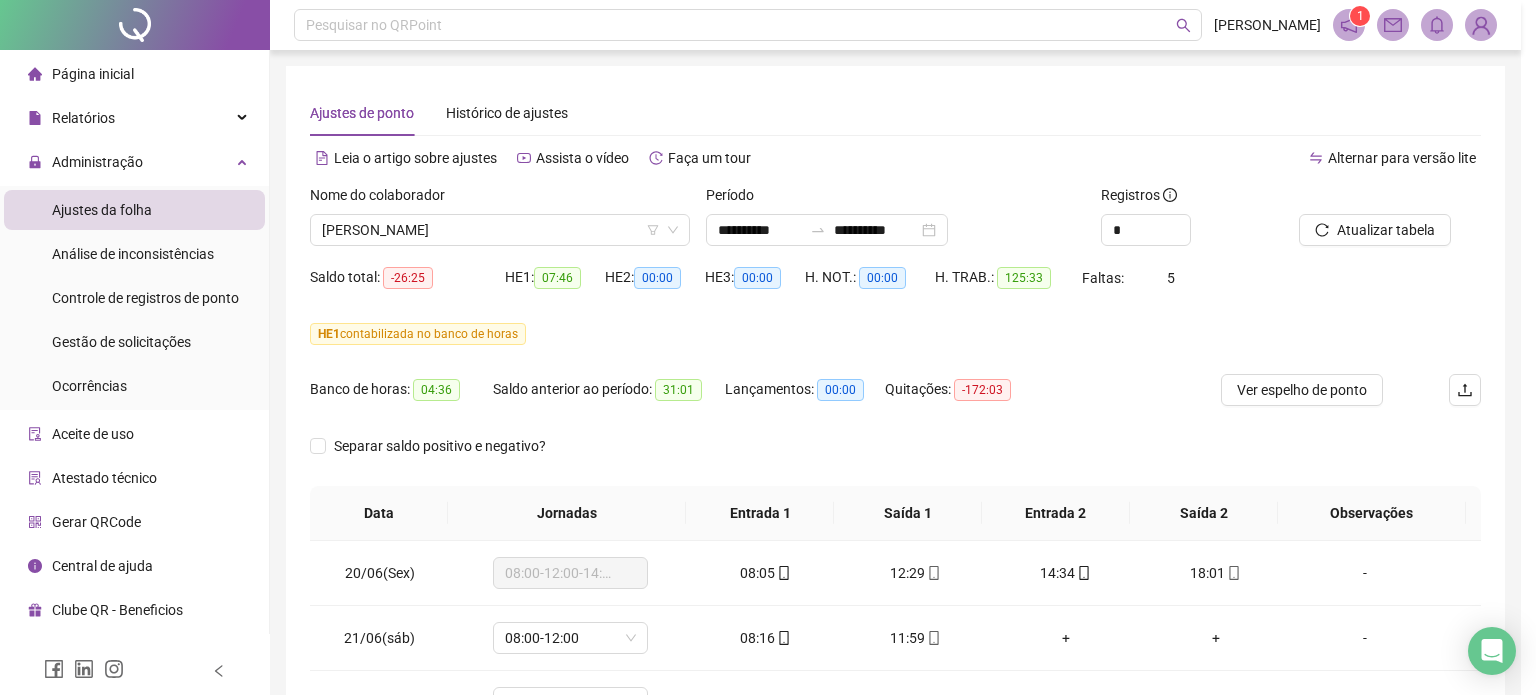click on "Buscando registros Os registros de ponto estão sendo buscados... OK" at bounding box center [768, 347] 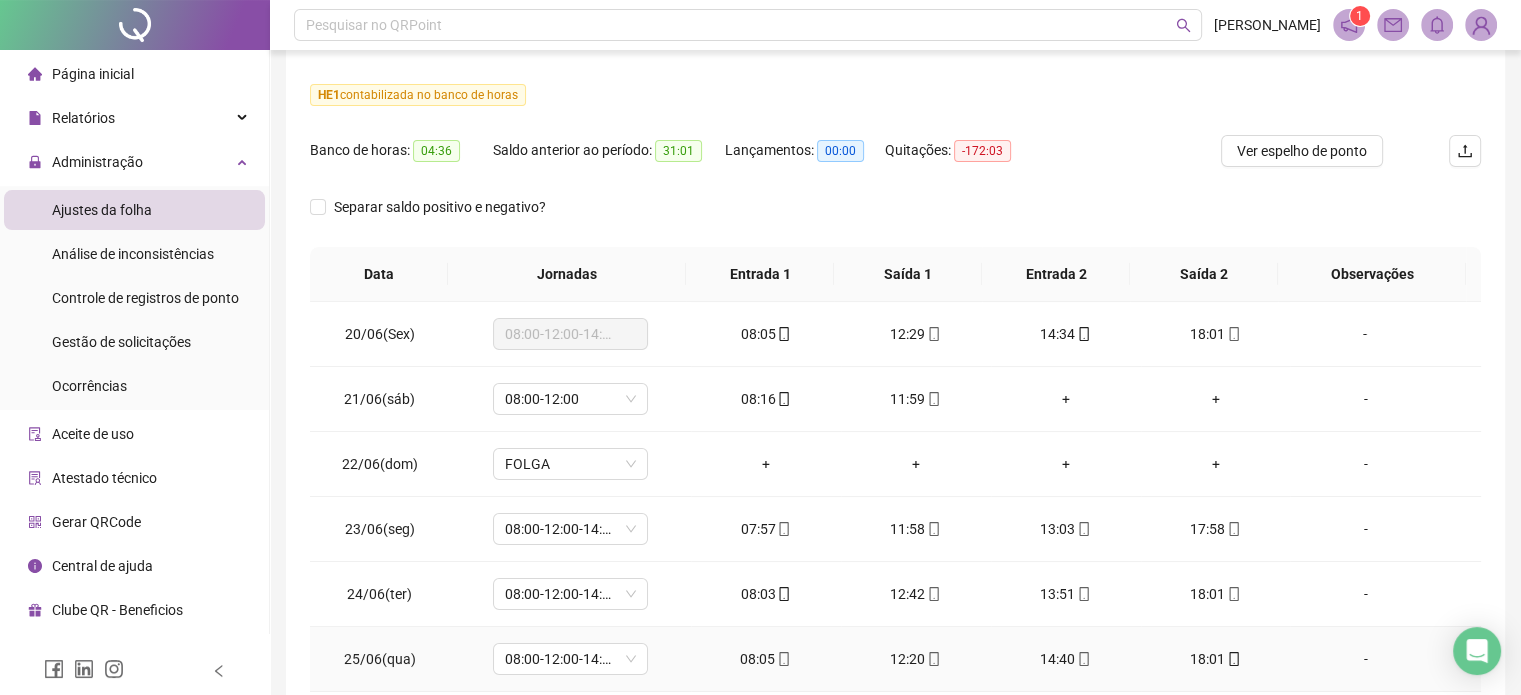 scroll, scrollTop: 382, scrollLeft: 0, axis: vertical 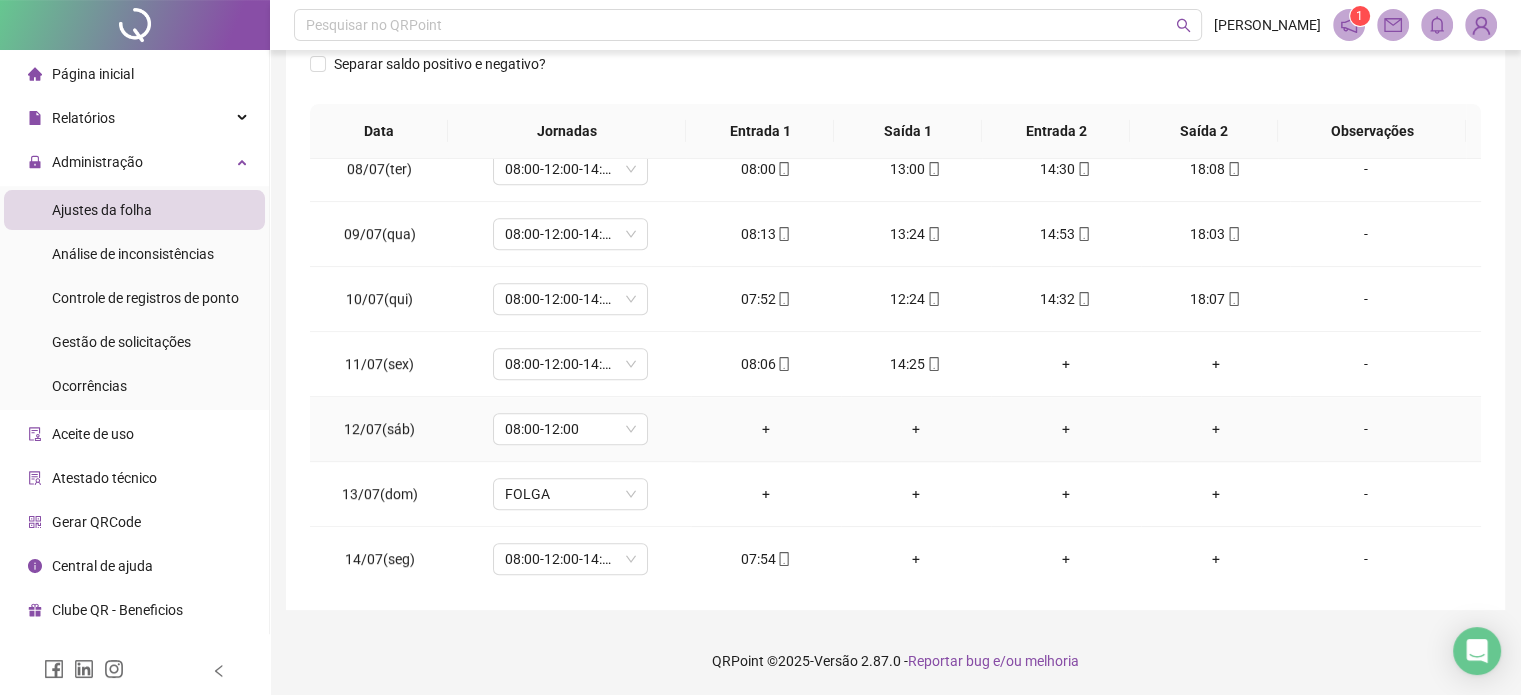 click on "-" at bounding box center (1365, 429) 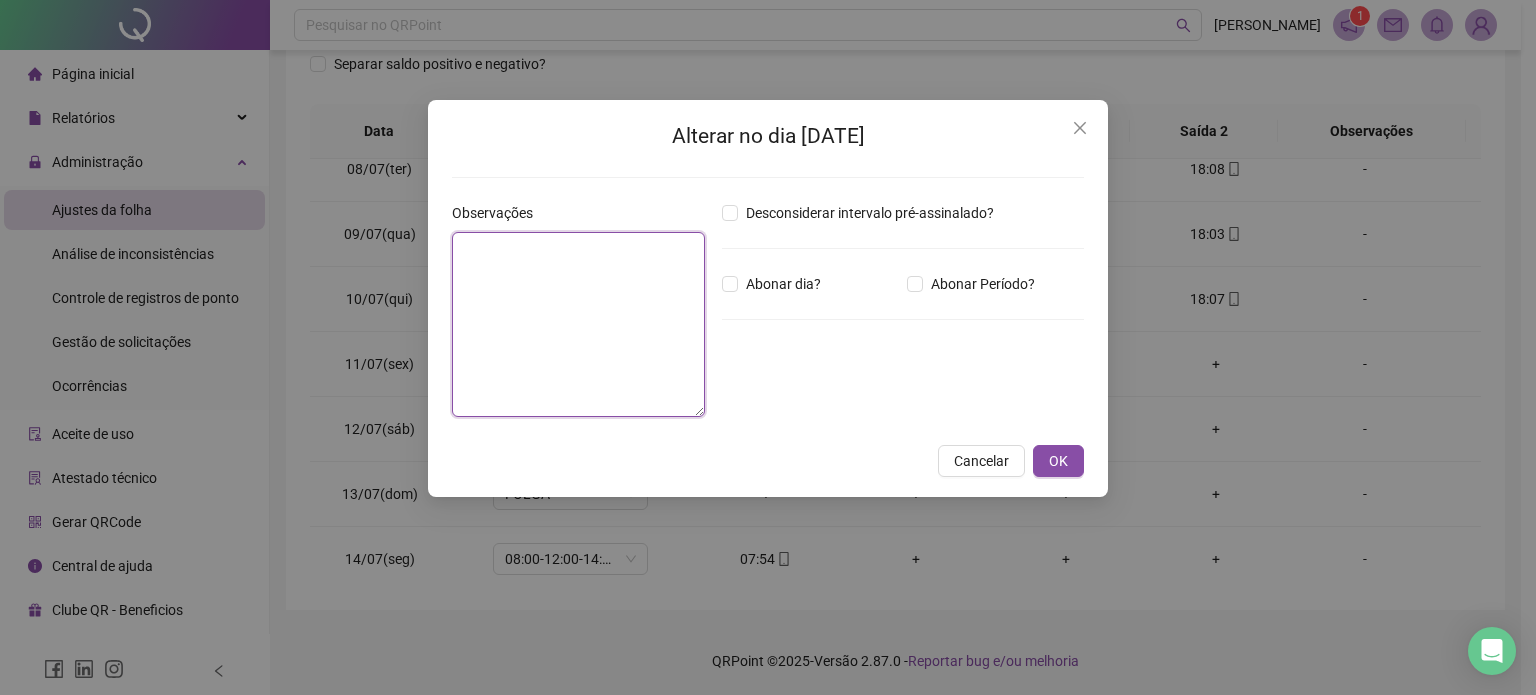 click at bounding box center (578, 324) 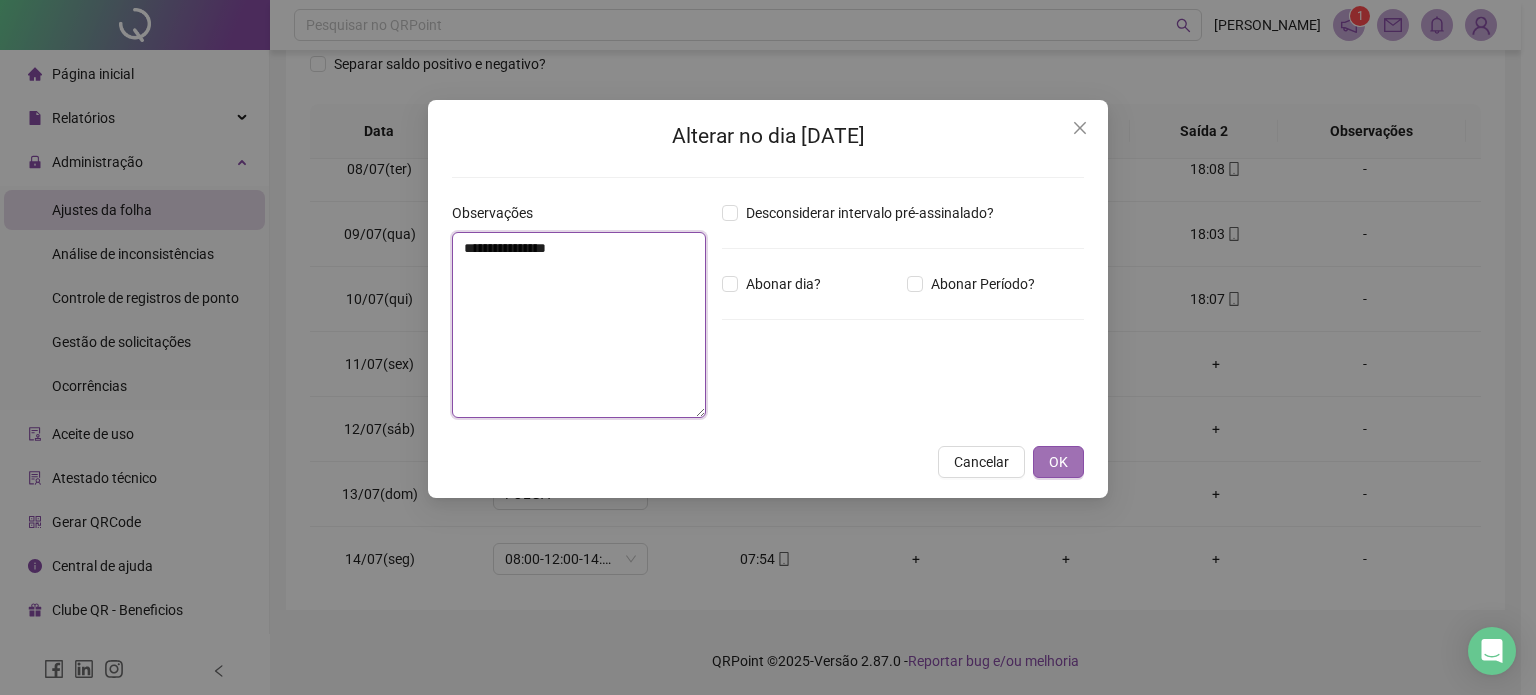 type on "**********" 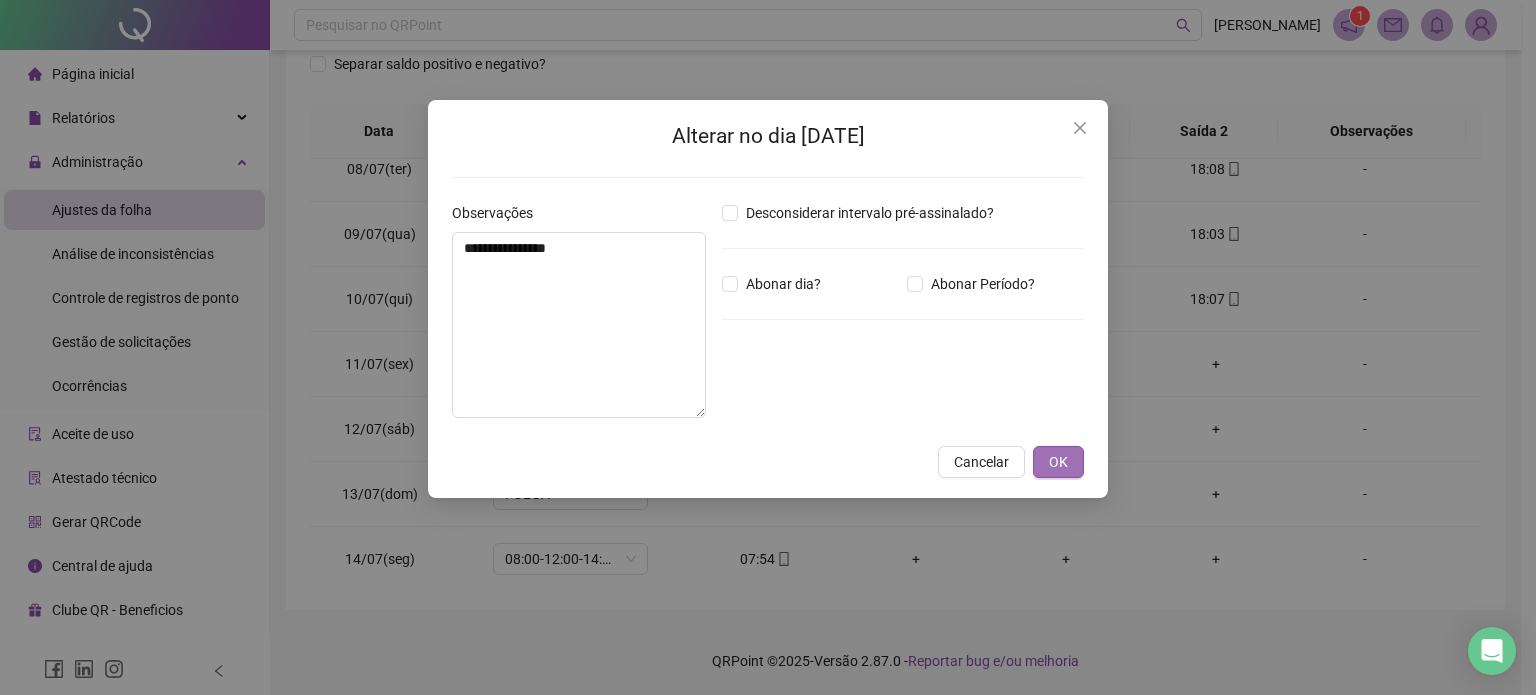 click on "OK" at bounding box center [1058, 462] 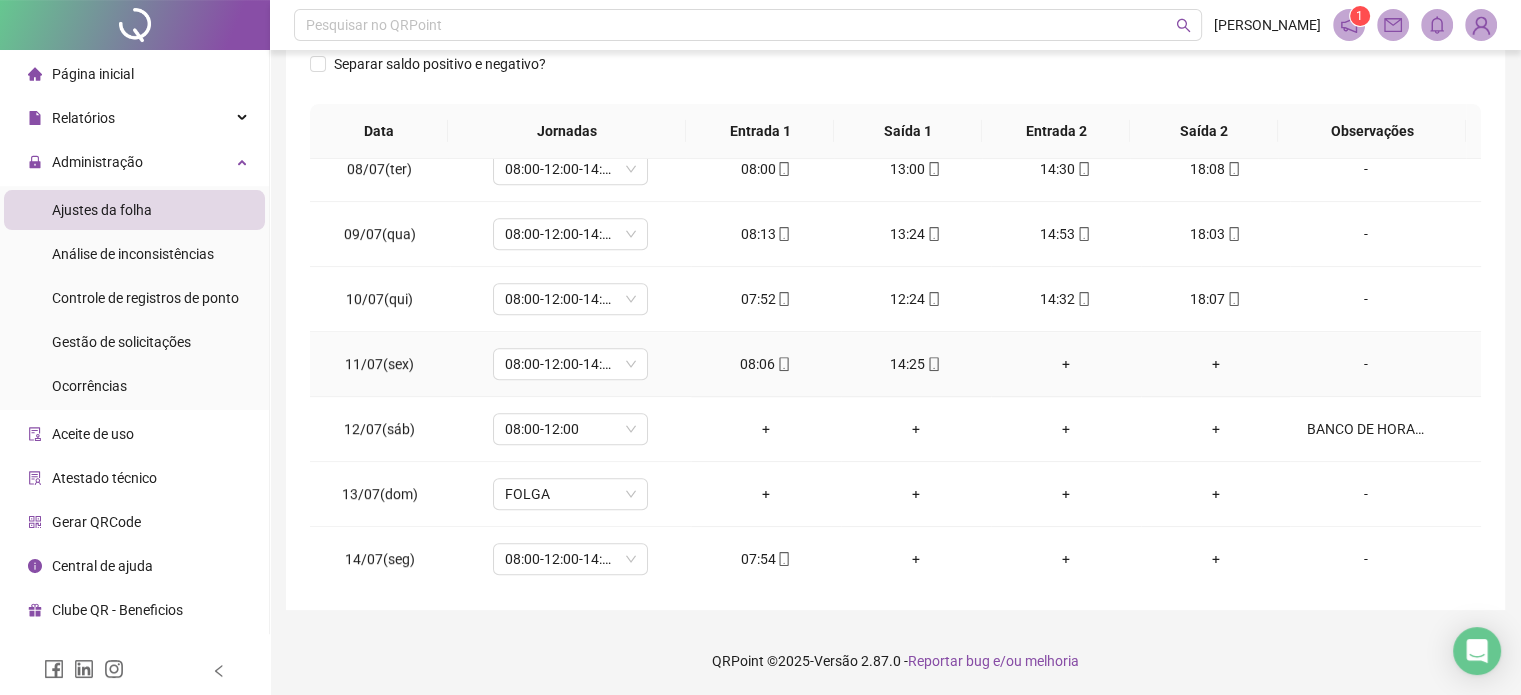 click on "-" at bounding box center [1365, 364] 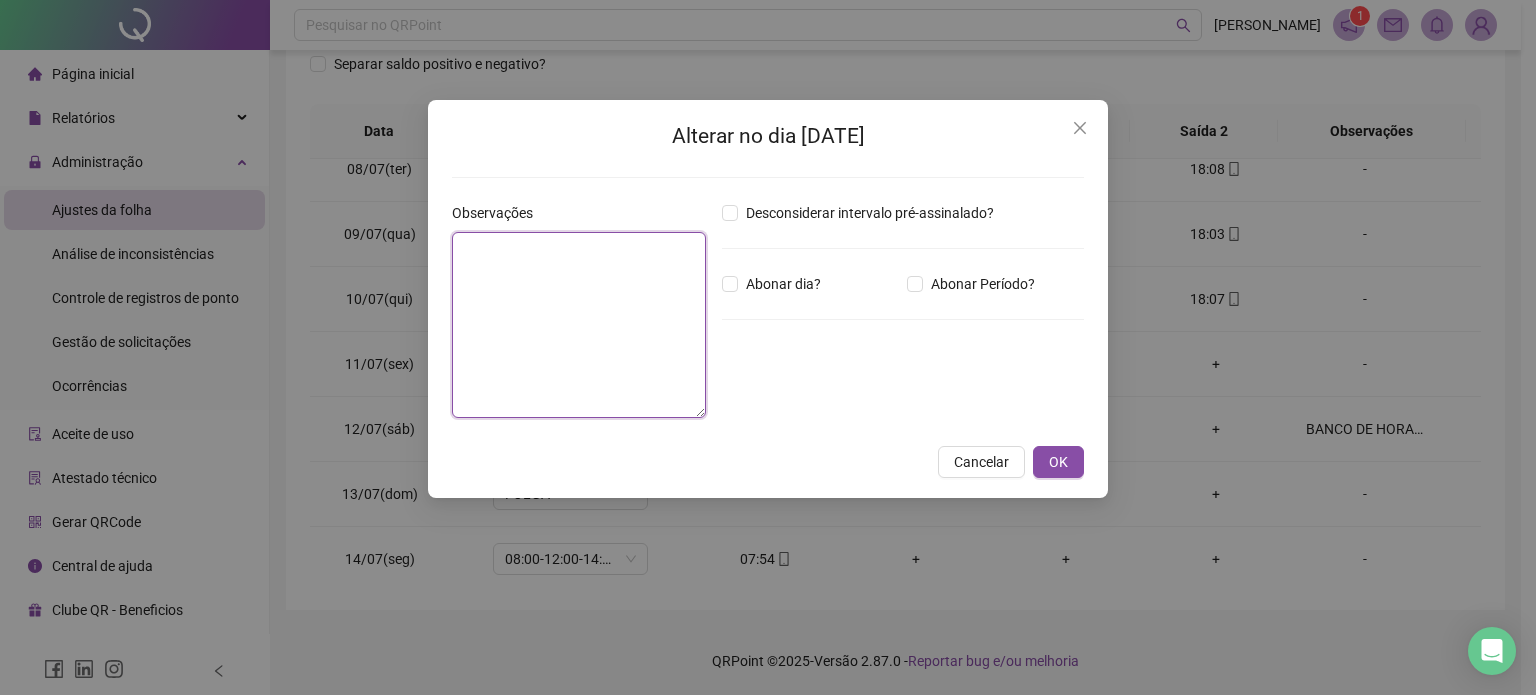 click at bounding box center (579, 325) 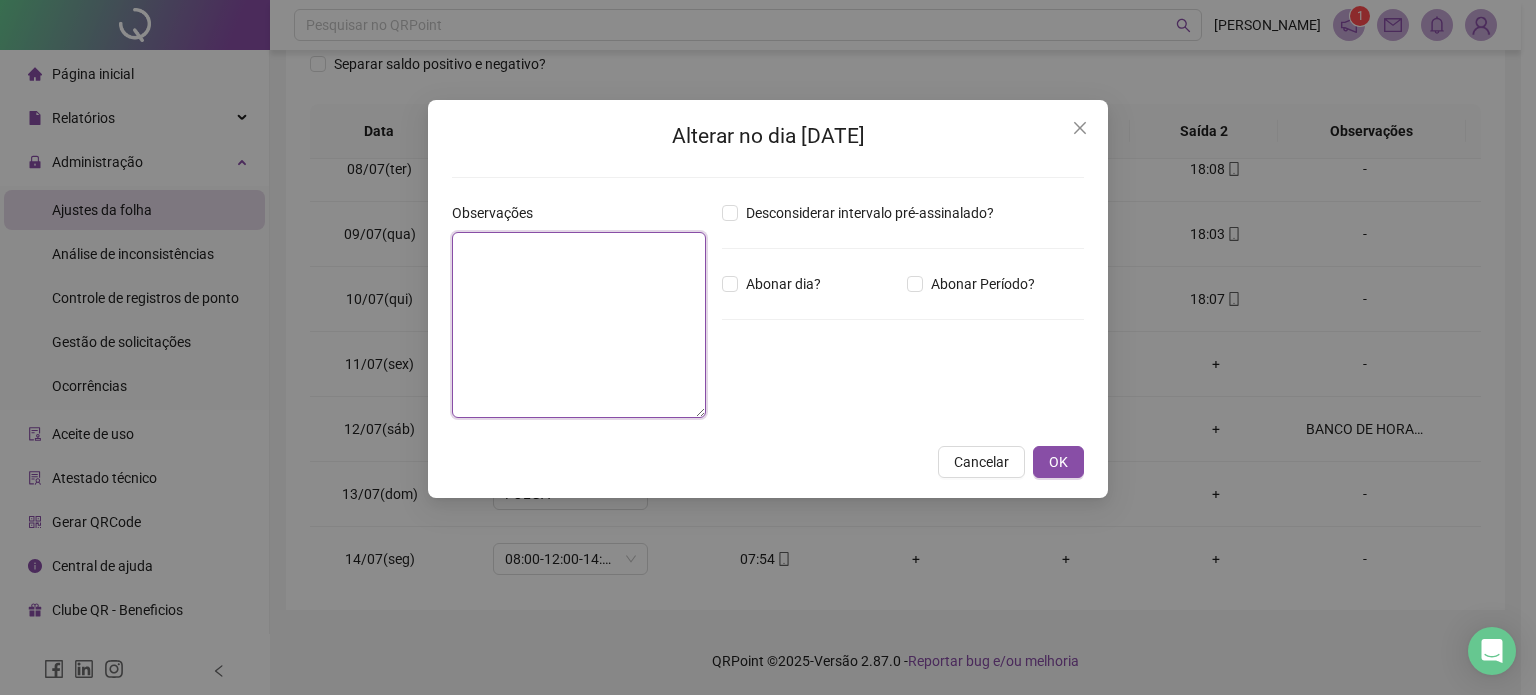 paste on "**********" 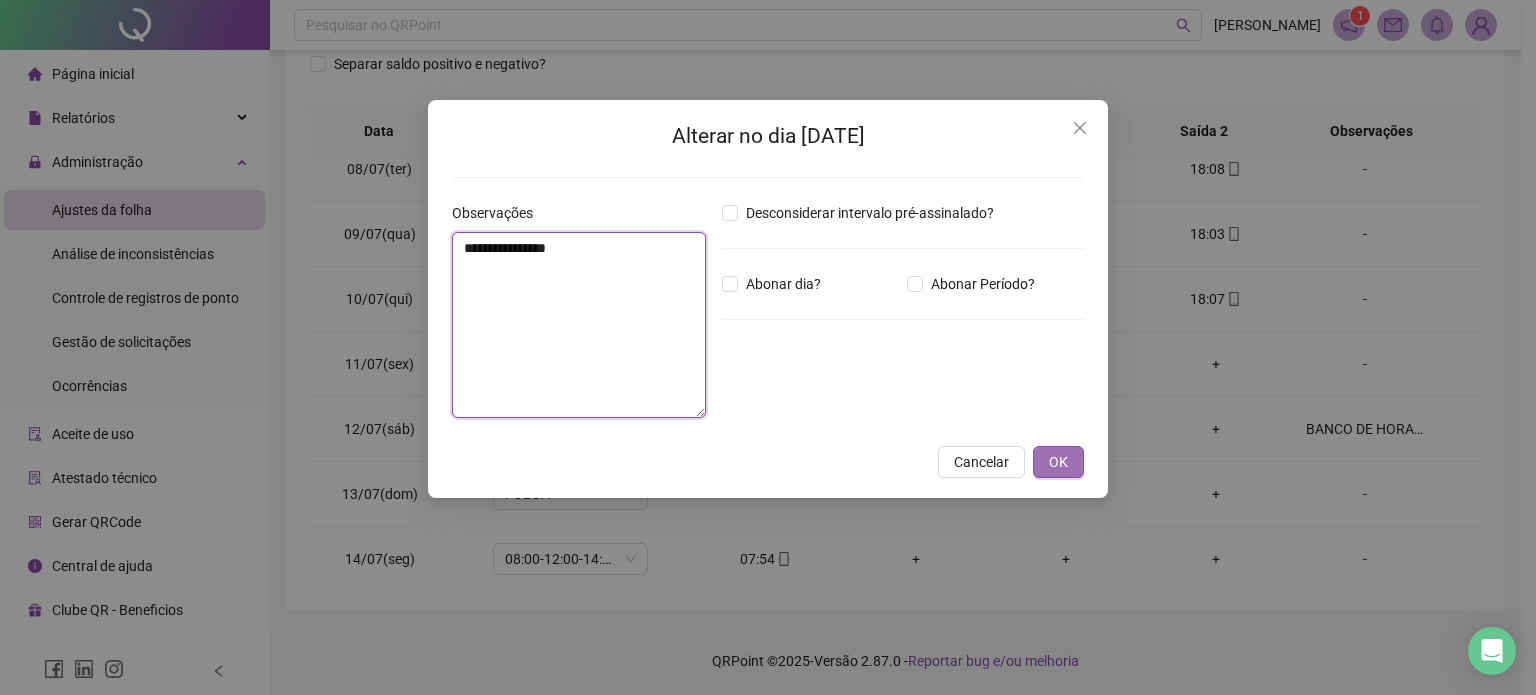 type on "**********" 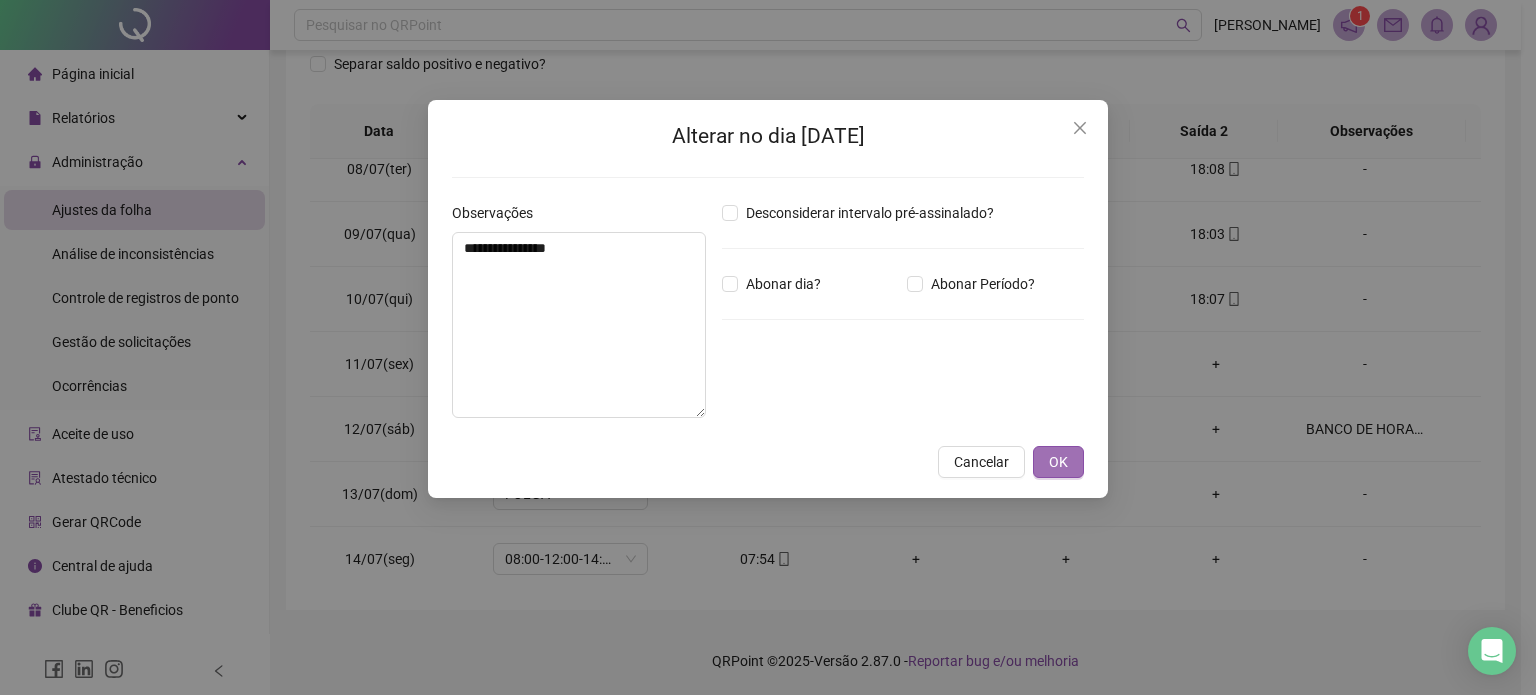 click on "OK" at bounding box center [1058, 462] 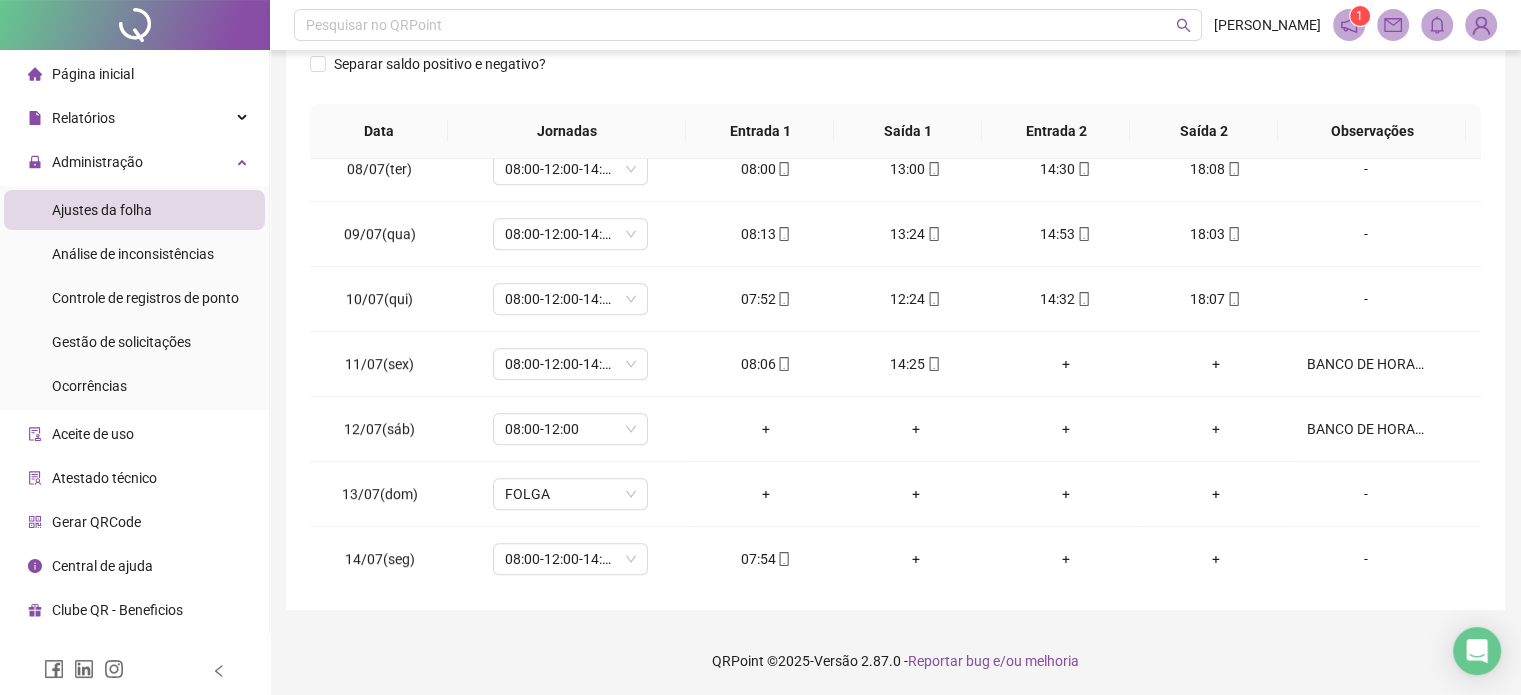 click on "QRPoint © 2025  -  Versão   2.87.0   -  Reportar bug e/ou melhoria" at bounding box center [895, 661] 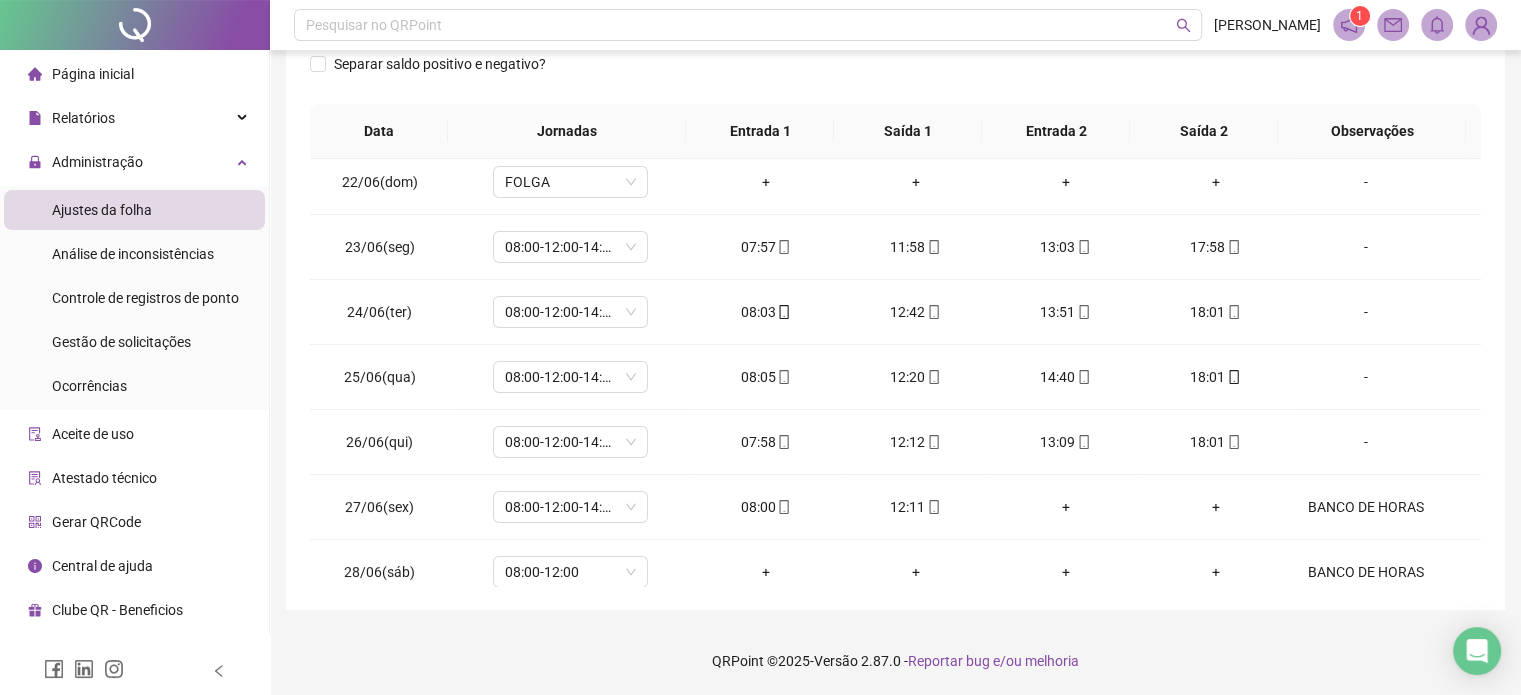 scroll, scrollTop: 0, scrollLeft: 0, axis: both 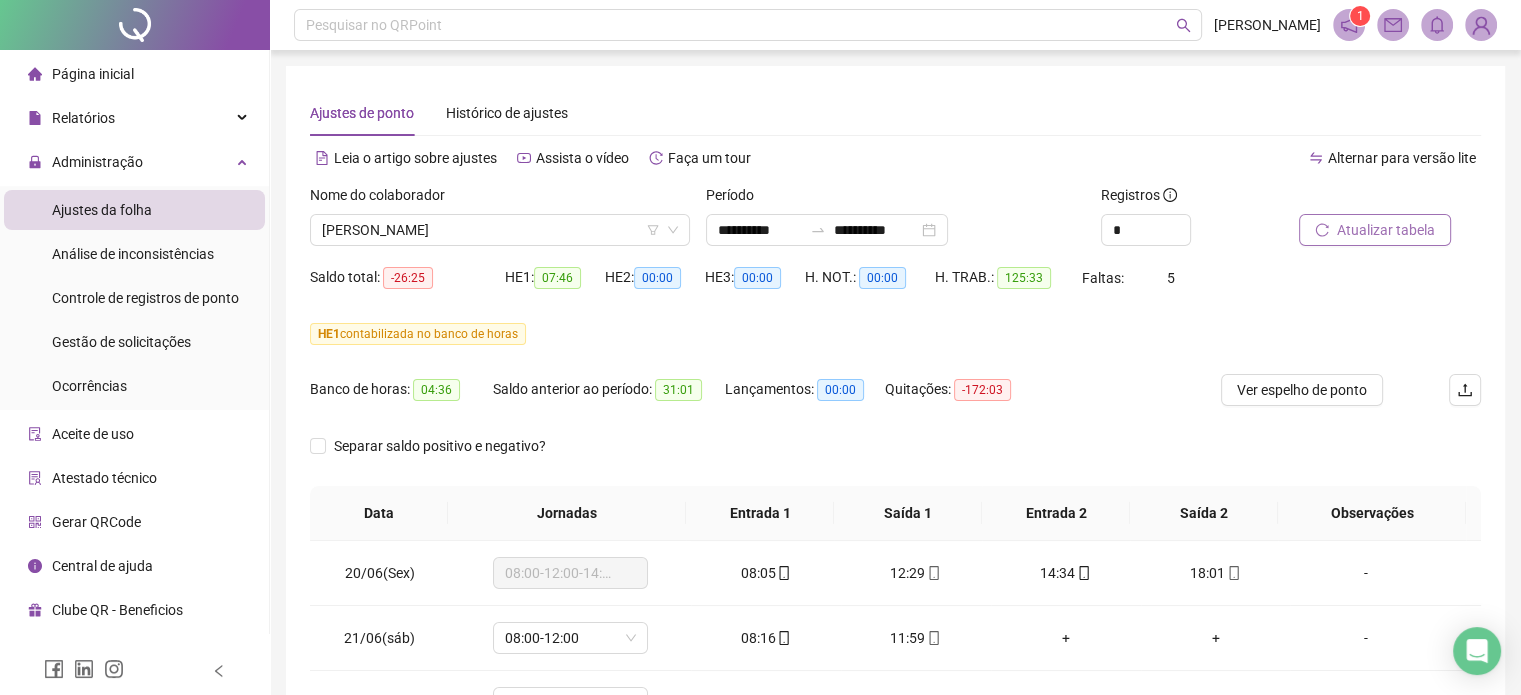 click on "Atualizar tabela" at bounding box center [1386, 230] 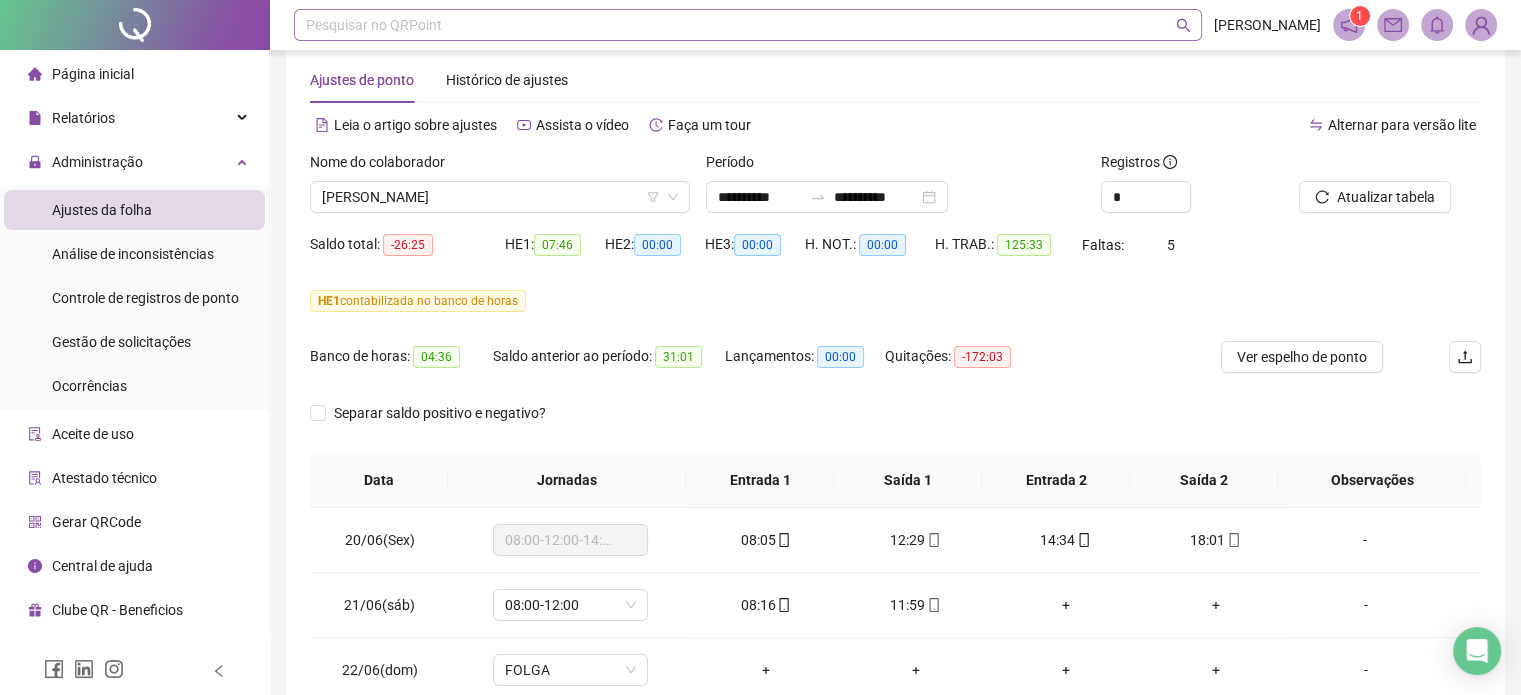 scroll, scrollTop: 0, scrollLeft: 0, axis: both 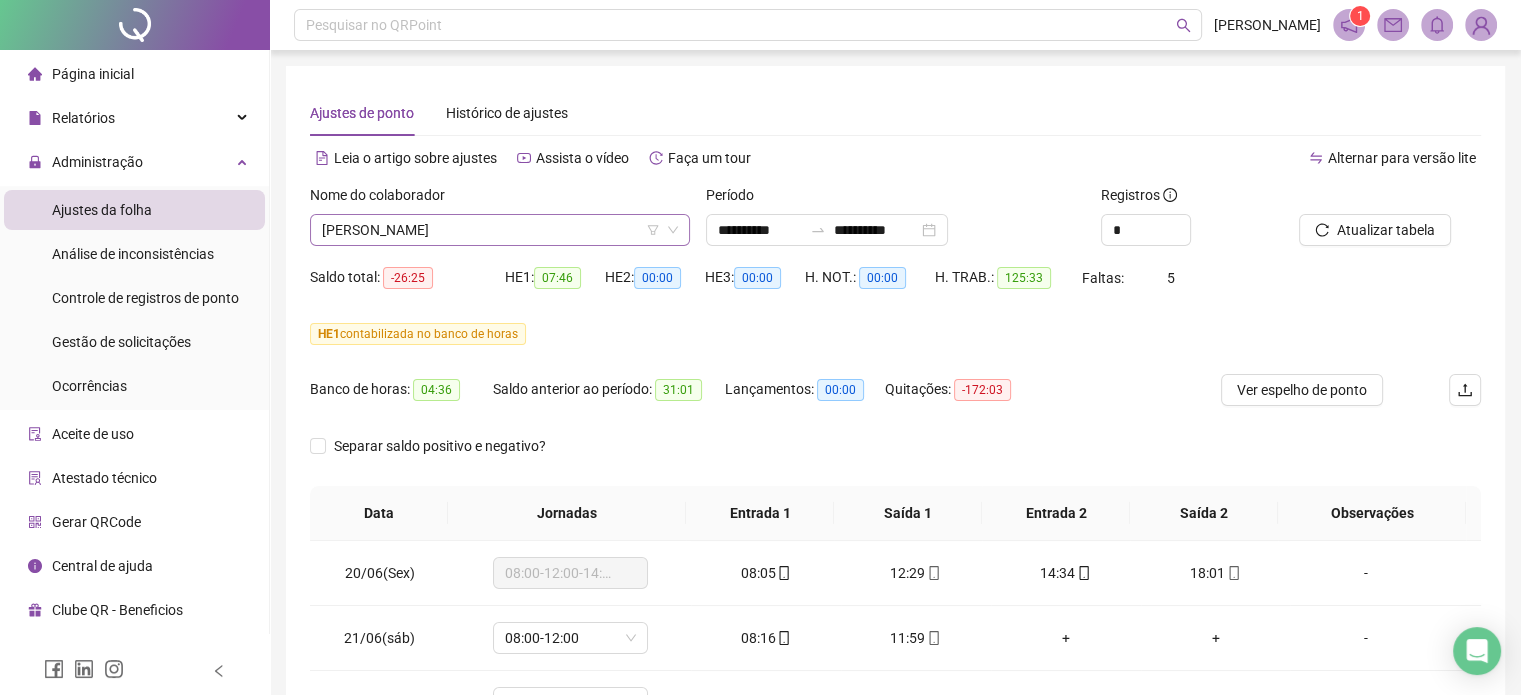 click on "[PERSON_NAME]" at bounding box center [500, 230] 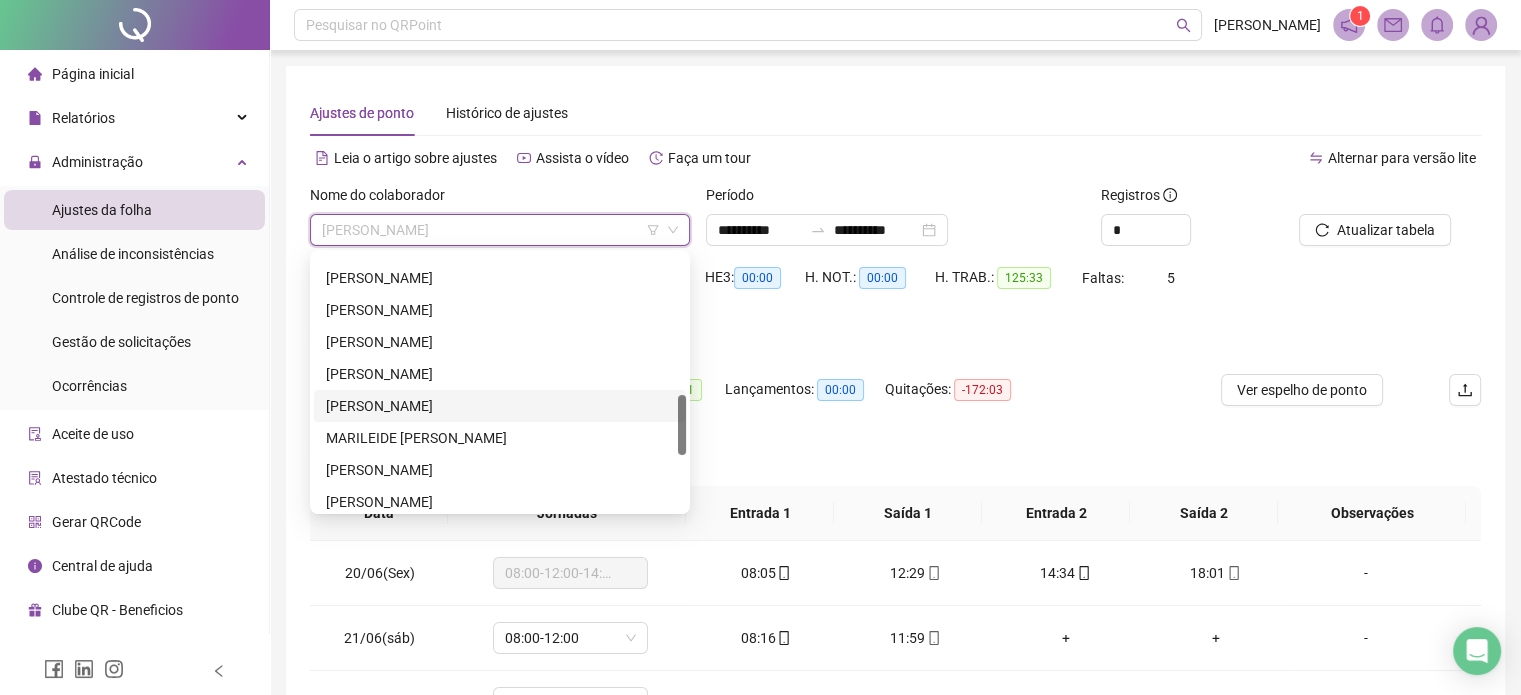 scroll, scrollTop: 0, scrollLeft: 0, axis: both 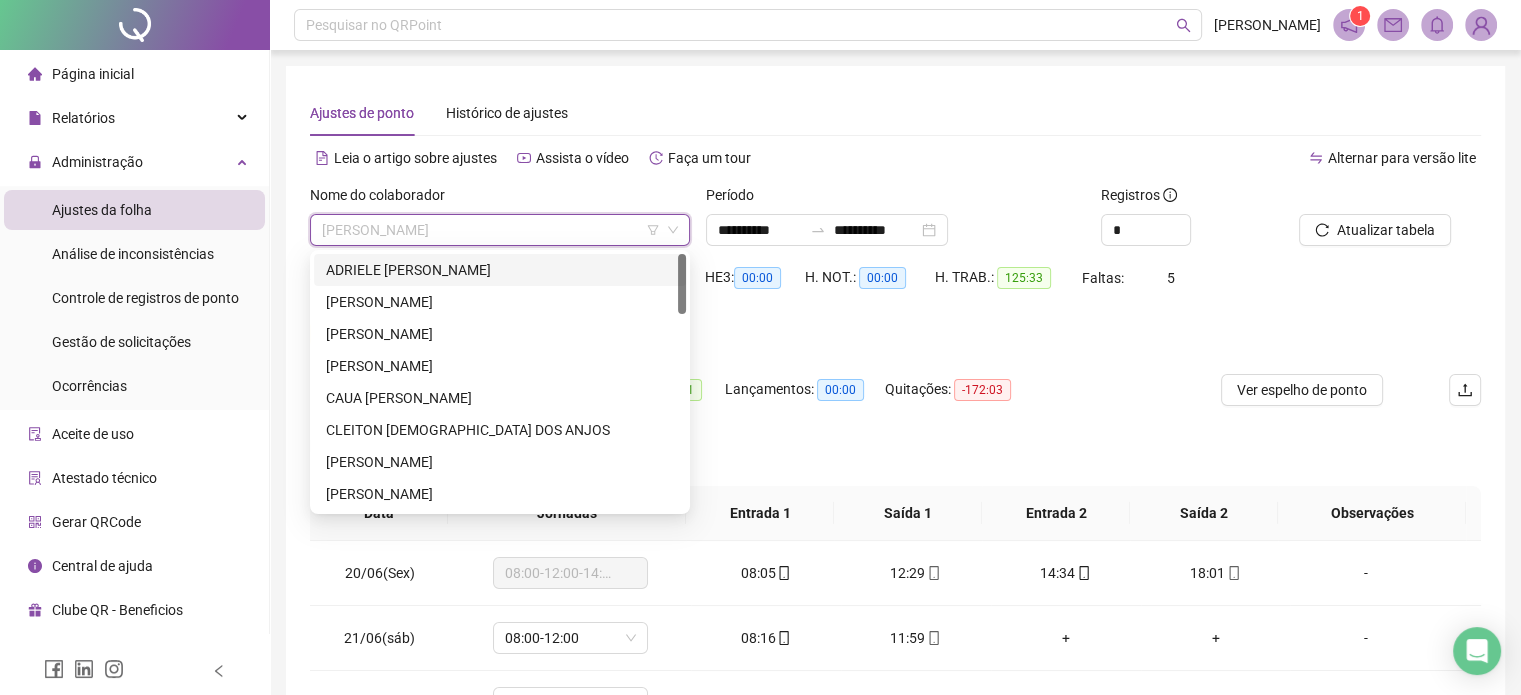 click on "ADRIELE [PERSON_NAME]" at bounding box center [500, 270] 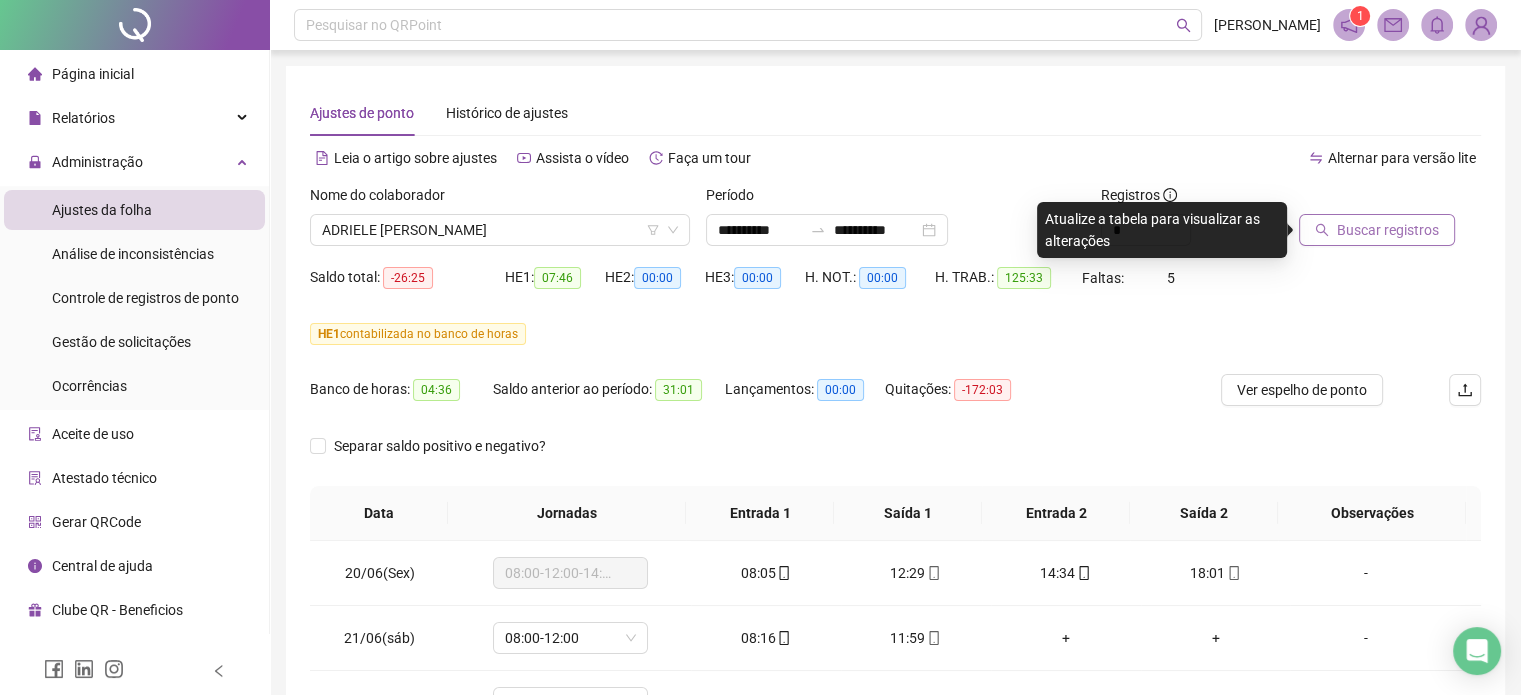 click on "Buscar registros" at bounding box center [1388, 230] 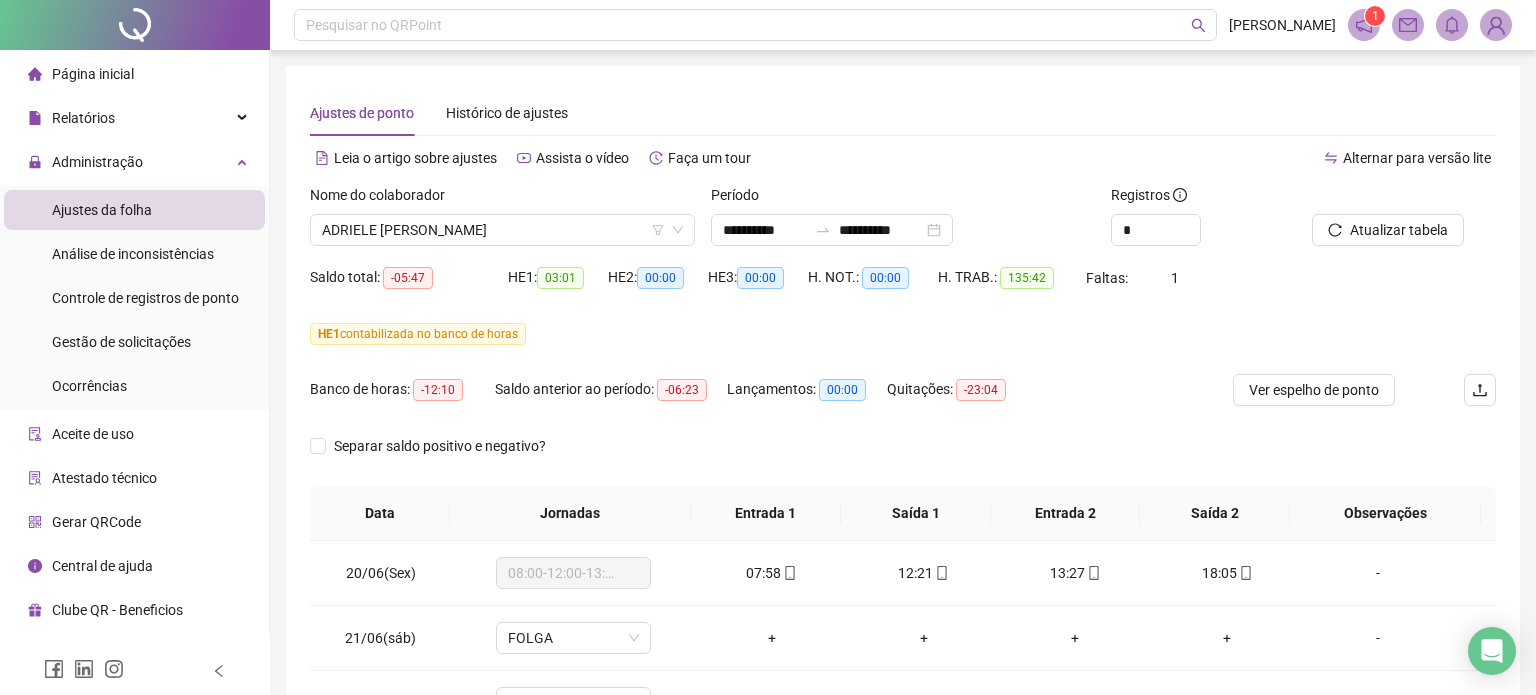 click on "Separar saldo positivo e negativo?" at bounding box center (903, 458) 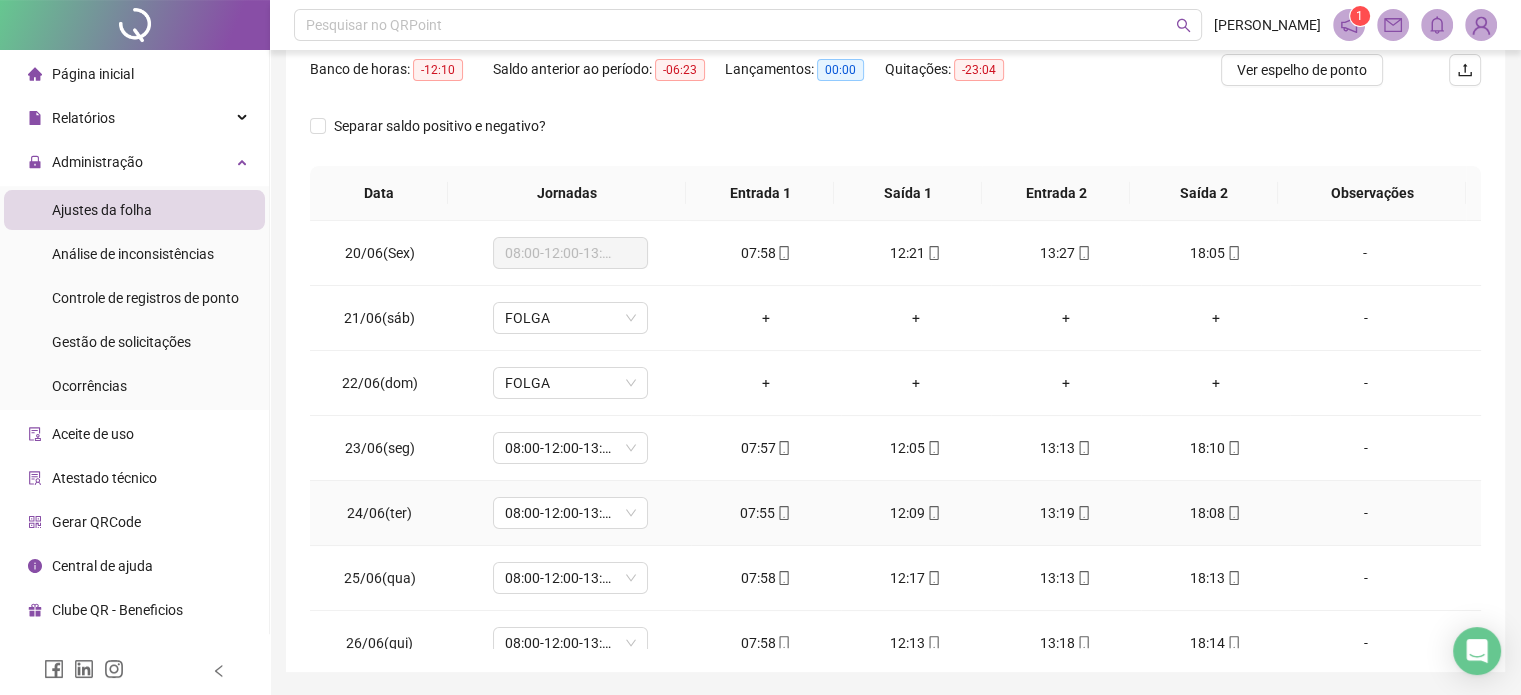 scroll, scrollTop: 382, scrollLeft: 0, axis: vertical 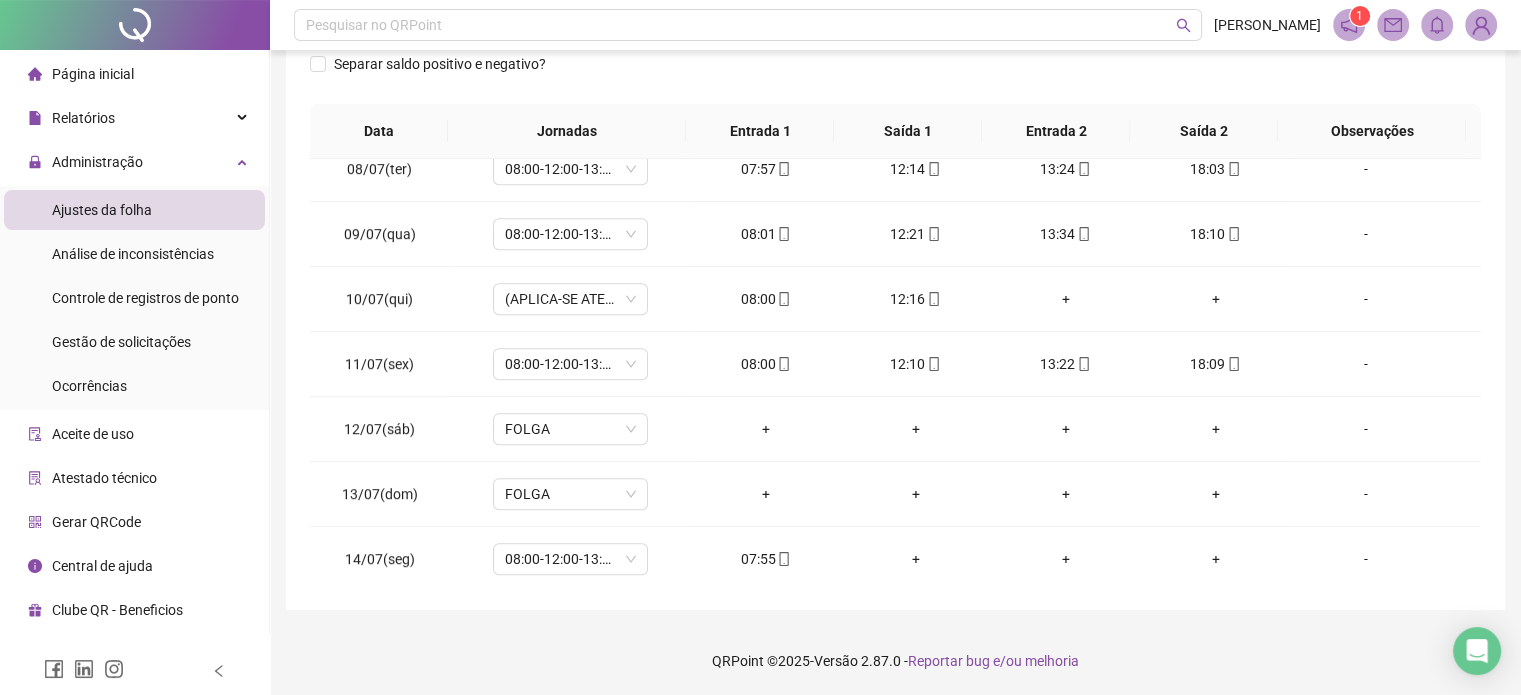 click on "QRPoint © 2025  -  Versão   2.87.0   -  Reportar bug e/ou melhoria" at bounding box center (895, 661) 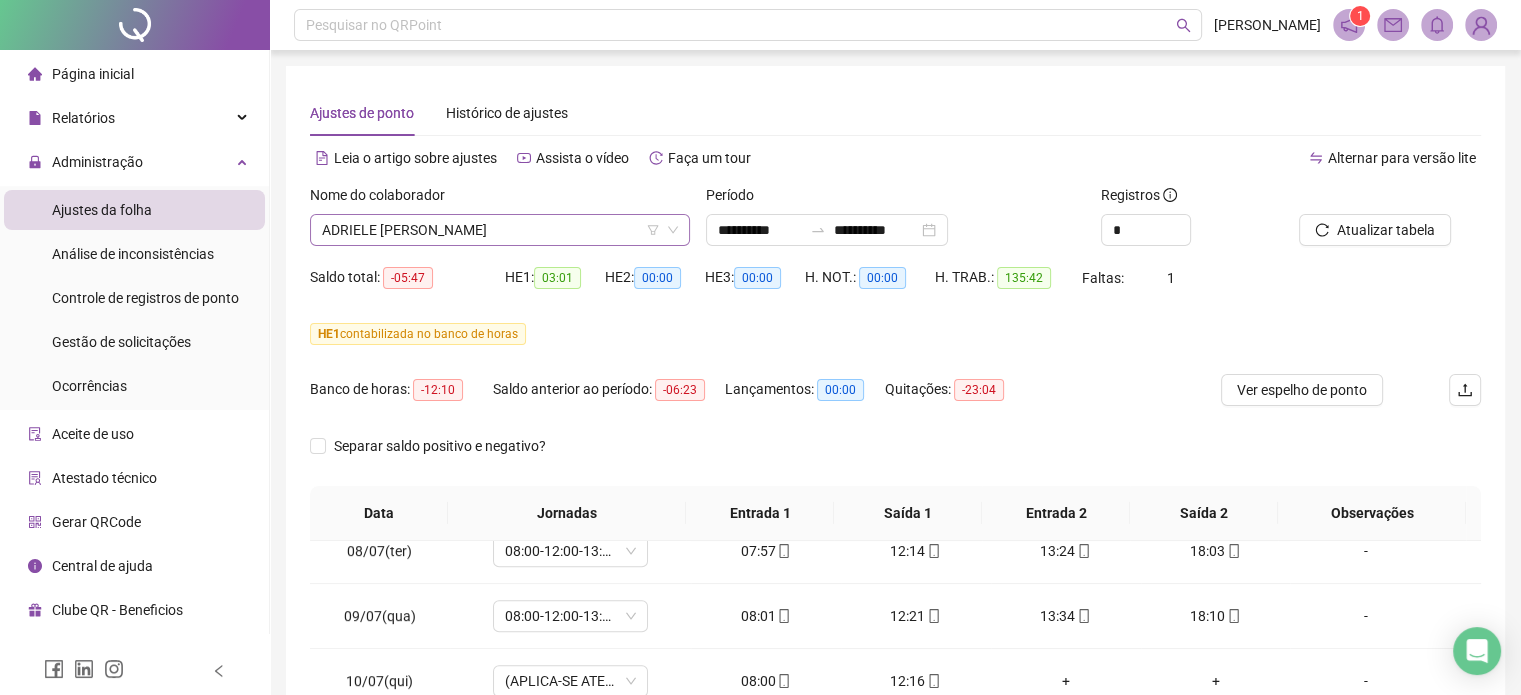 click on "ADRIELE [PERSON_NAME]" at bounding box center (500, 230) 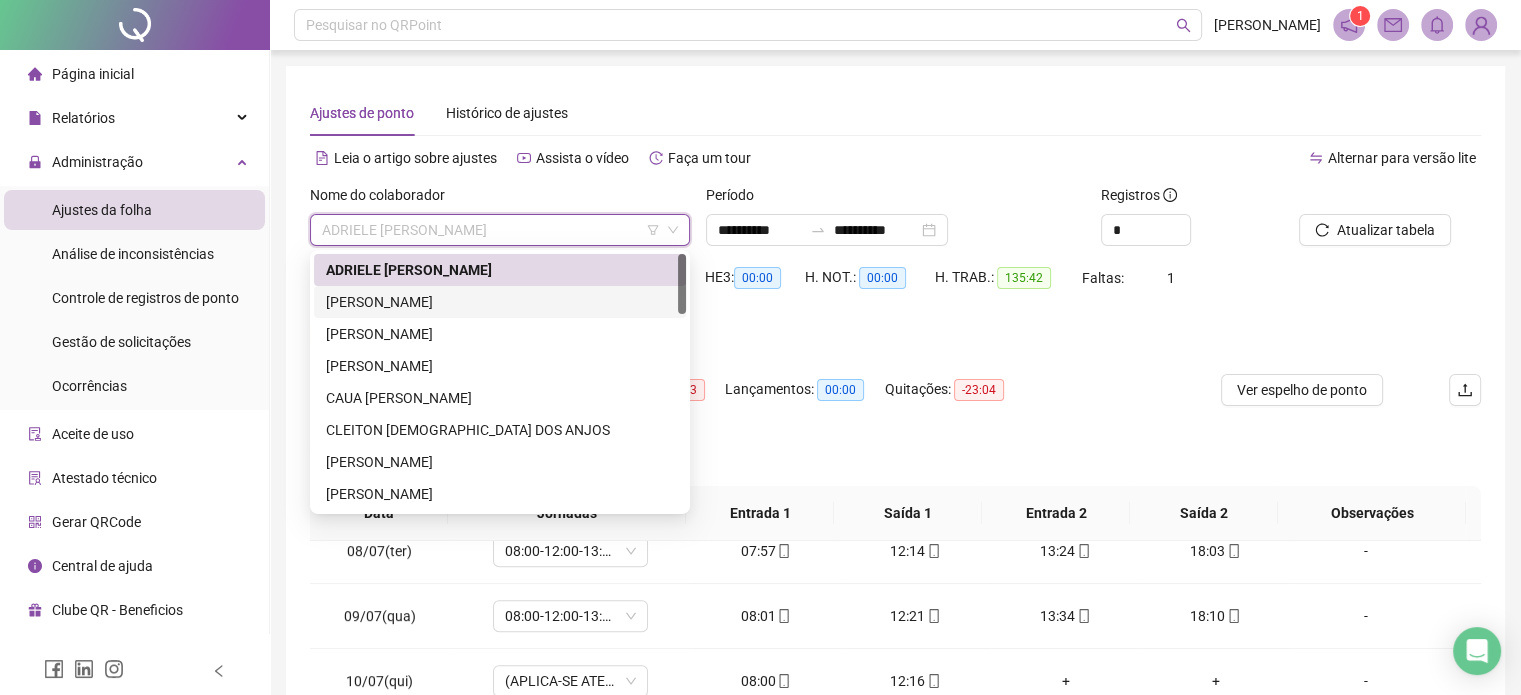 click on "[PERSON_NAME]" at bounding box center (500, 302) 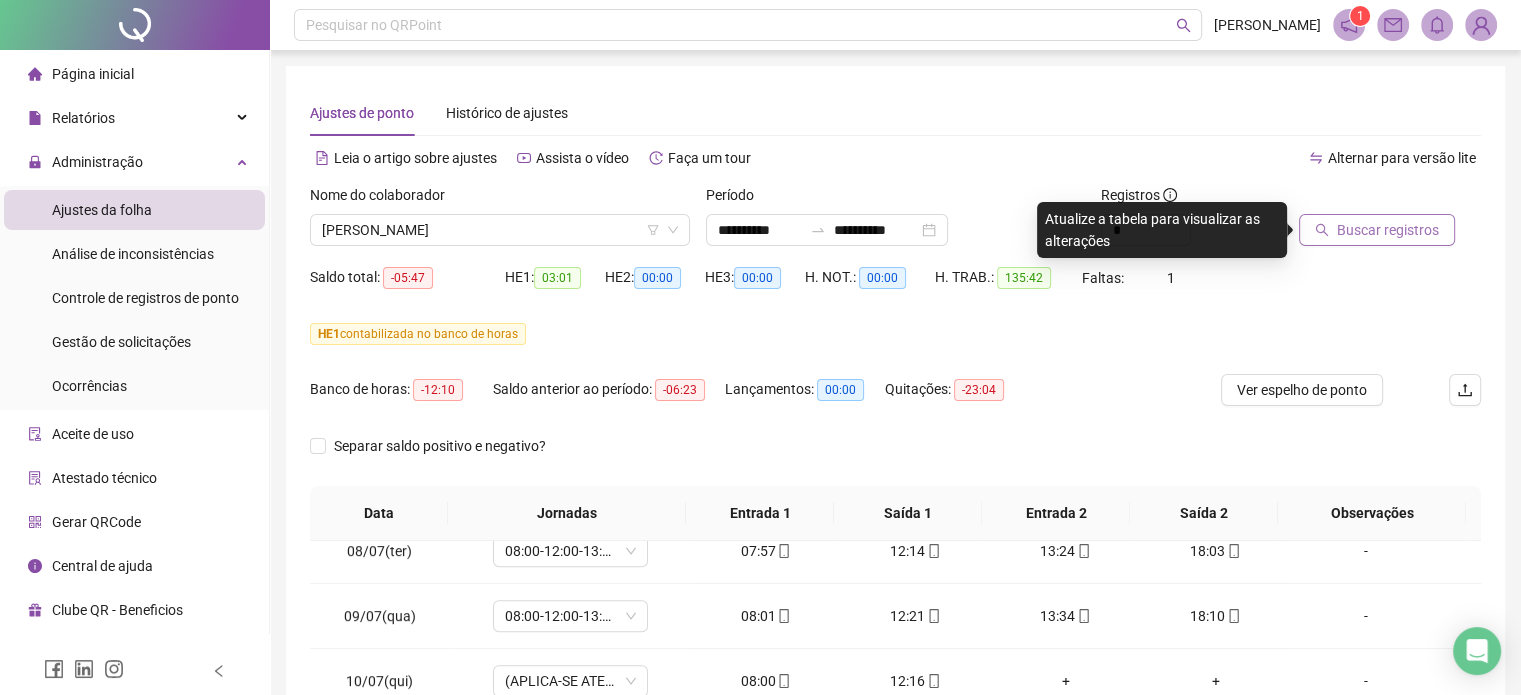 click on "Buscar registros" at bounding box center (1388, 230) 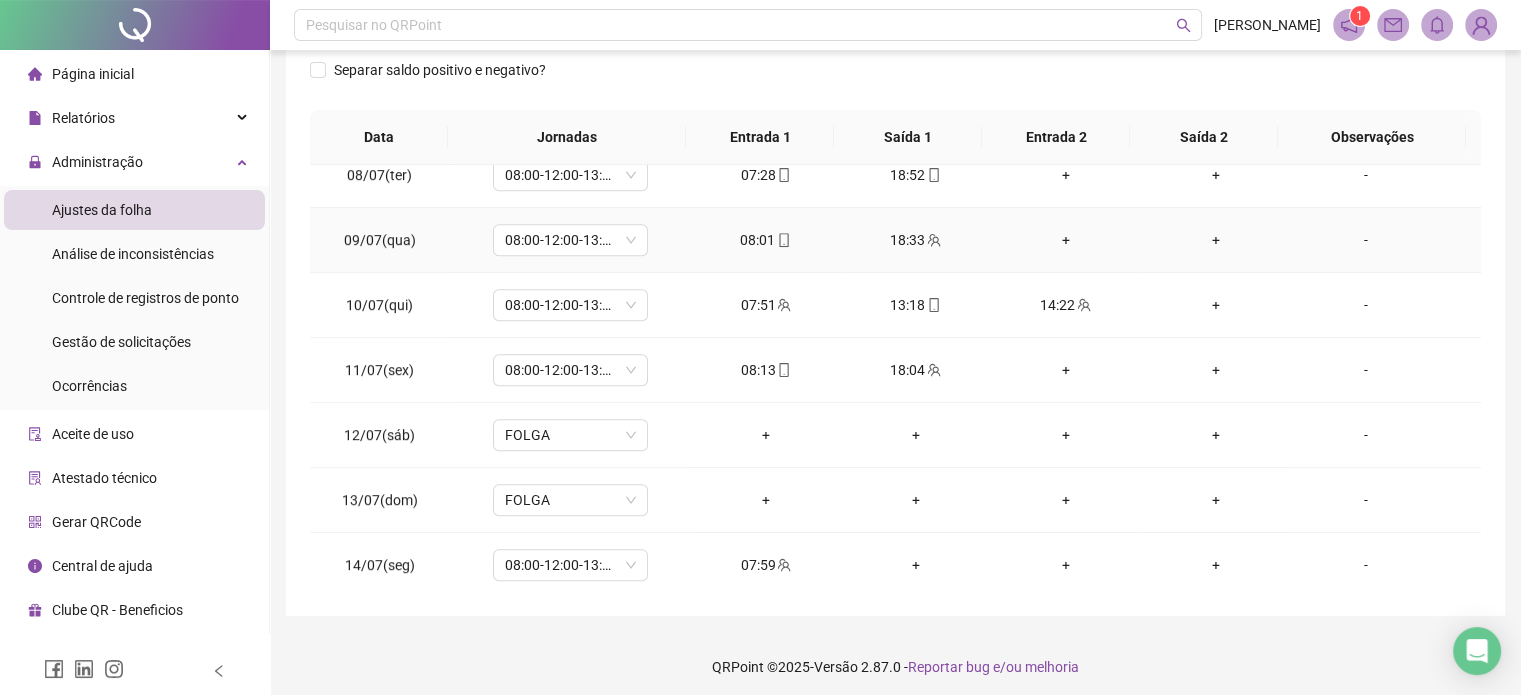 scroll, scrollTop: 382, scrollLeft: 0, axis: vertical 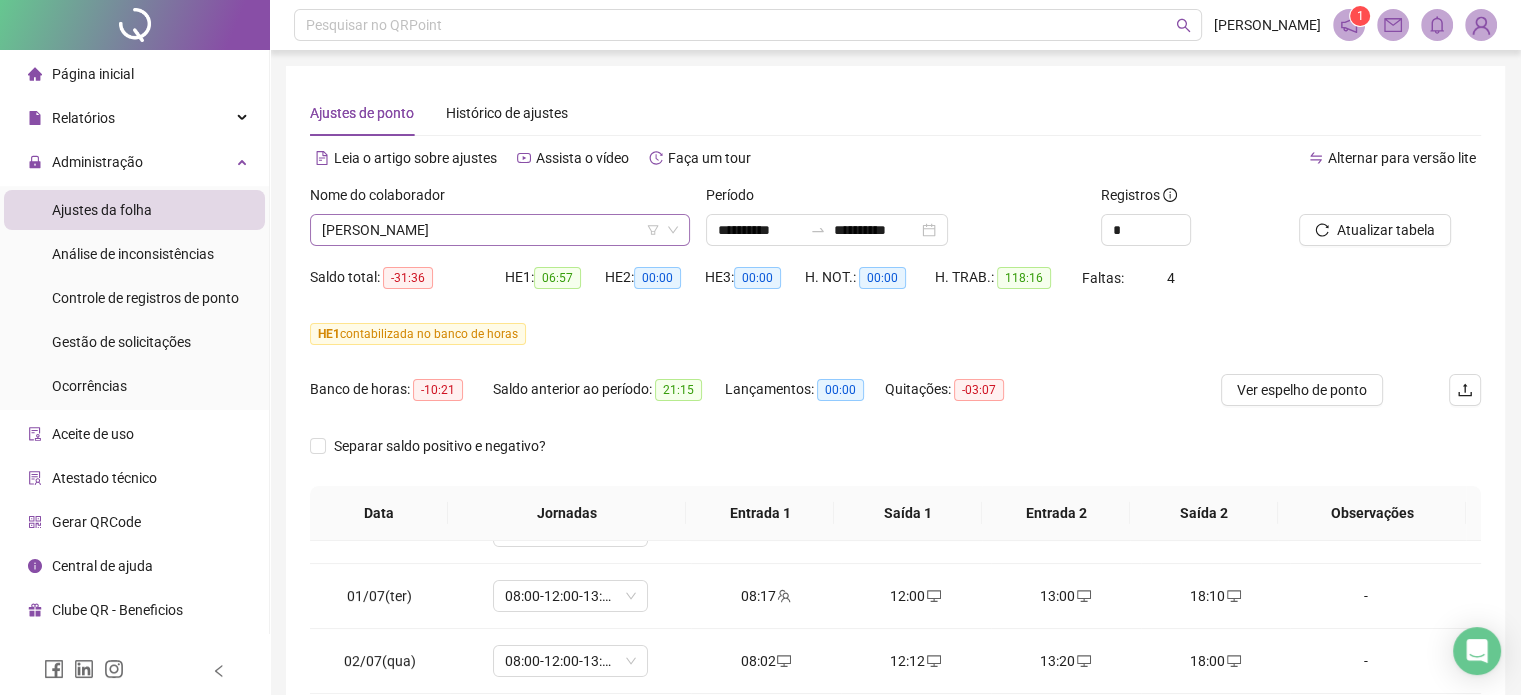 click on "[PERSON_NAME]" at bounding box center (500, 230) 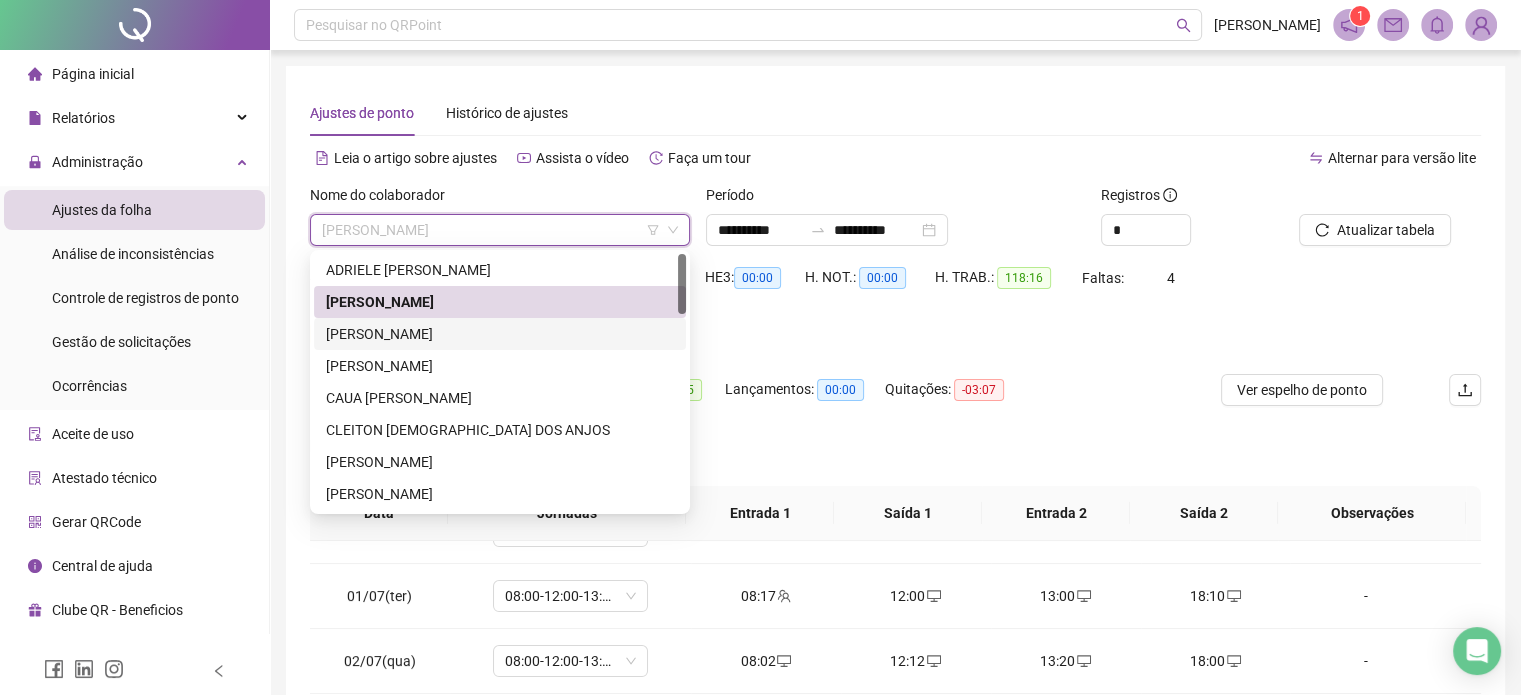 click on "[PERSON_NAME]" at bounding box center (500, 334) 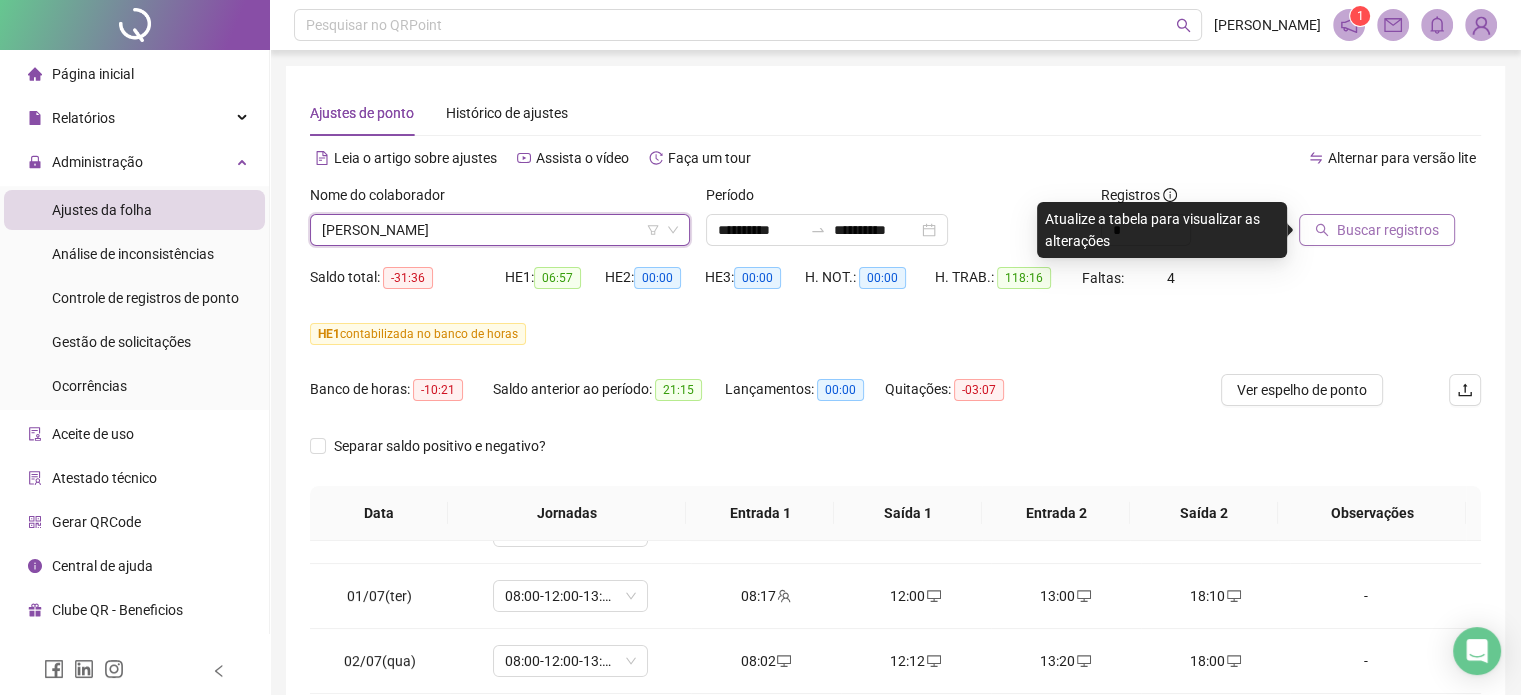 click on "Buscar registros" at bounding box center (1388, 230) 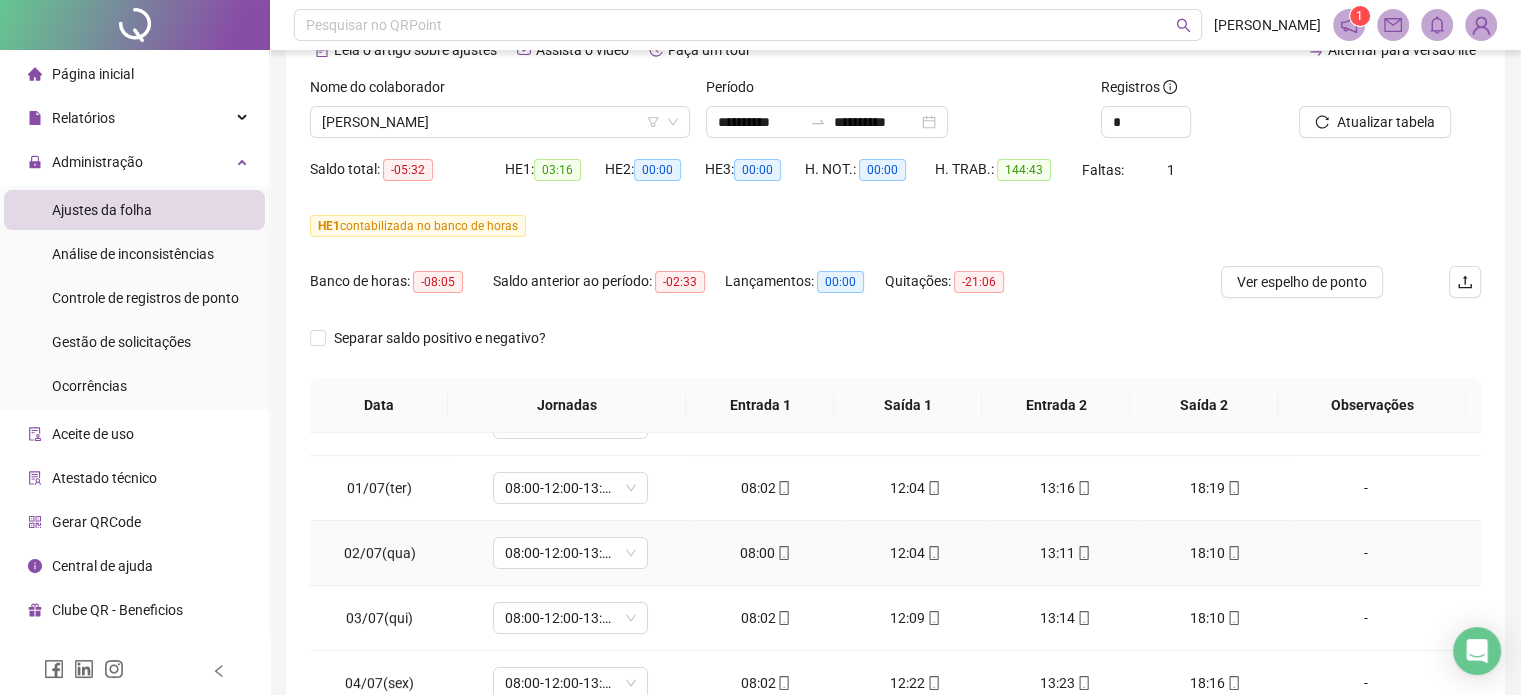 scroll, scrollTop: 200, scrollLeft: 0, axis: vertical 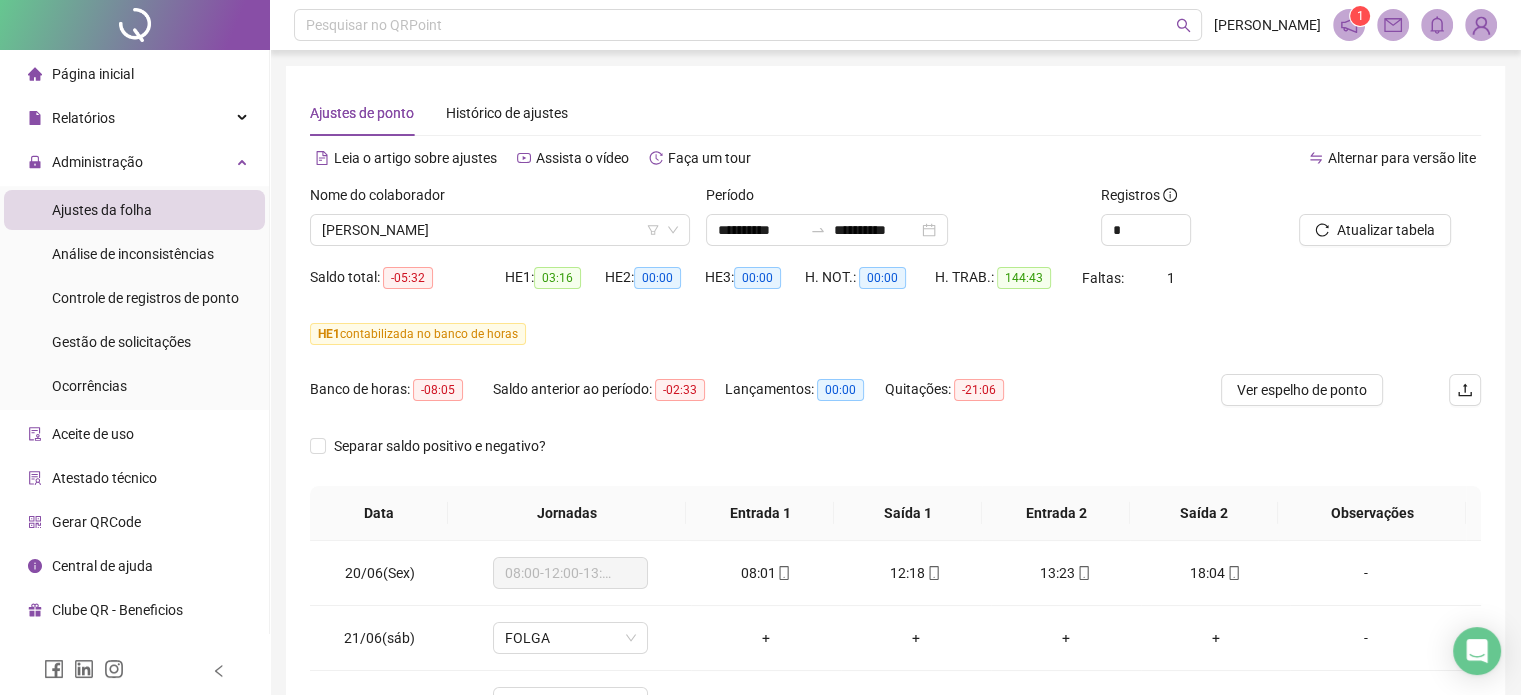 click on "Banco de horas:   -08:05 Saldo anterior ao período:   -02:33 Lançamentos:   00:00 Quitações:   -21:06" at bounding box center (749, 402) 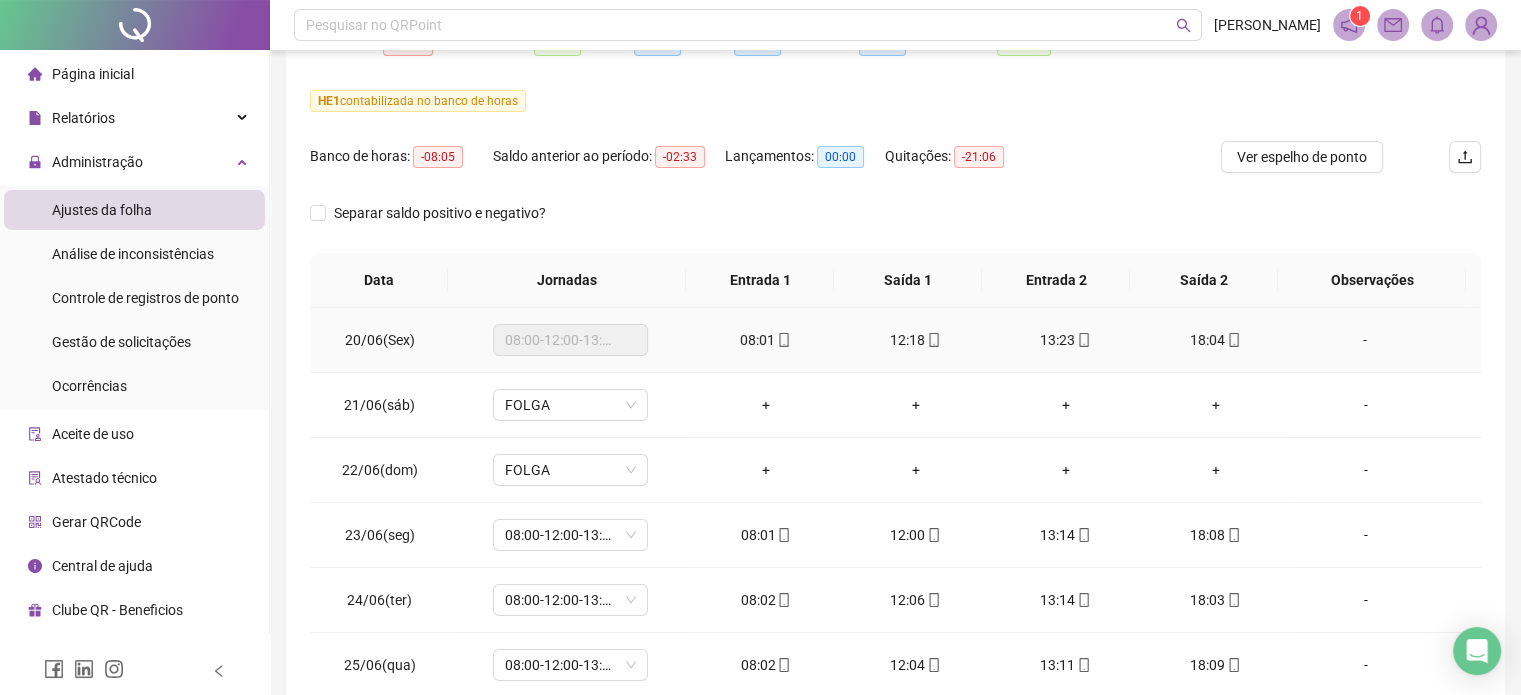 scroll, scrollTop: 382, scrollLeft: 0, axis: vertical 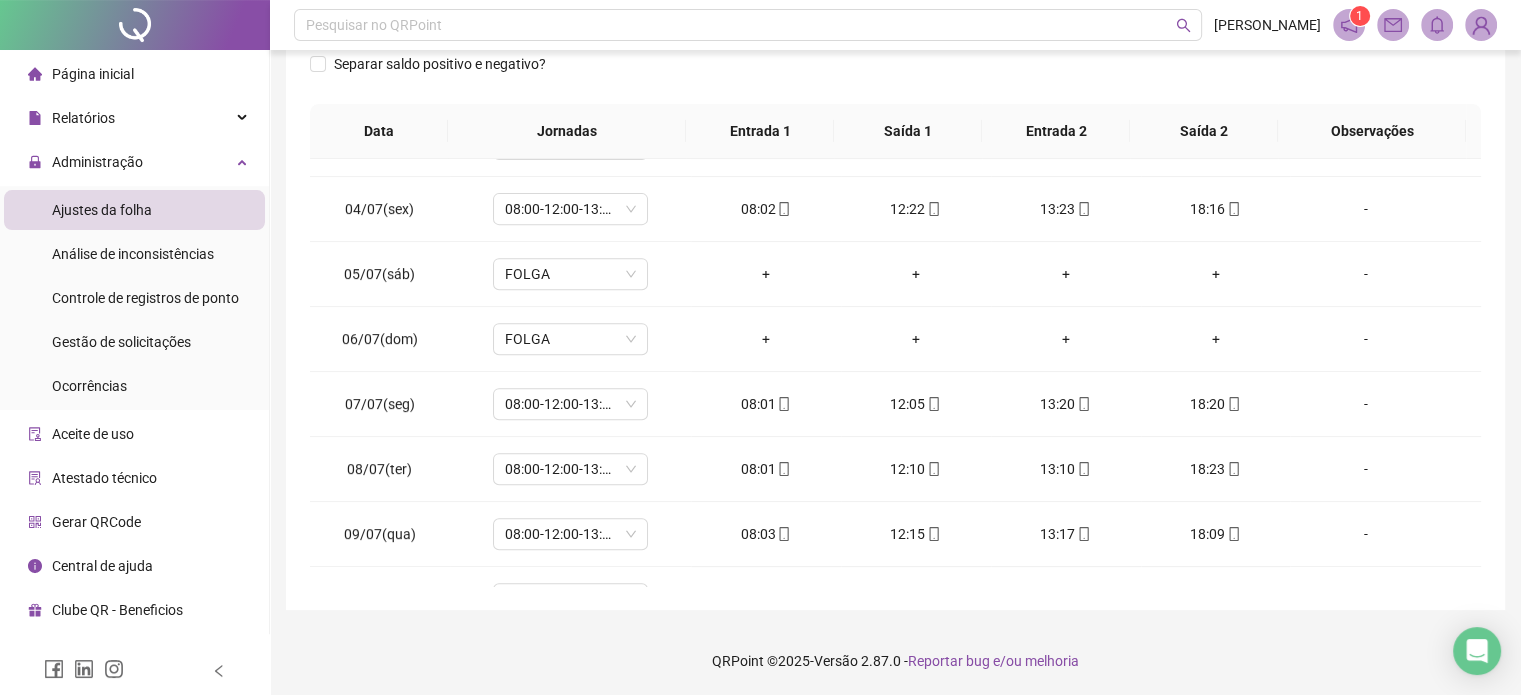 click on "Separar saldo positivo e negativo?" at bounding box center (895, 76) 